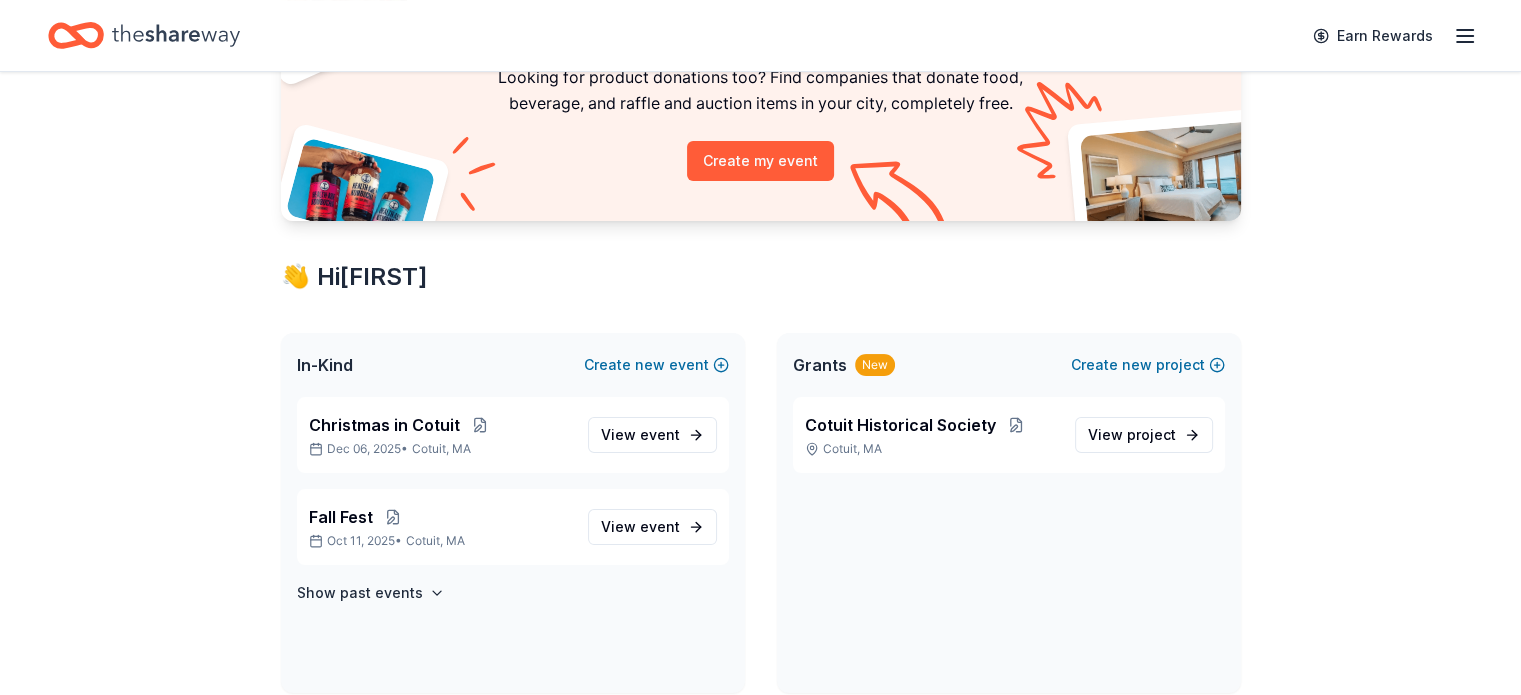 scroll, scrollTop: 300, scrollLeft: 0, axis: vertical 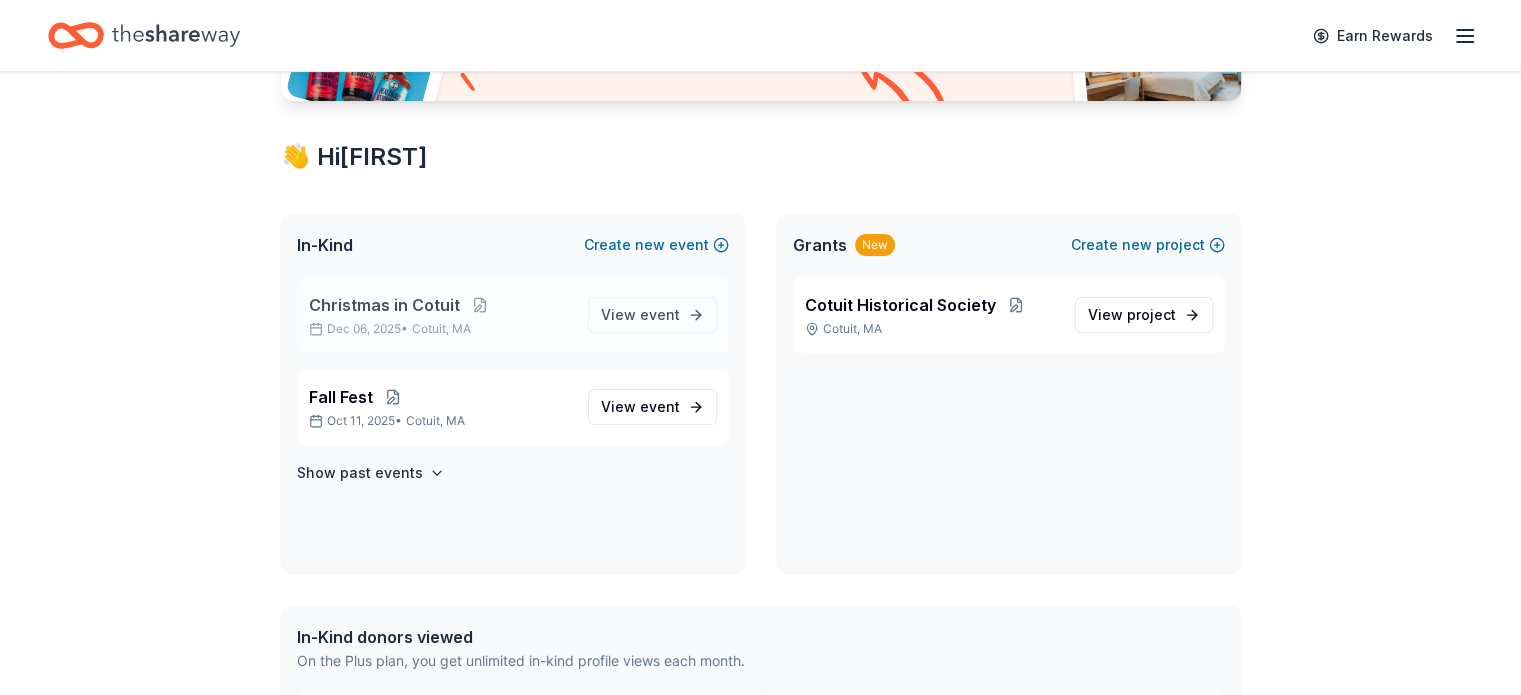 click on "Christmas in Cotuit" at bounding box center (384, 305) 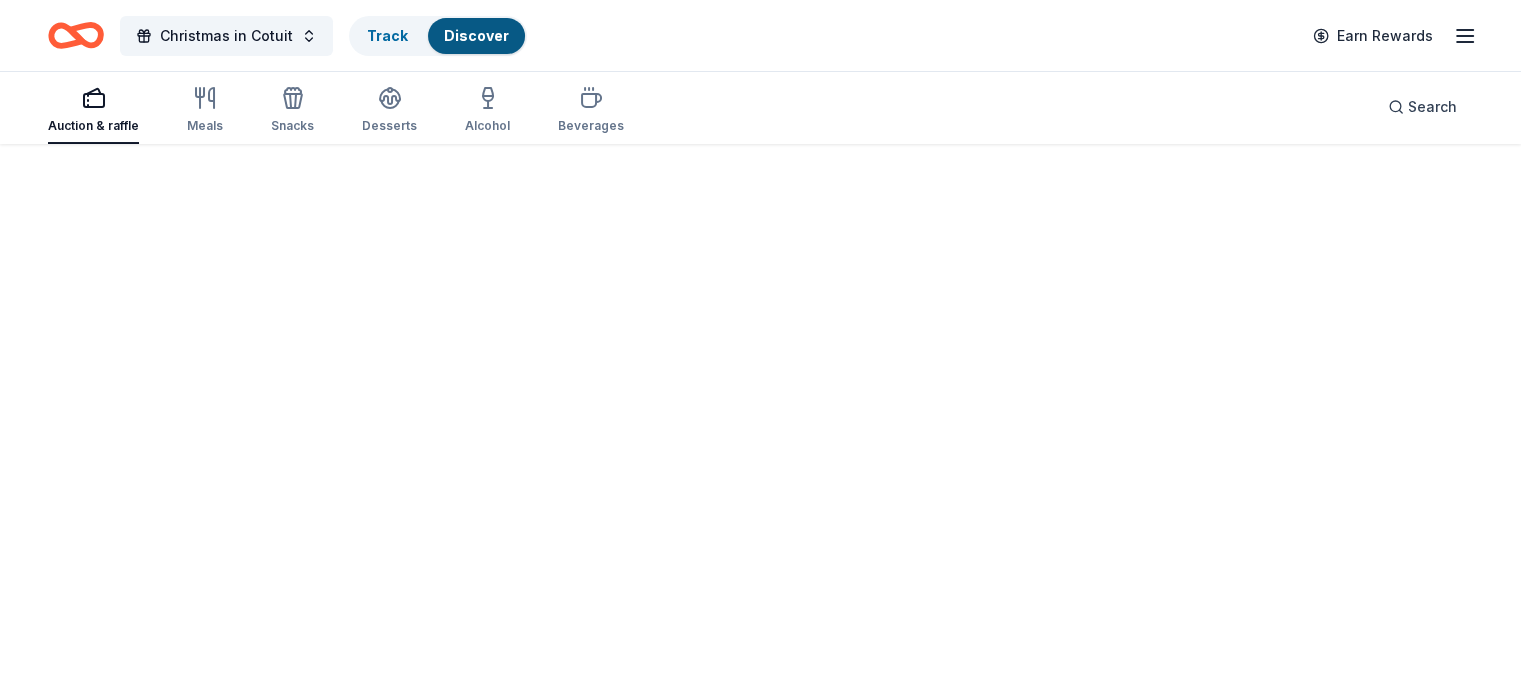 scroll, scrollTop: 0, scrollLeft: 0, axis: both 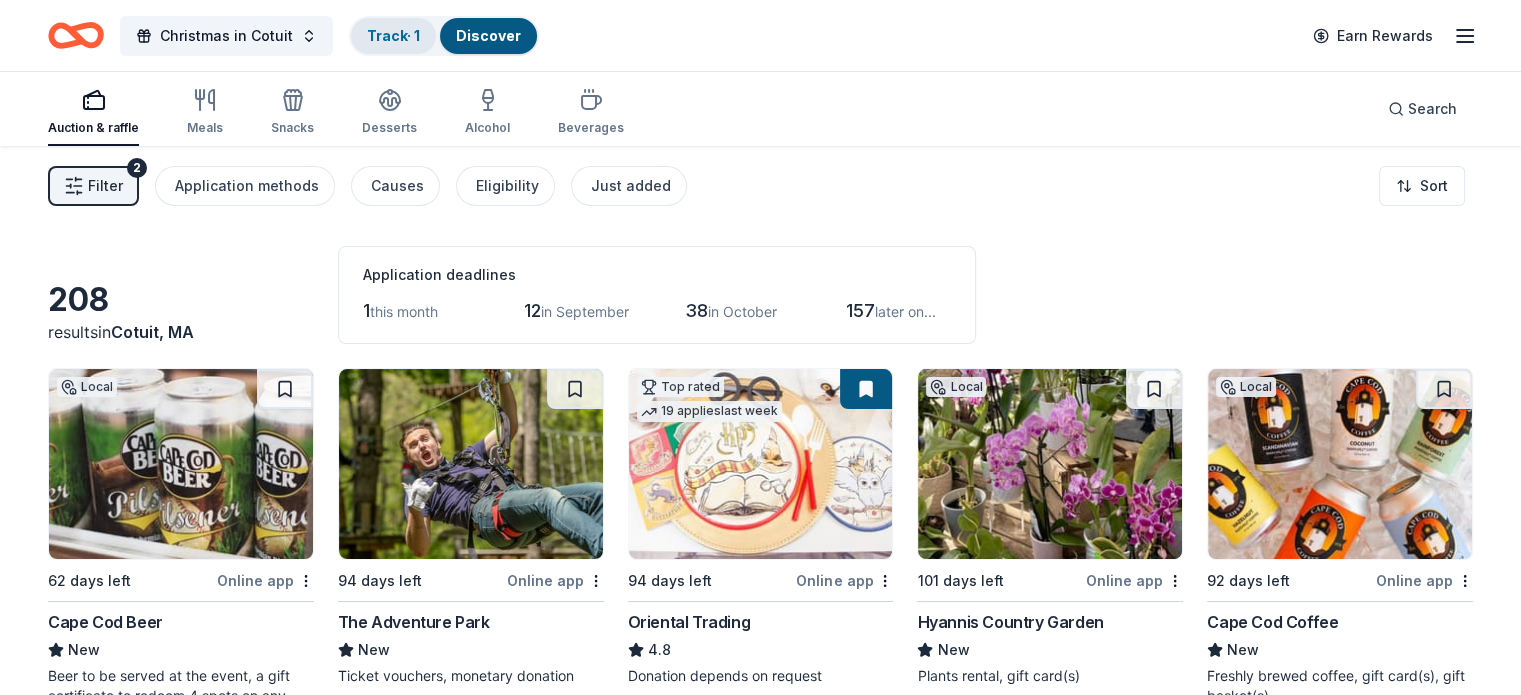 click on "Track  · 1" at bounding box center (393, 35) 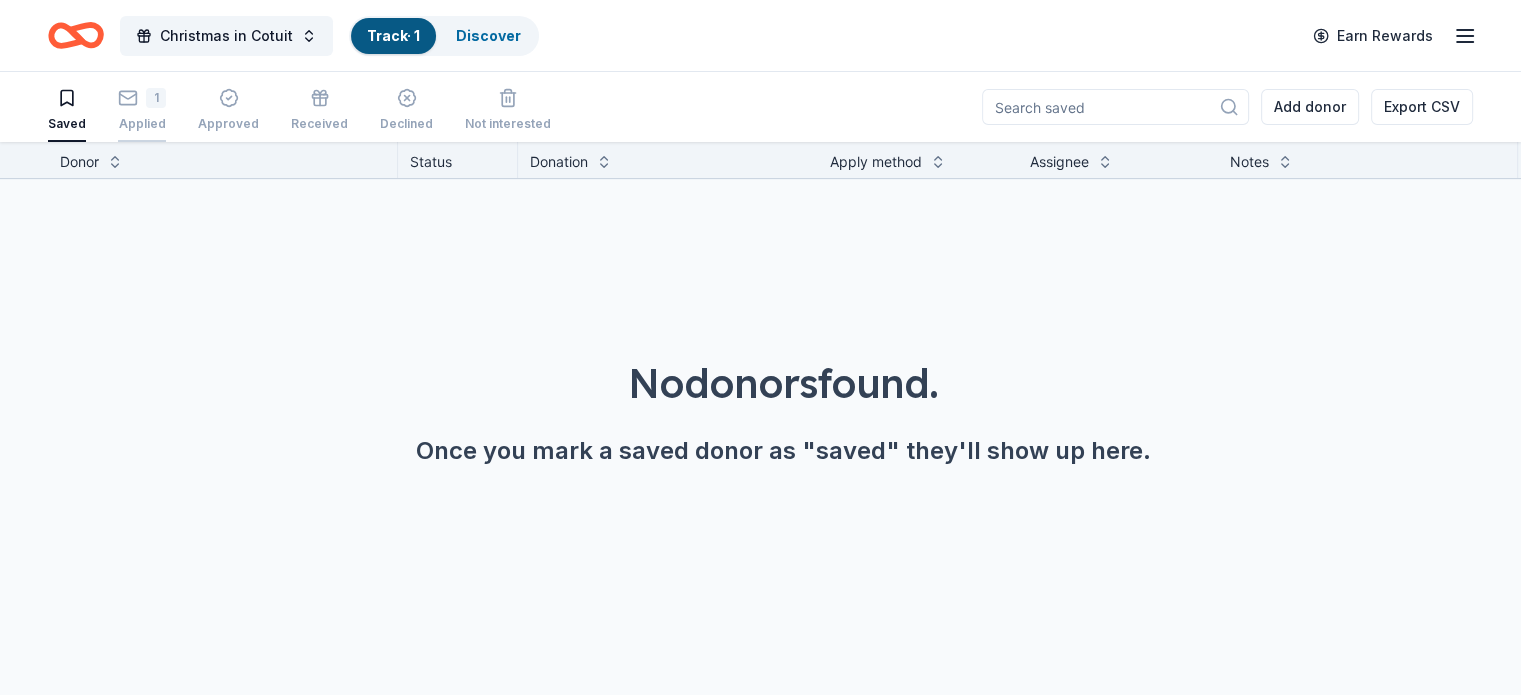 click on "1 Applied" at bounding box center (142, 110) 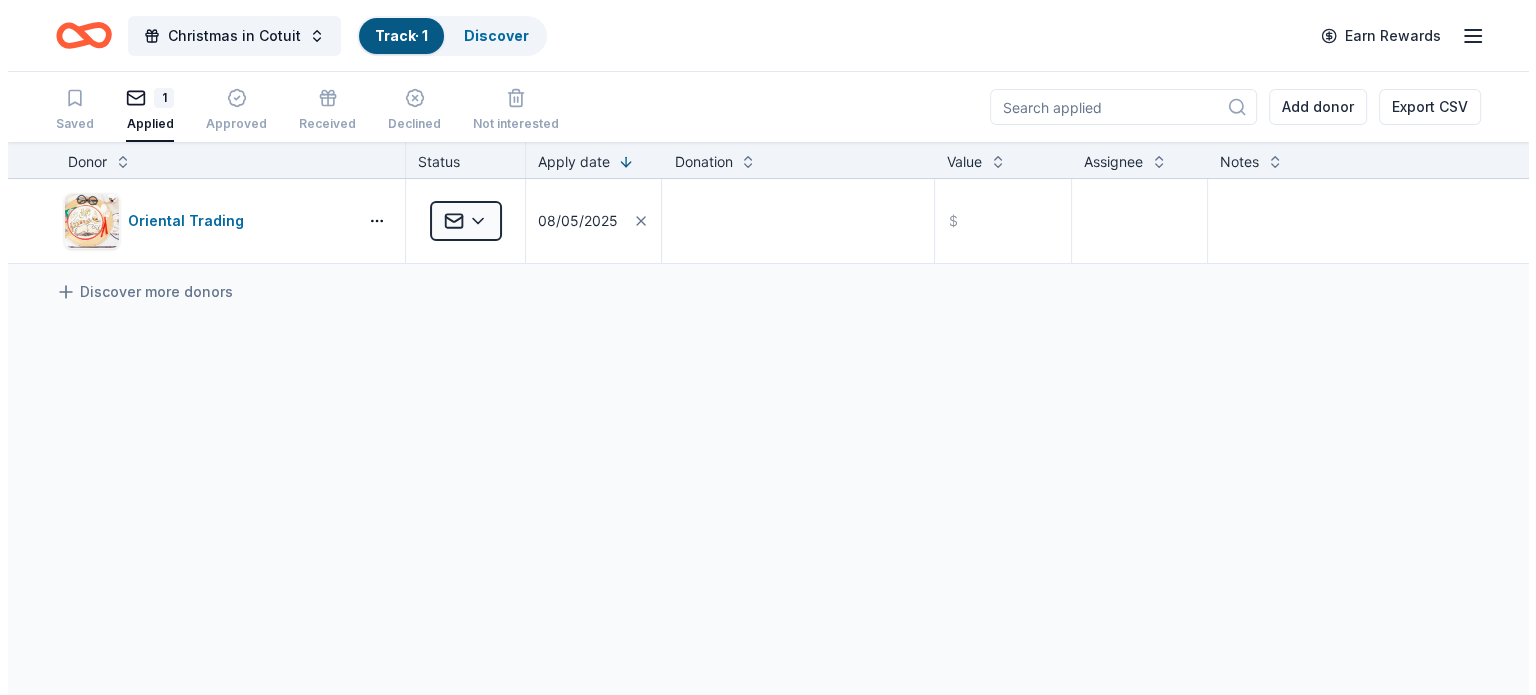 scroll, scrollTop: 0, scrollLeft: 0, axis: both 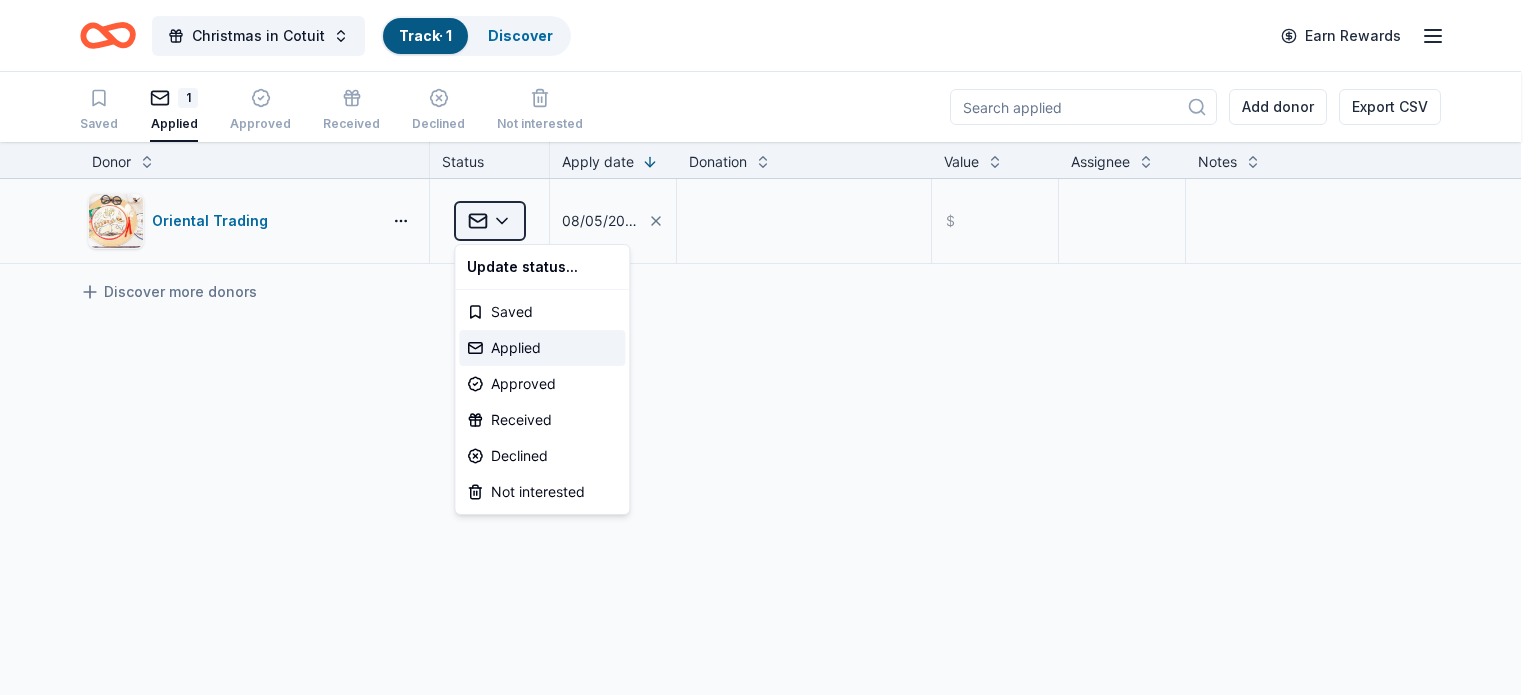 click on "Christmas in Cotuit Track  · 1 Discover Earn Rewards Saved 1 Applied Approved Received Declined Not interested Add donor Export CSV Donor Status Apply date Donation Value Assignee Notes Oriental Trading Applied 08/05/2025 $   Discover more donors Saved Update status... Saved Applied Approved Received Declined Not interested" at bounding box center [768, 347] 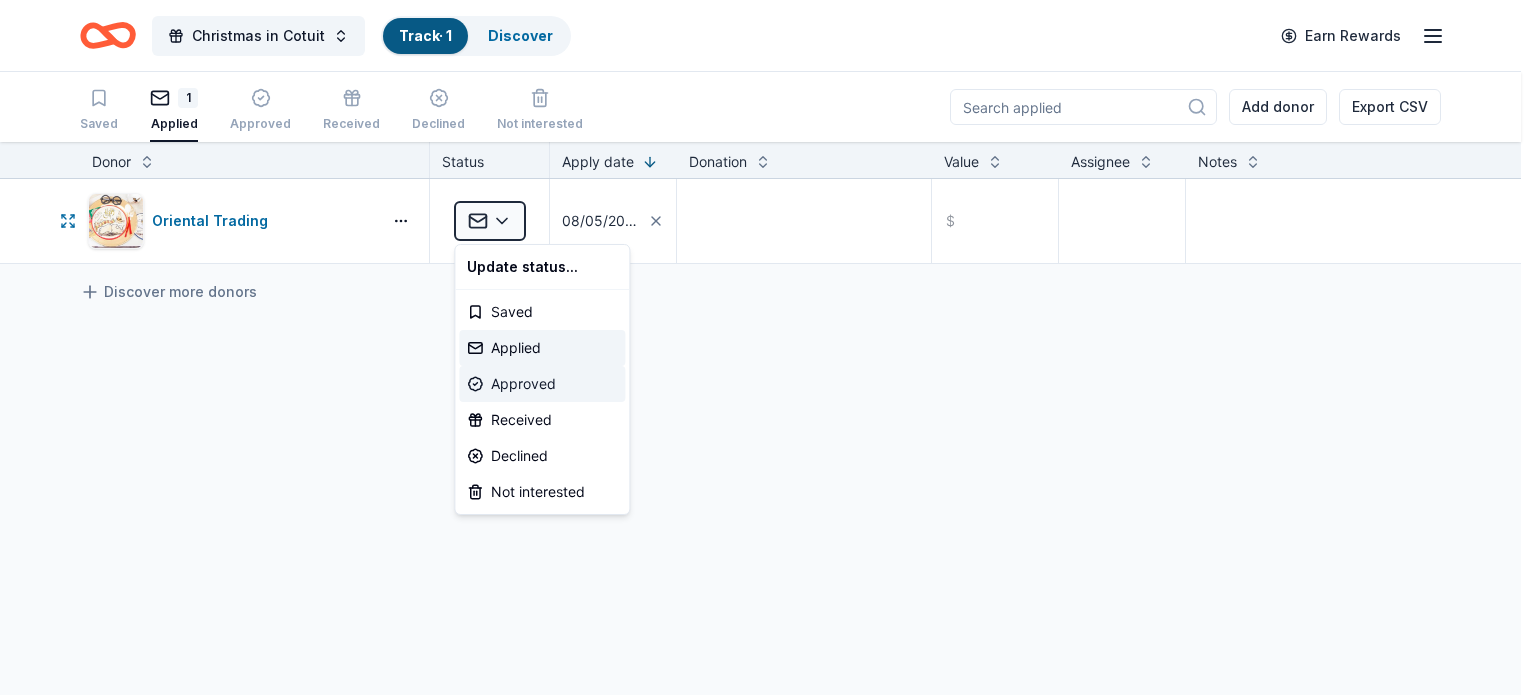 click on "Approved" at bounding box center (542, 384) 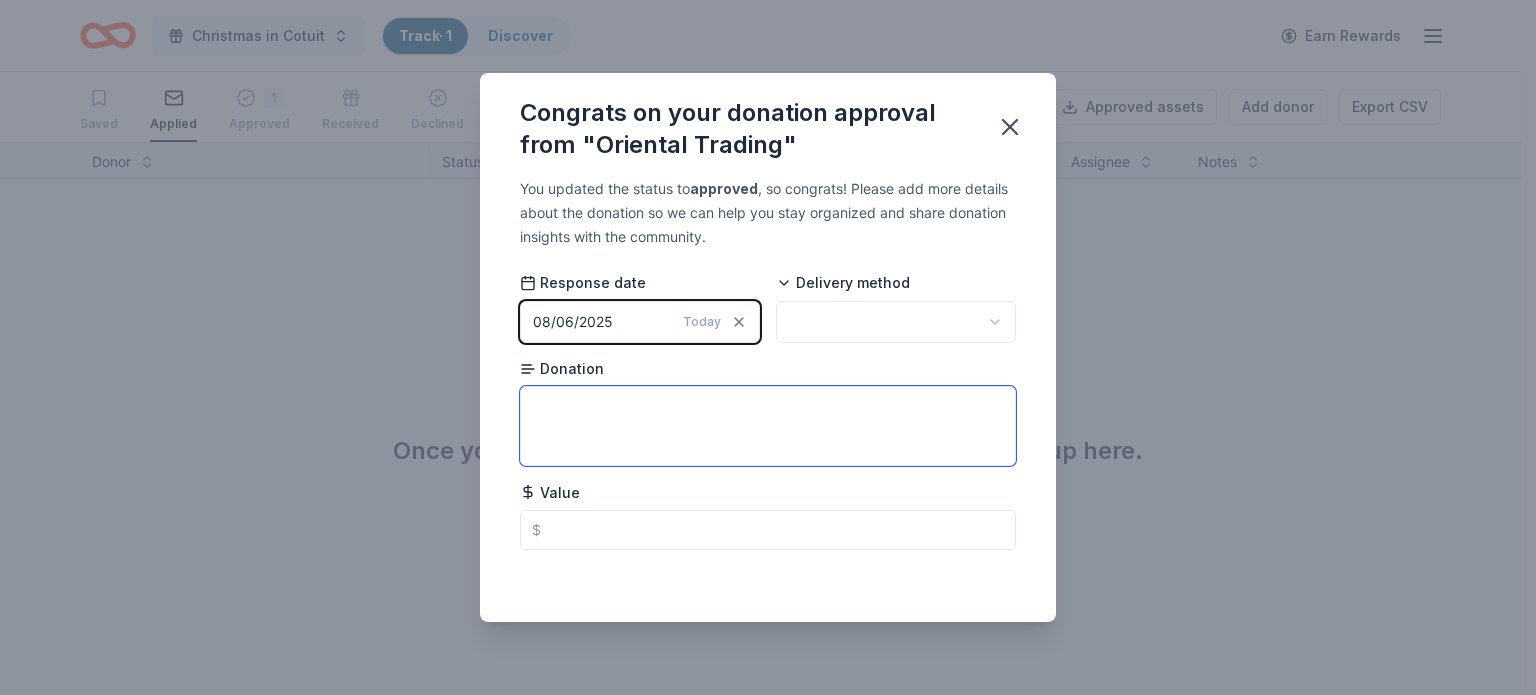 click at bounding box center (768, 426) 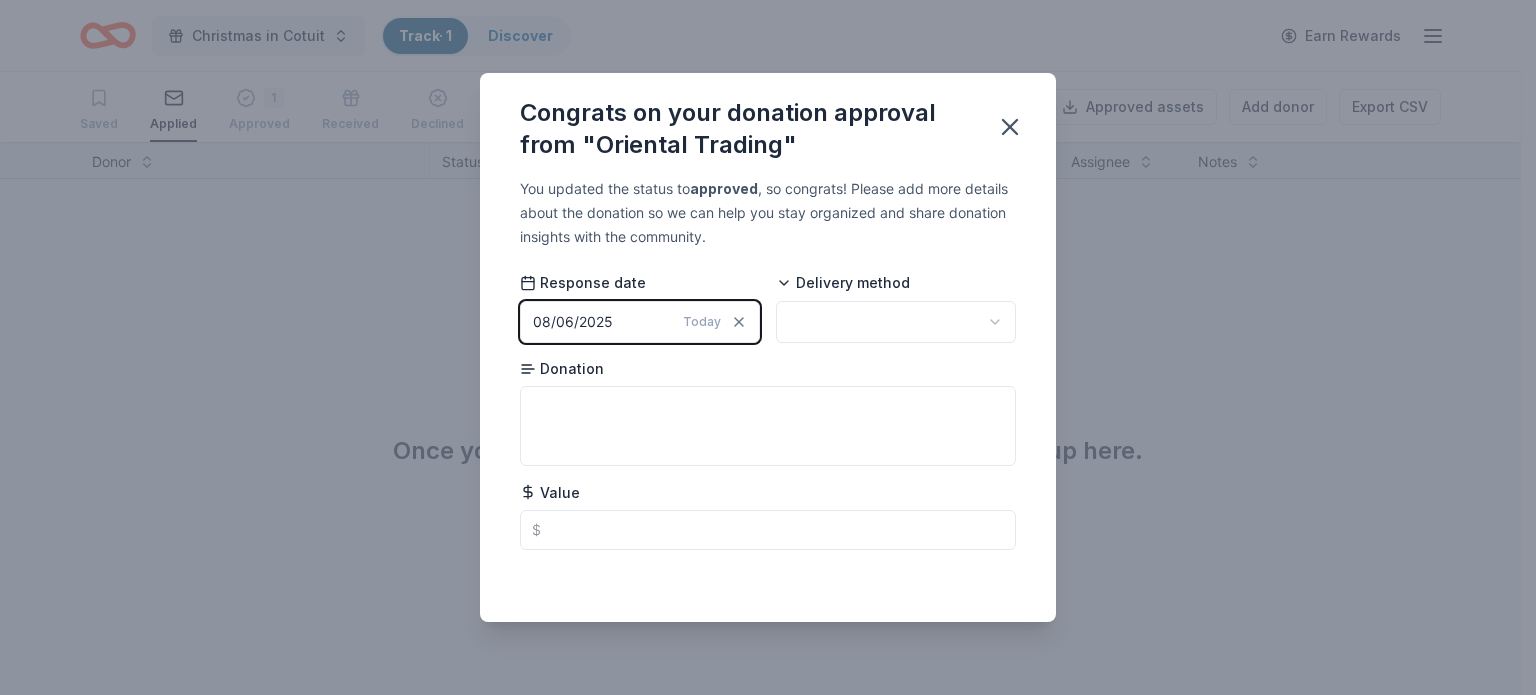 click on "Christmas in Cotuit Track  · 1 Discover Earn Rewards Saved Applied 1 Approved Received Declined Not interested  Approved assets Add donor Export CSV Donor Status Apply date Donation Value Assignee Notes No  donors  found. Once you mark a saved donor as "applied"
they'll show up here. Saved Congrats on your donation approval from "Oriental Trading" You updated the status to  approved , so congrats! Please add more details about the donation so we can help you stay organized and share donation insights with the community. Response date 08/06/2025 Today Delivery method Donation Value $ Saved" at bounding box center [768, 347] 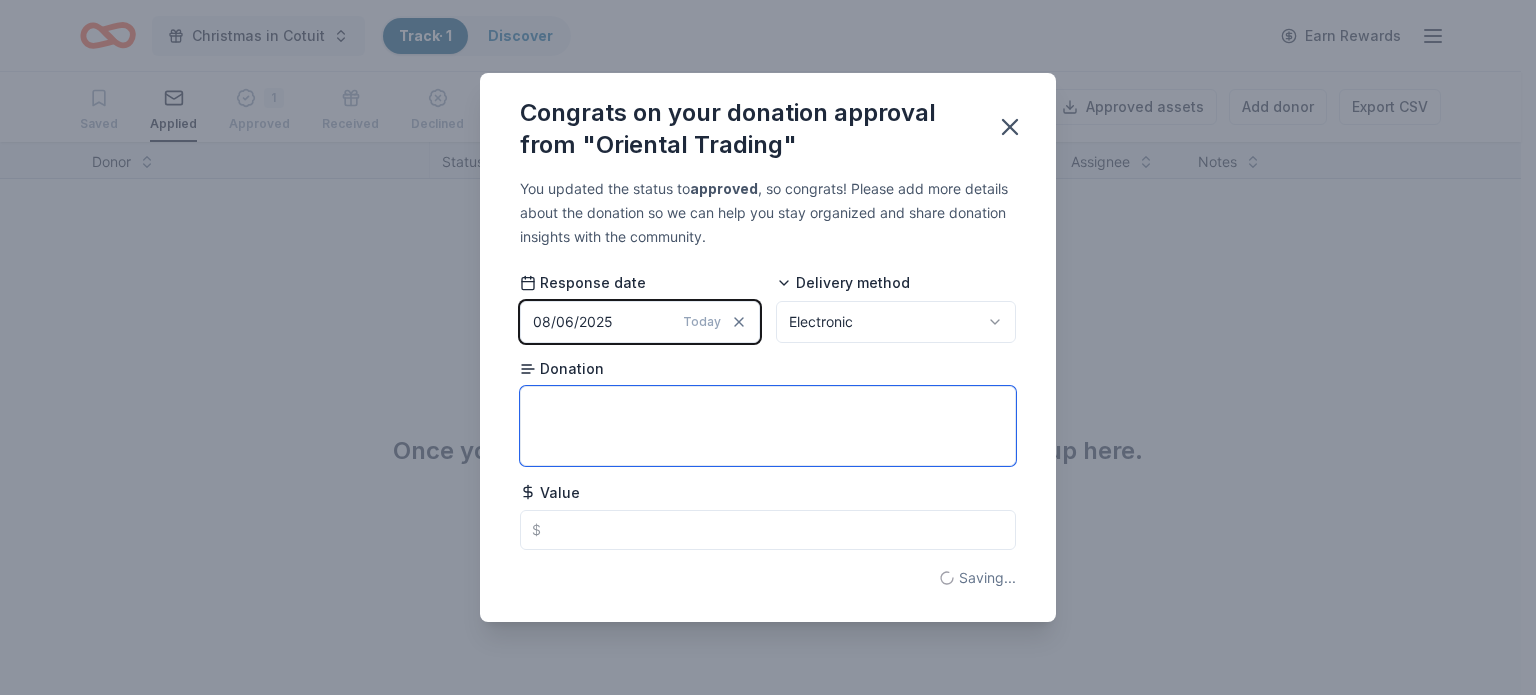 click at bounding box center (768, 426) 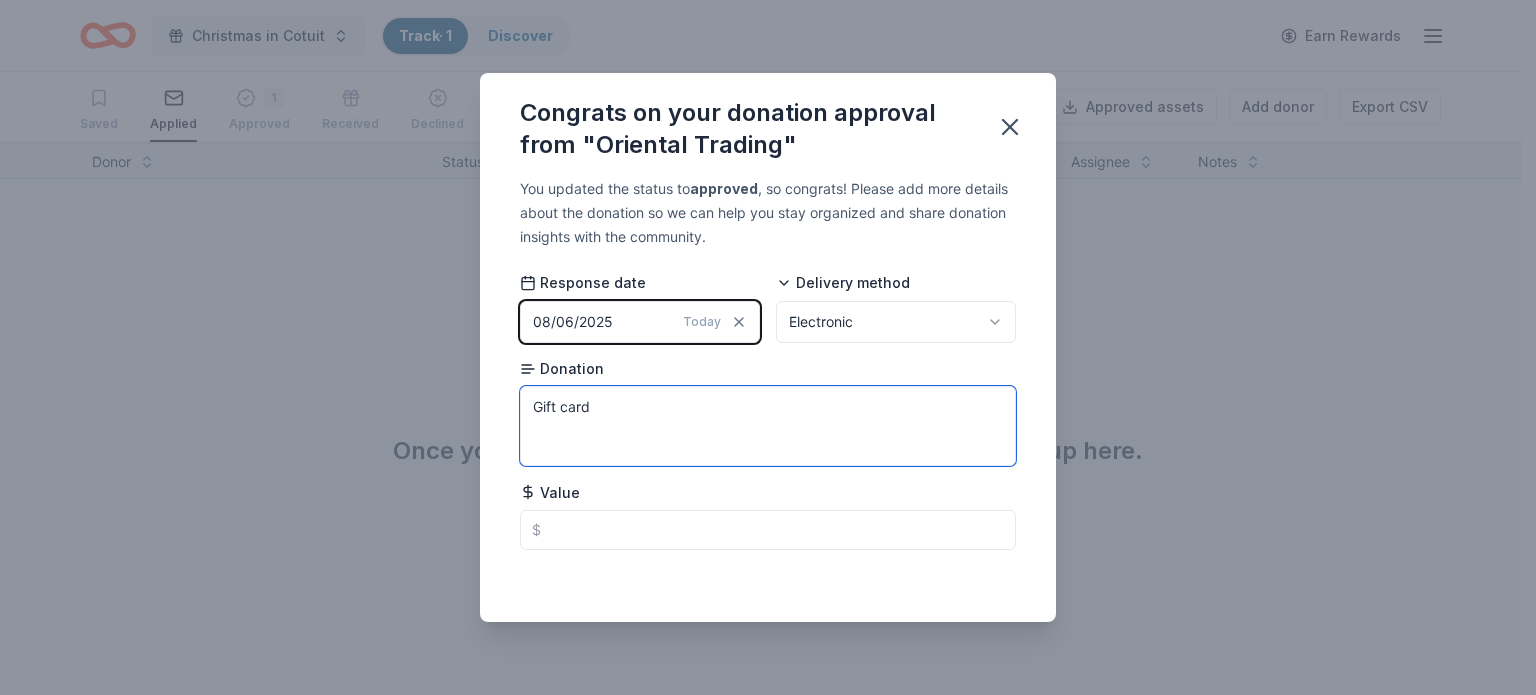 click on "Gift card" at bounding box center [768, 426] 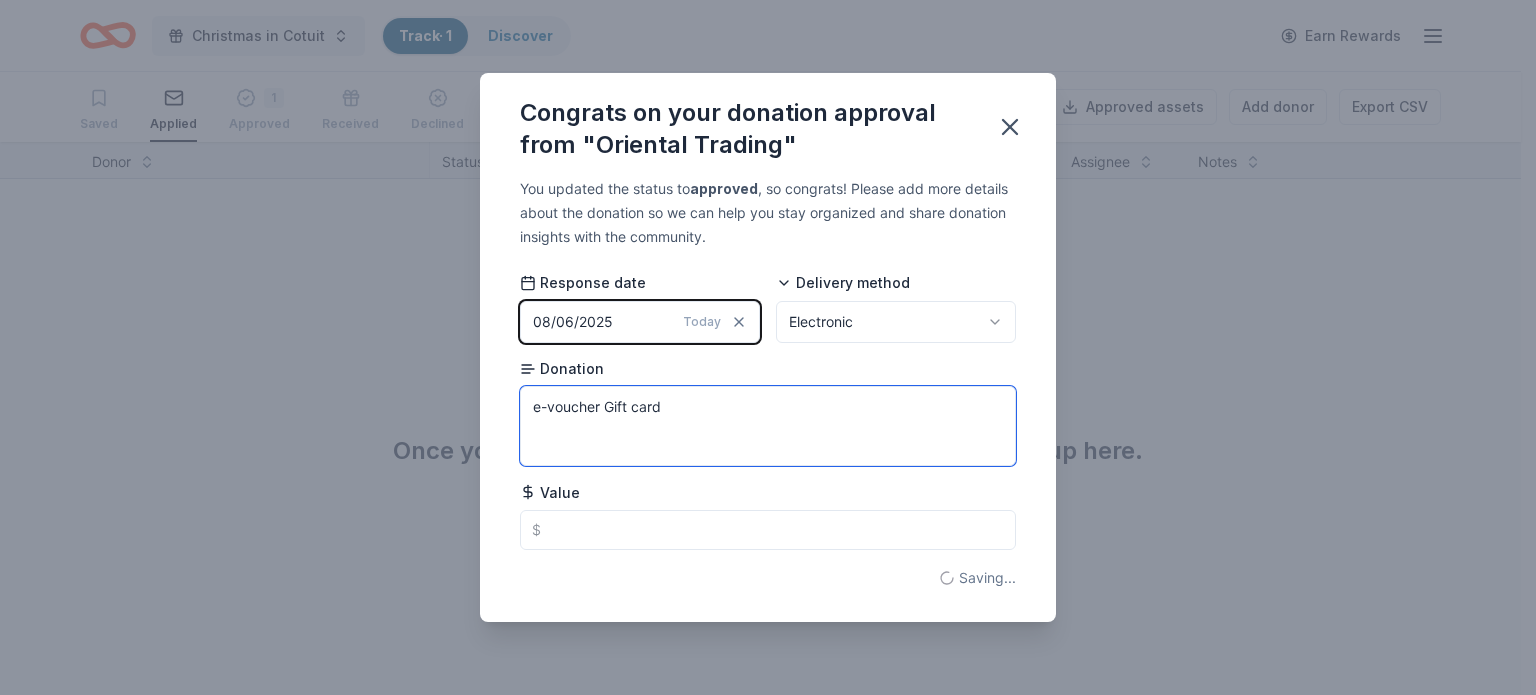 type on "e-voucher Gift card" 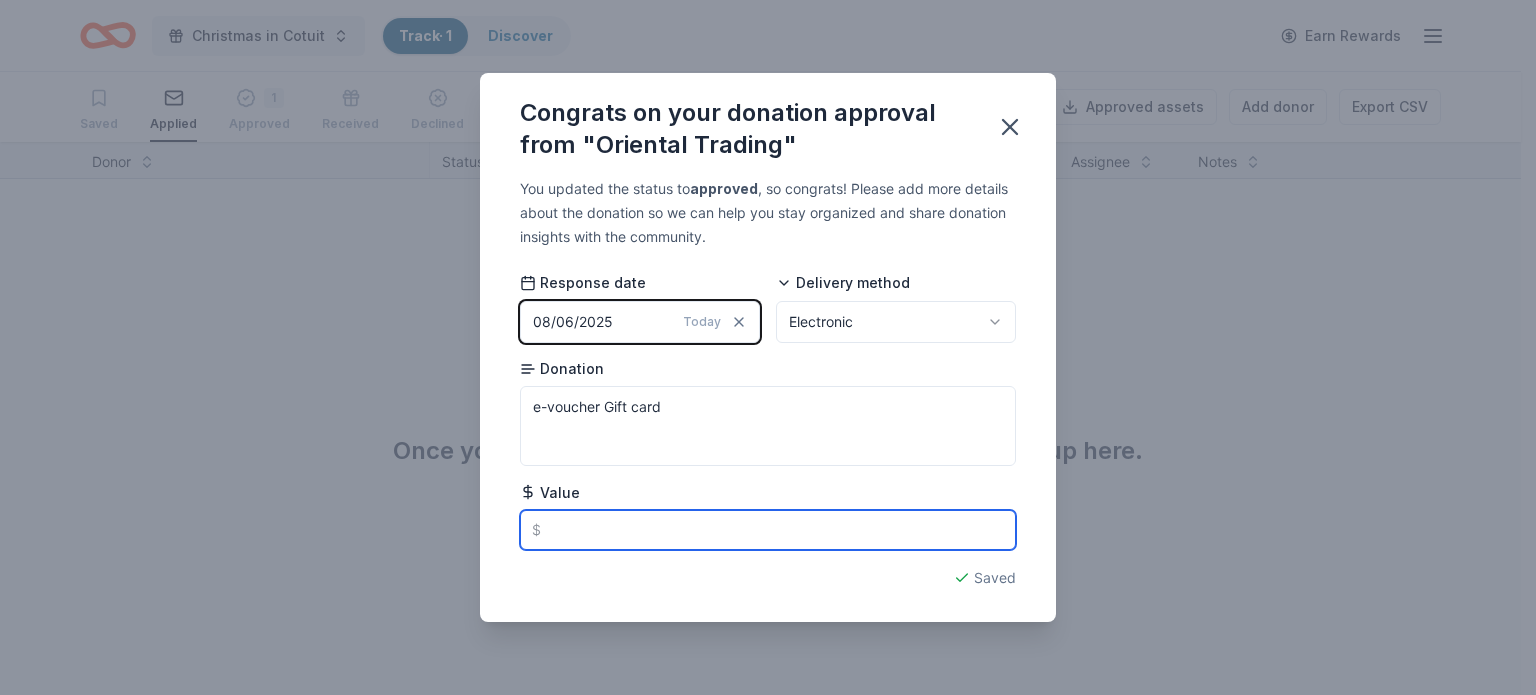 click at bounding box center [768, 530] 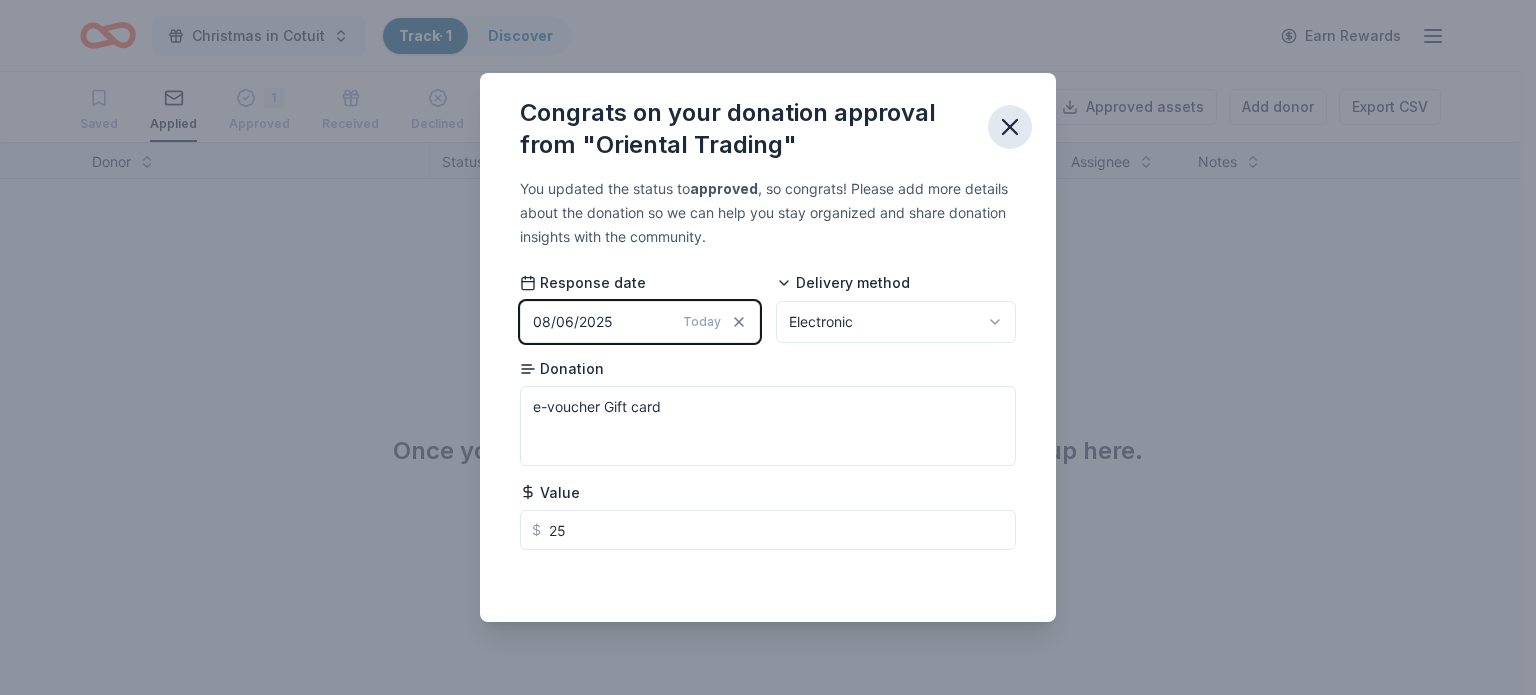 type on "25.00" 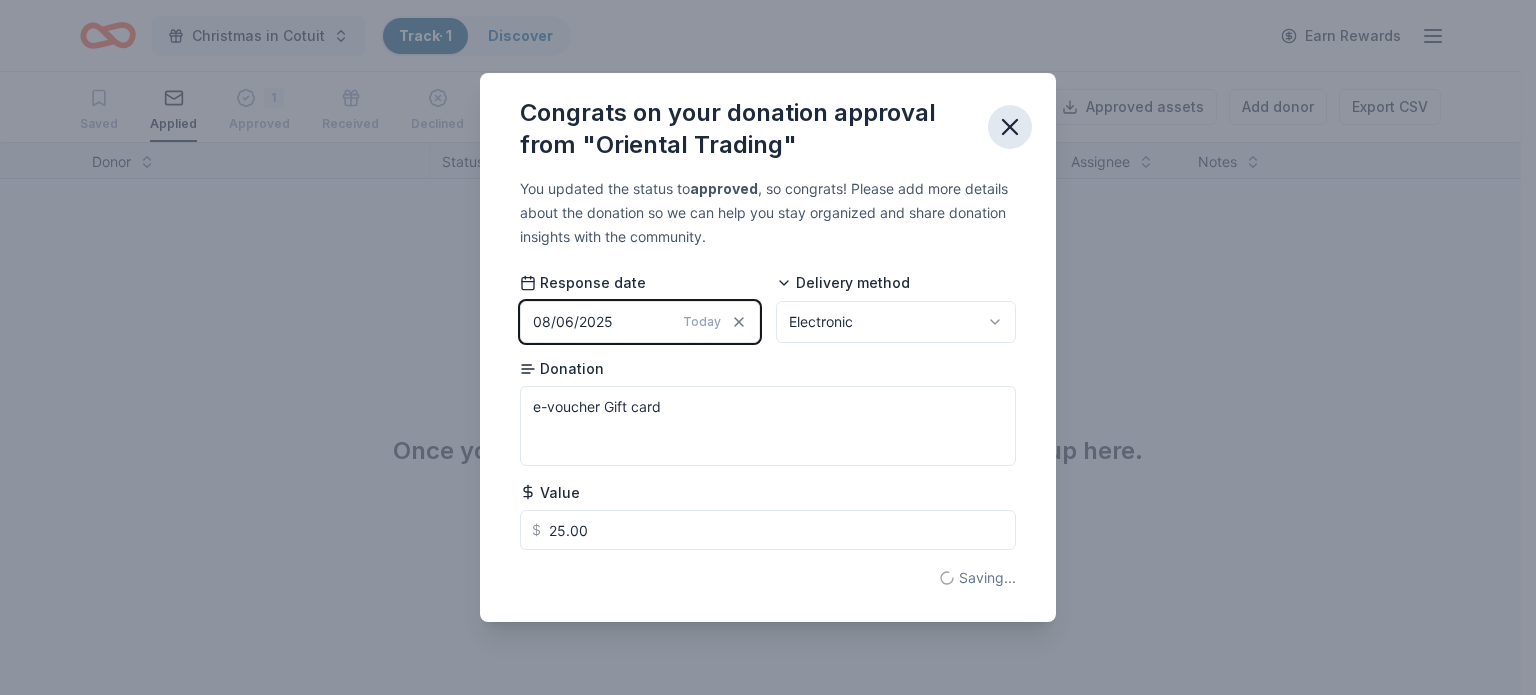 click 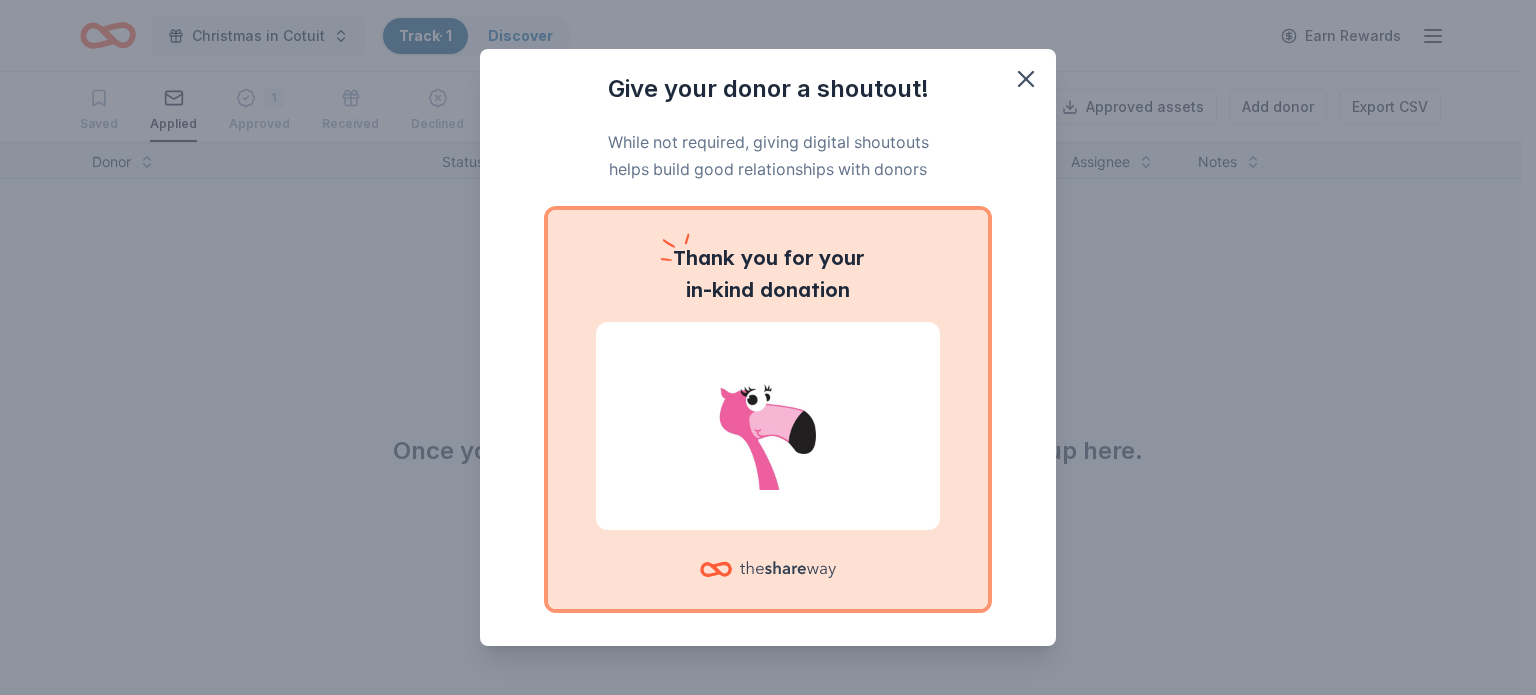 click at bounding box center (768, 426) 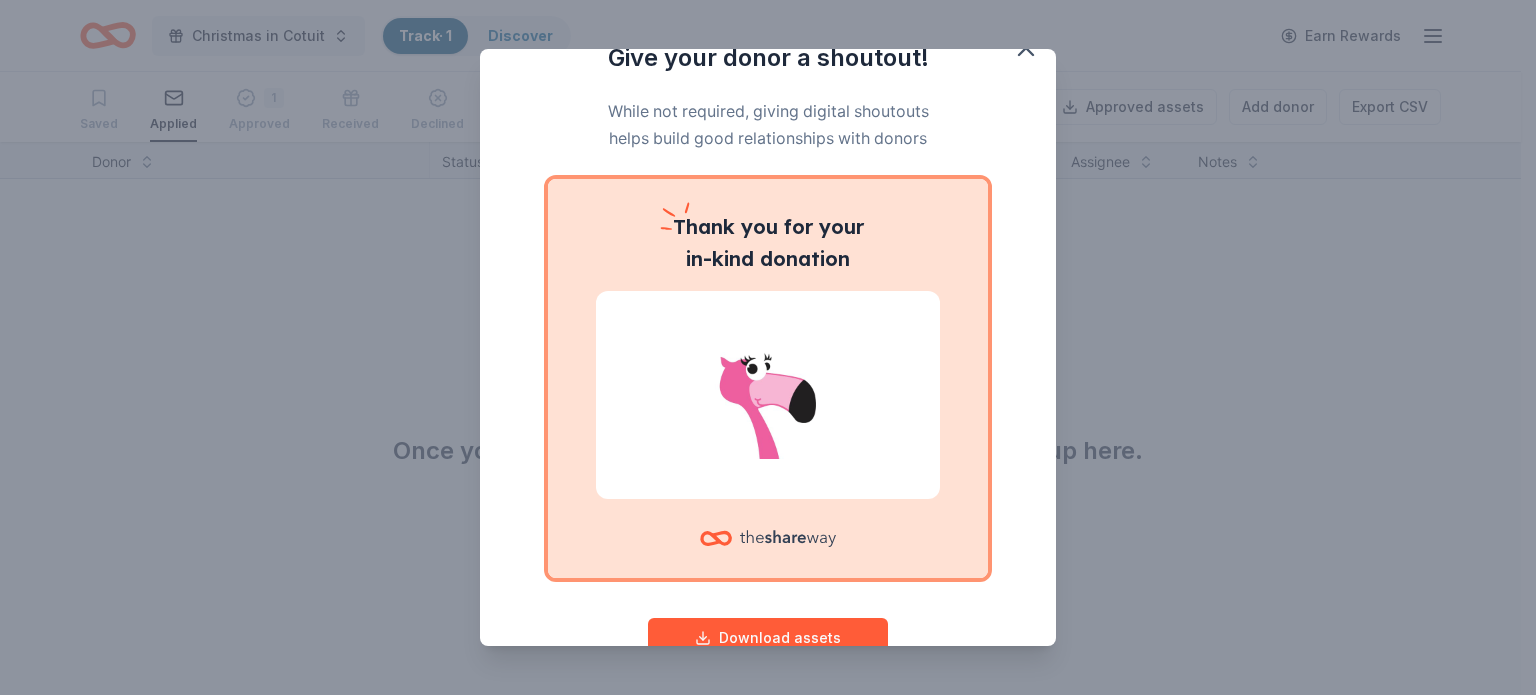 scroll, scrollTop: 86, scrollLeft: 0, axis: vertical 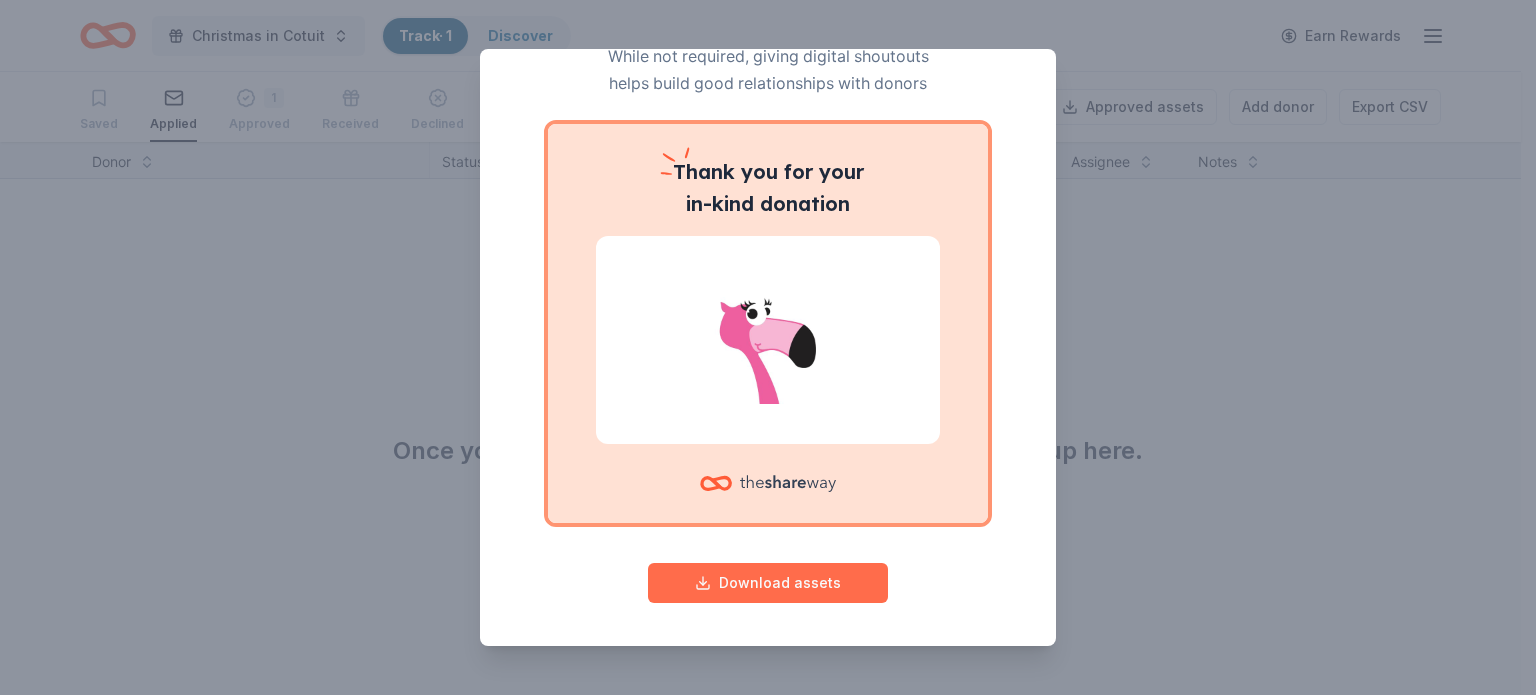 click on "Download assets" at bounding box center [768, 583] 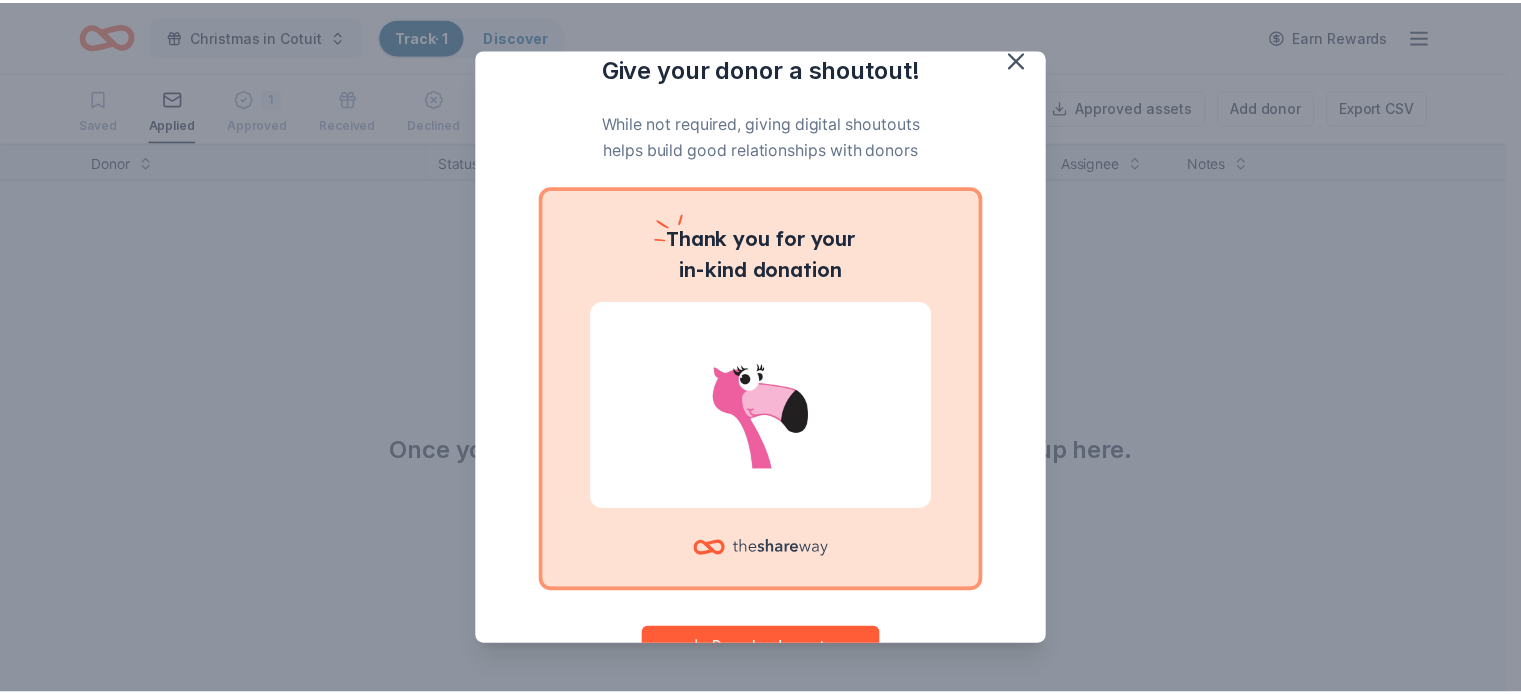 scroll, scrollTop: 6, scrollLeft: 0, axis: vertical 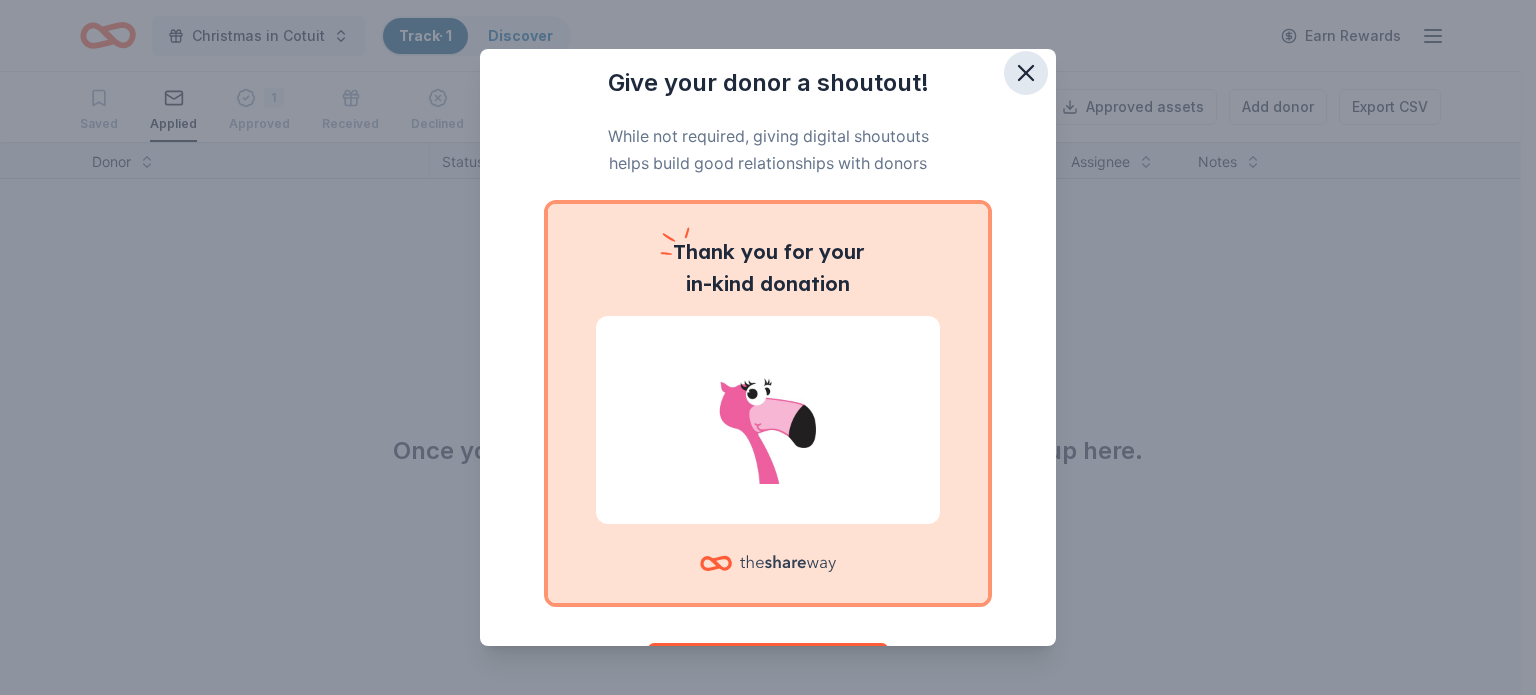 click 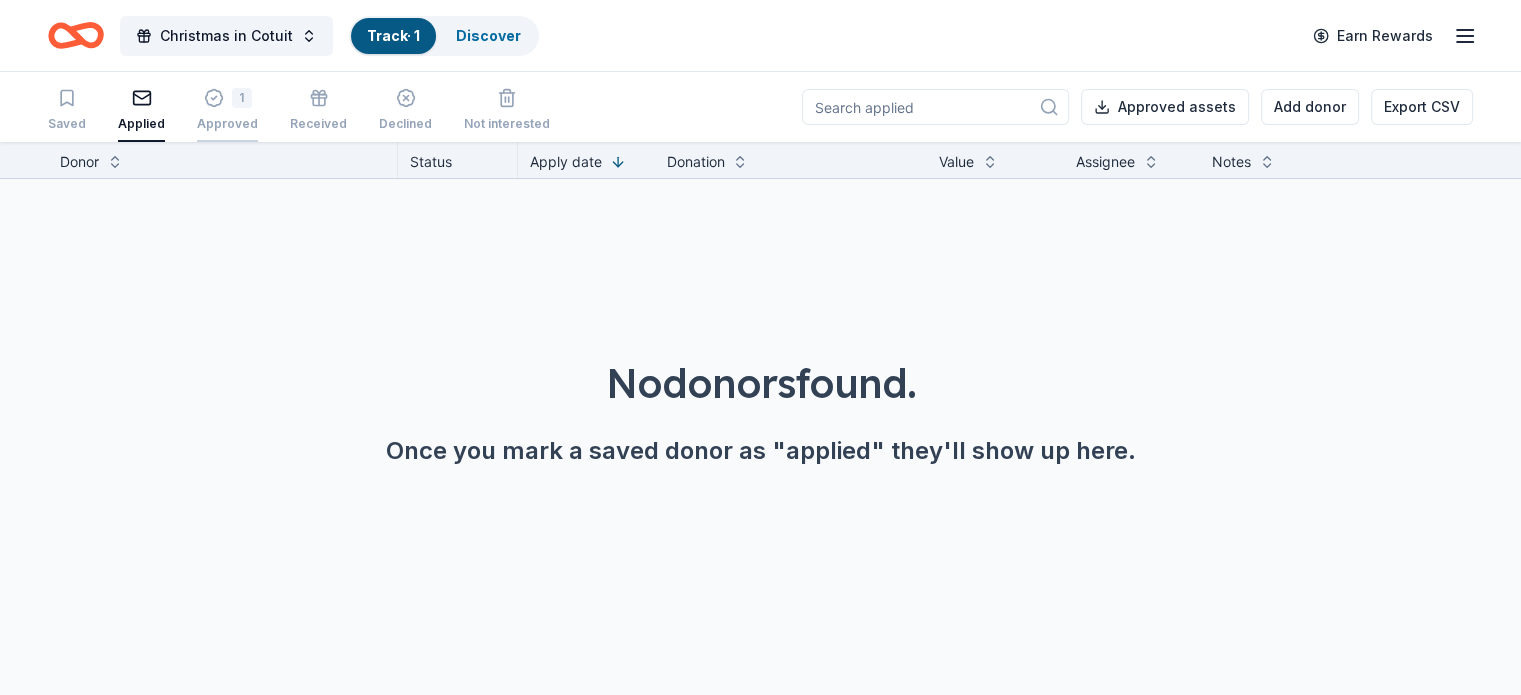 click on "1" at bounding box center (242, 98) 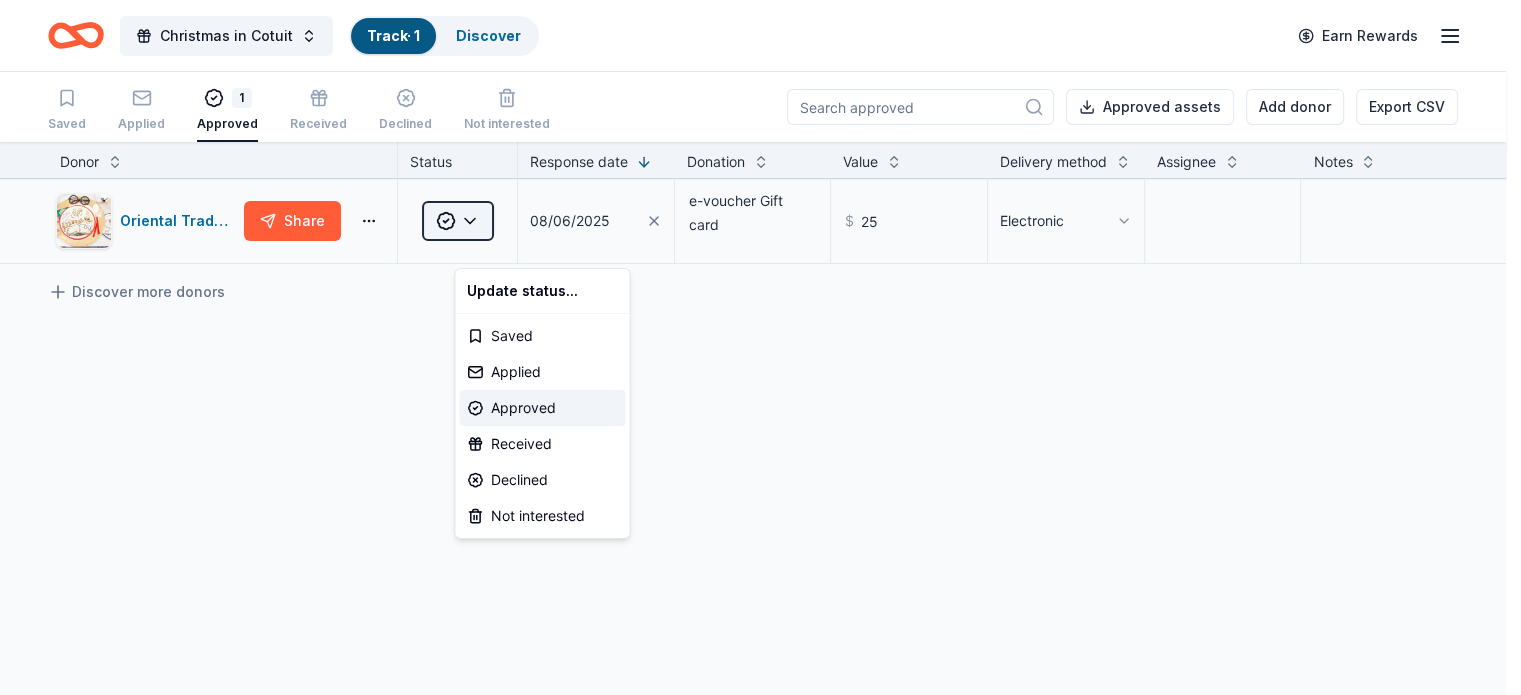 click on "Christmas in Cotuit Track  · 1 Discover Earn Rewards Saved Applied 1 Approved Received Declined Not interested  Approved assets Add donor Export CSV Donor Status Response date Donation Value Delivery method Assignee Notes Oriental Trading  Share Approved 08/06/2025 e-voucher Gift card $ 25 Electronic   Discover more donors Saved Update status... Saved Applied Approved Received Declined Not interested" at bounding box center [760, 347] 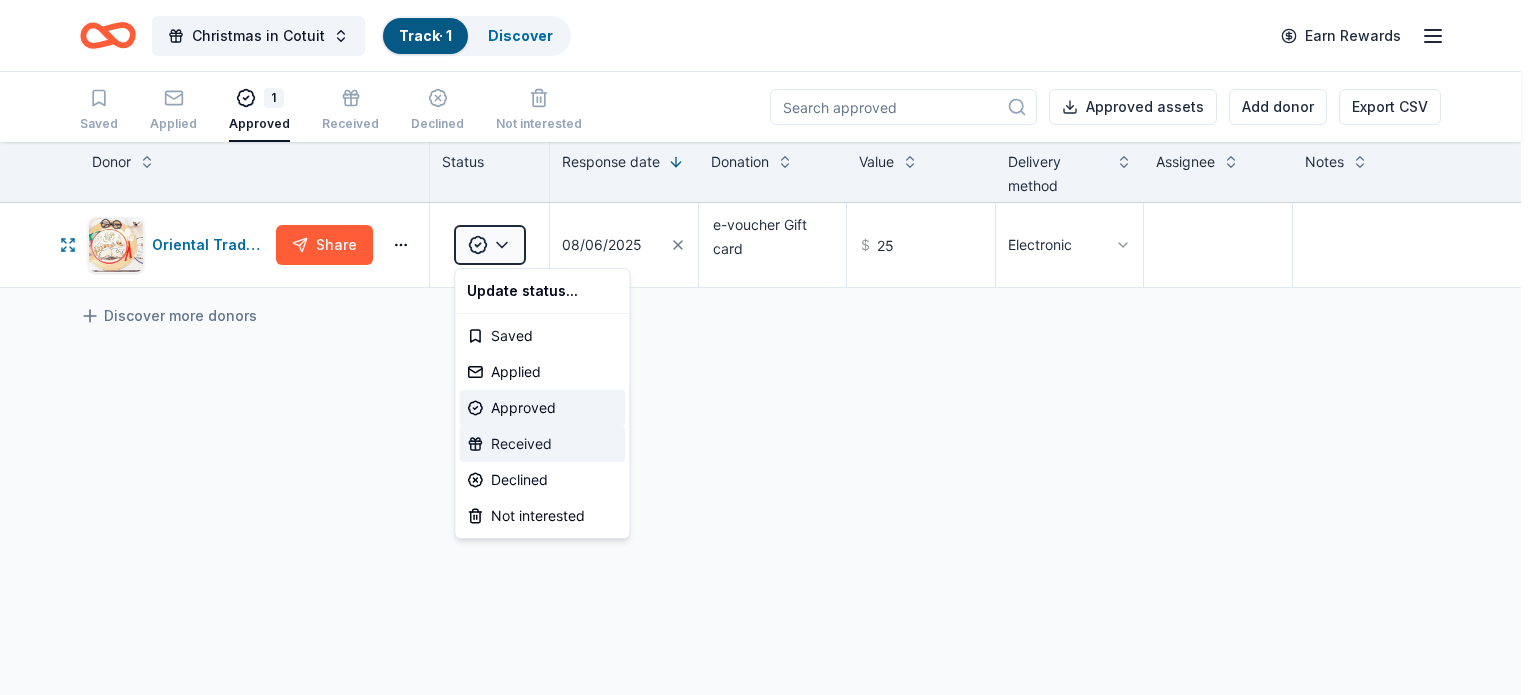 click on "Received" at bounding box center (542, 444) 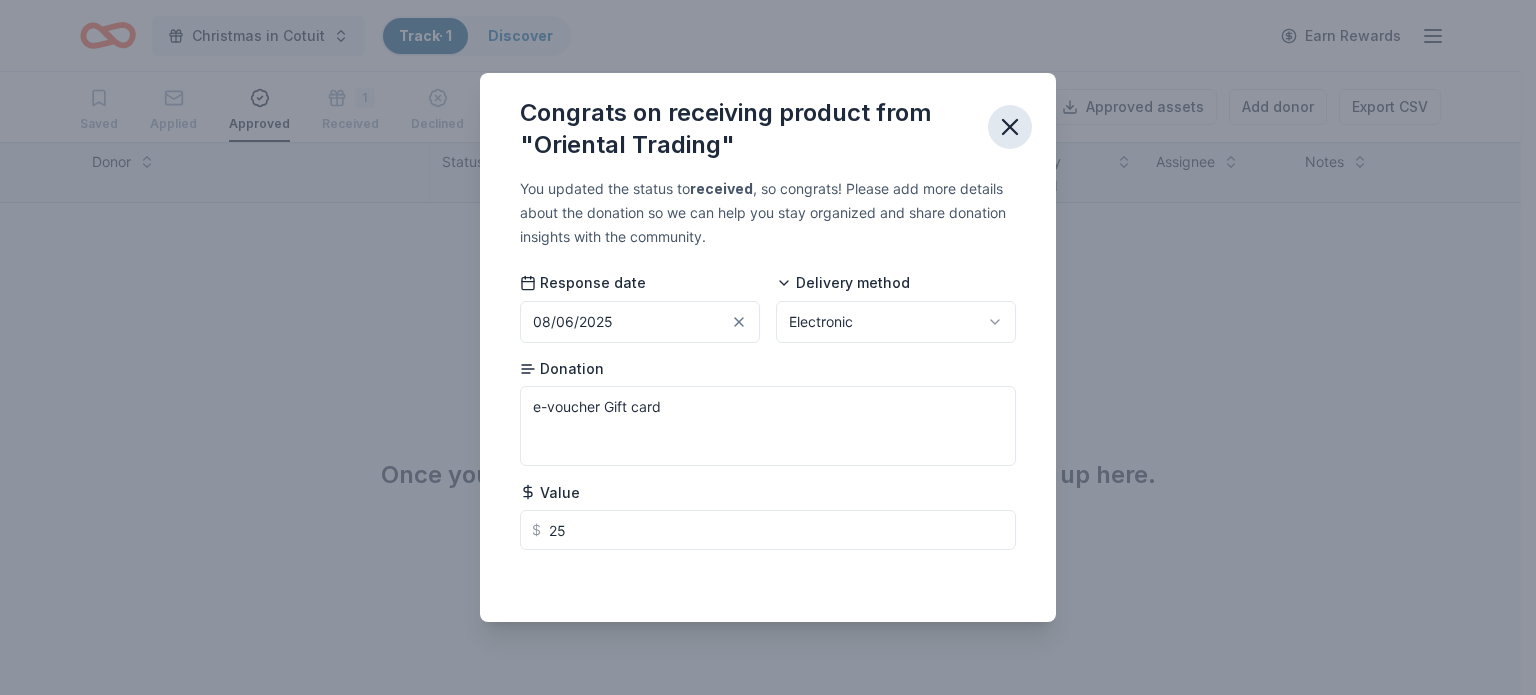 click 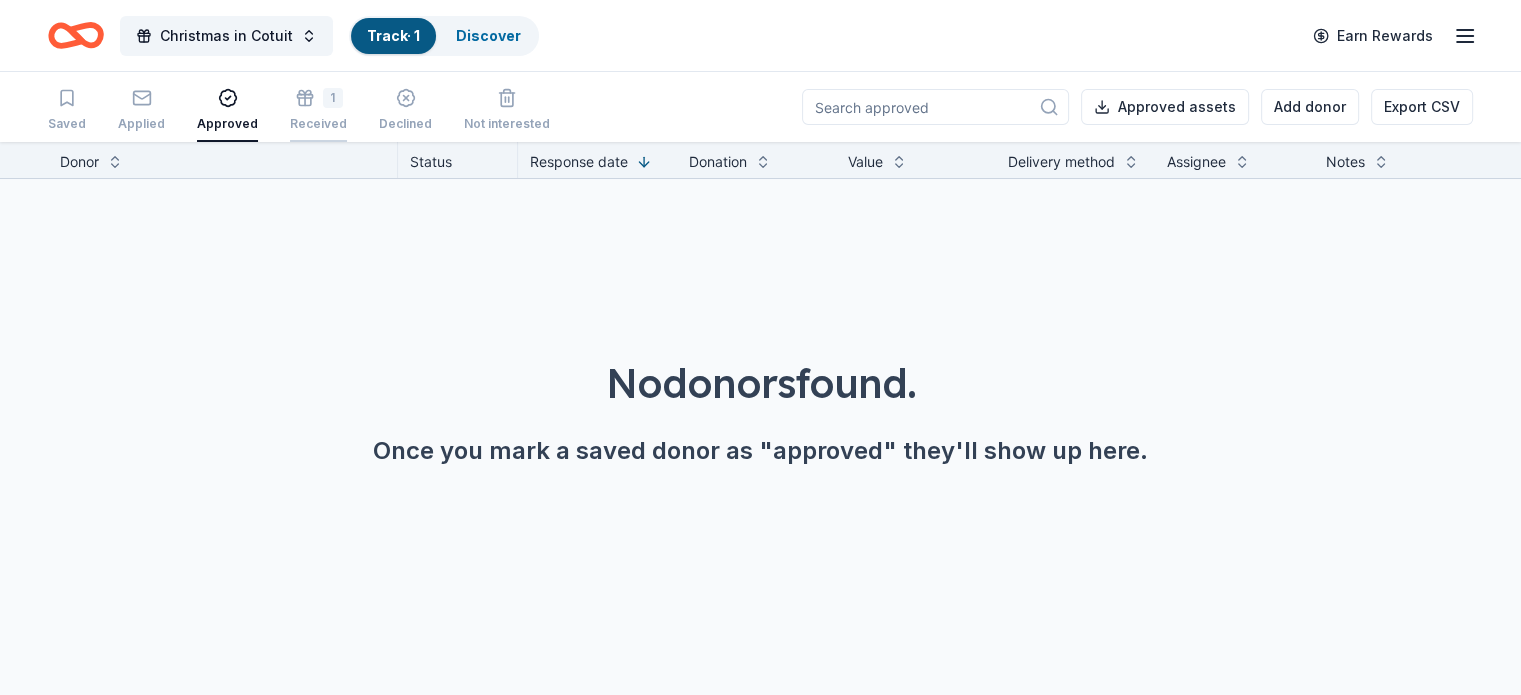 click on "1" at bounding box center (333, 98) 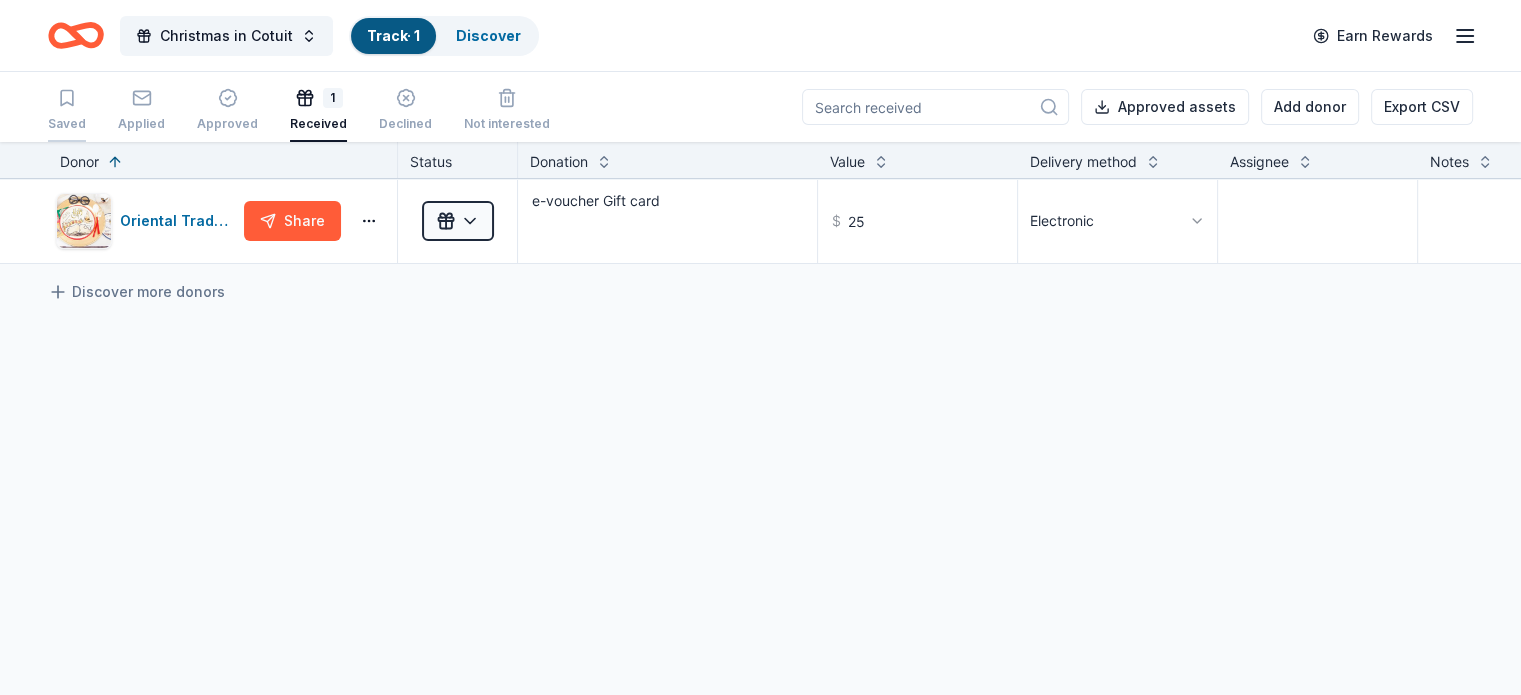 click 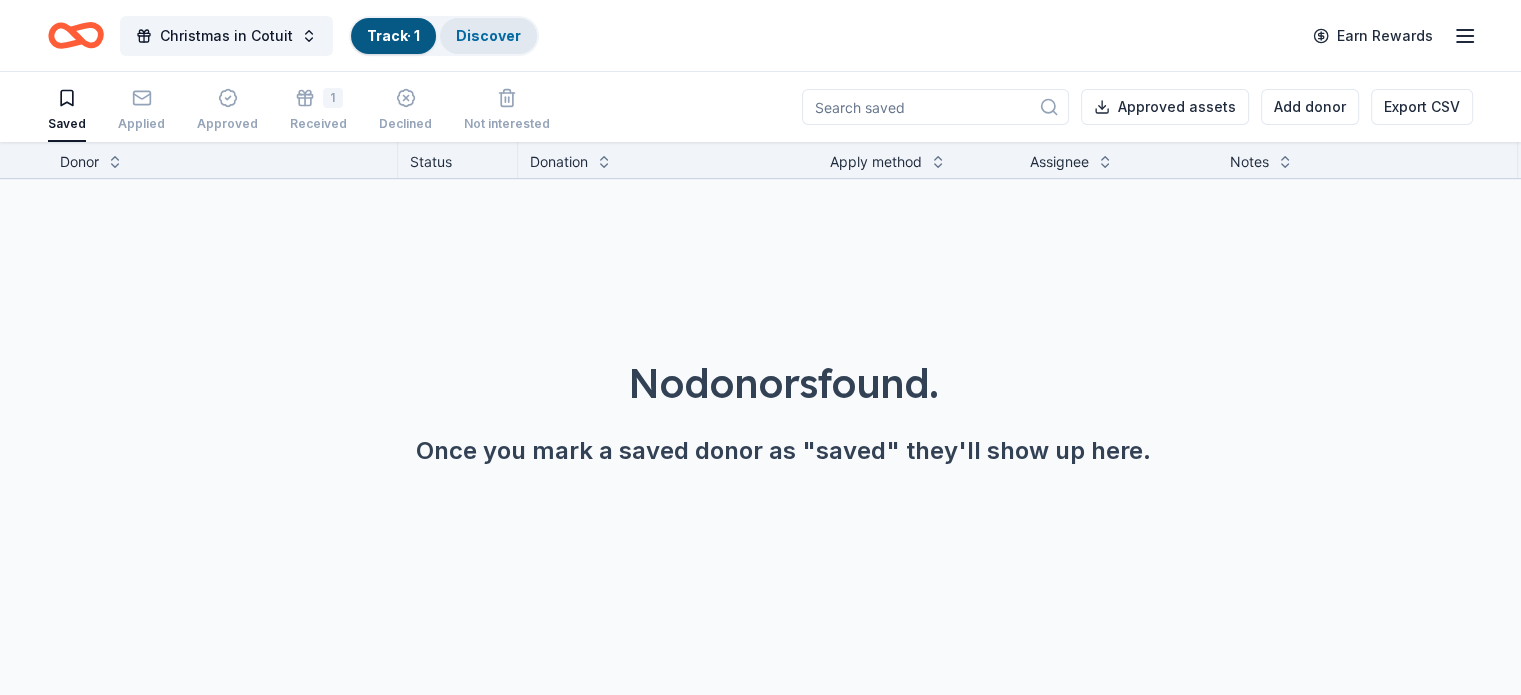 click on "Discover" at bounding box center [488, 35] 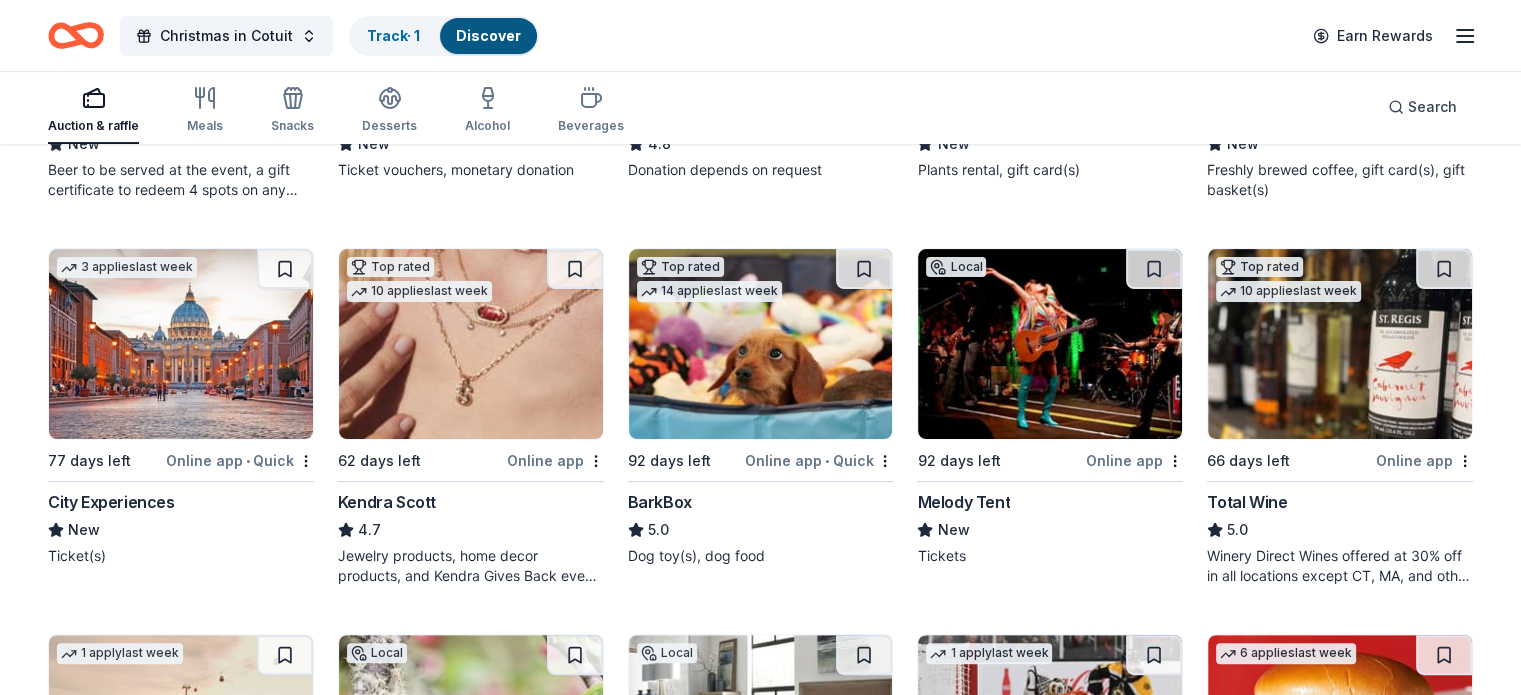 scroll, scrollTop: 300, scrollLeft: 0, axis: vertical 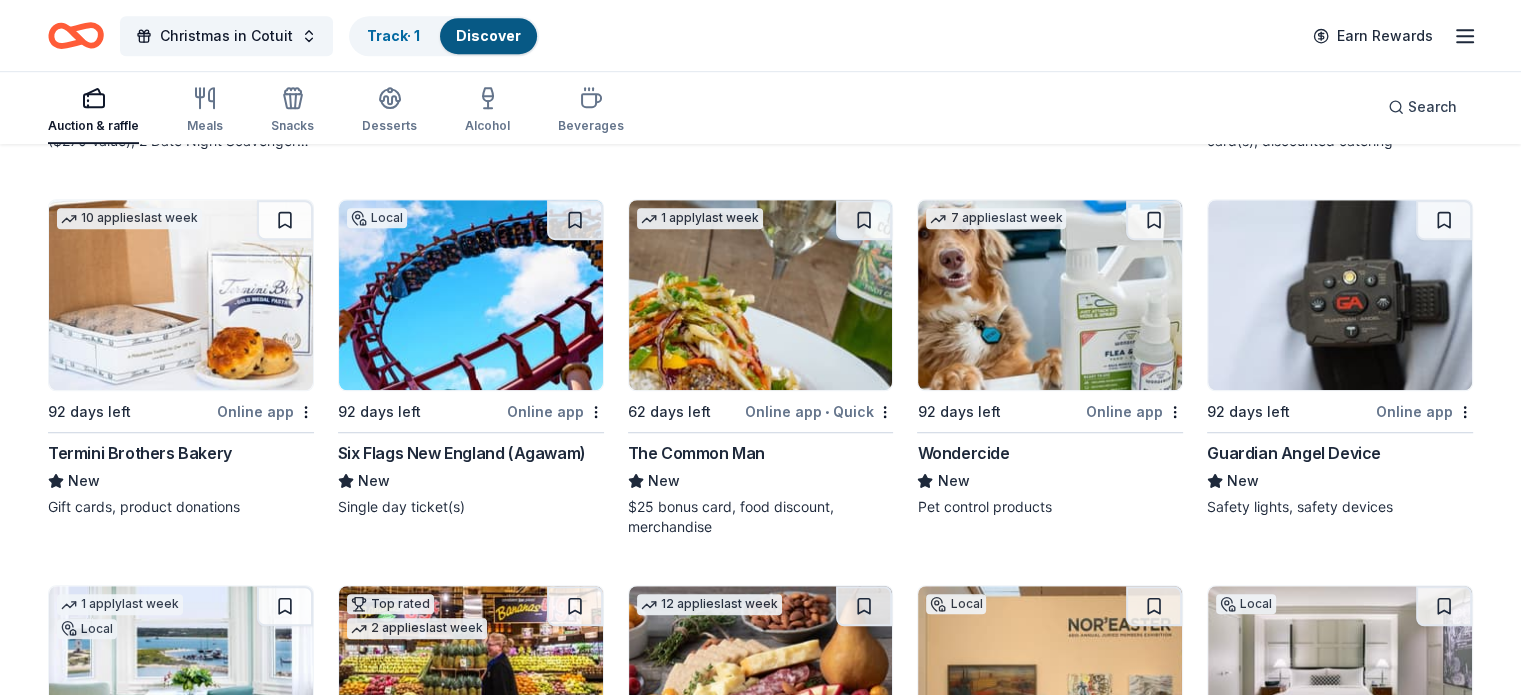 click on "Termini Brothers Bakery" at bounding box center [140, 453] 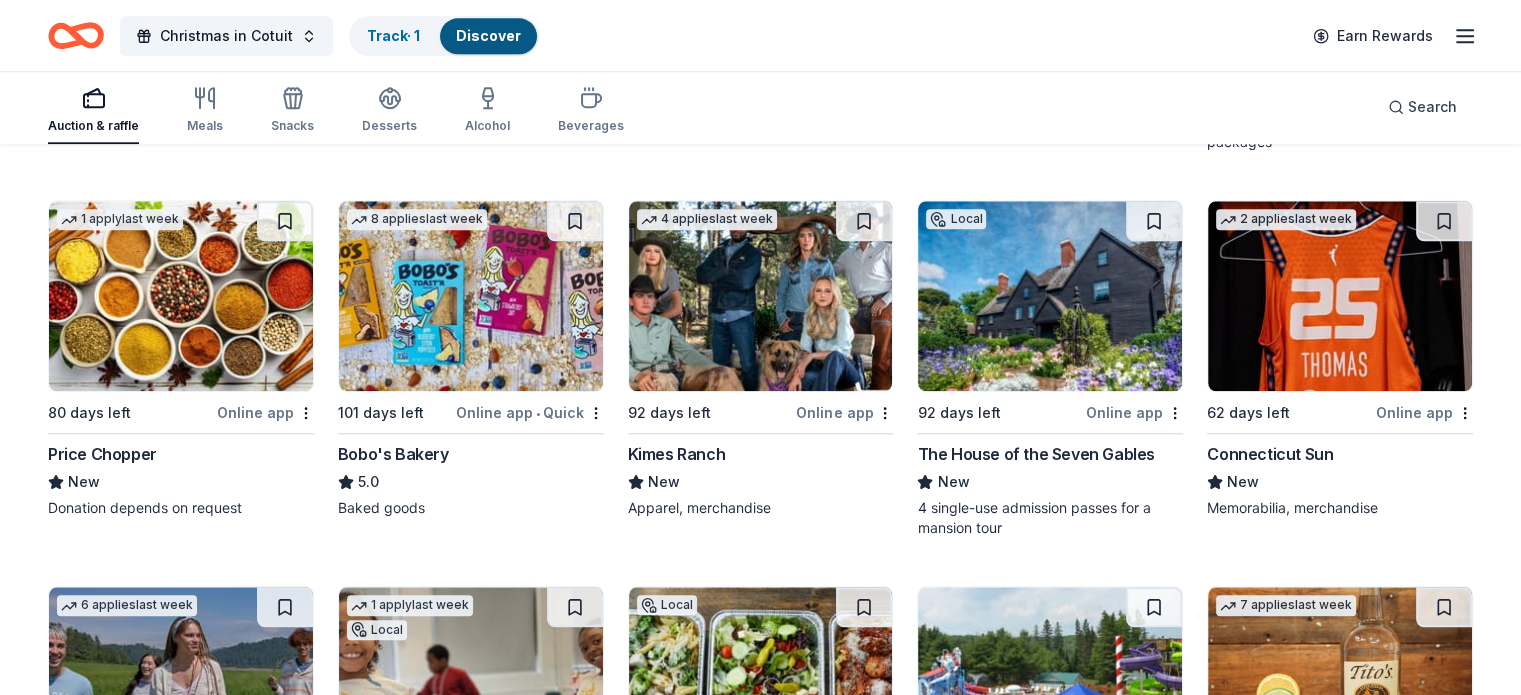scroll, scrollTop: 2498, scrollLeft: 0, axis: vertical 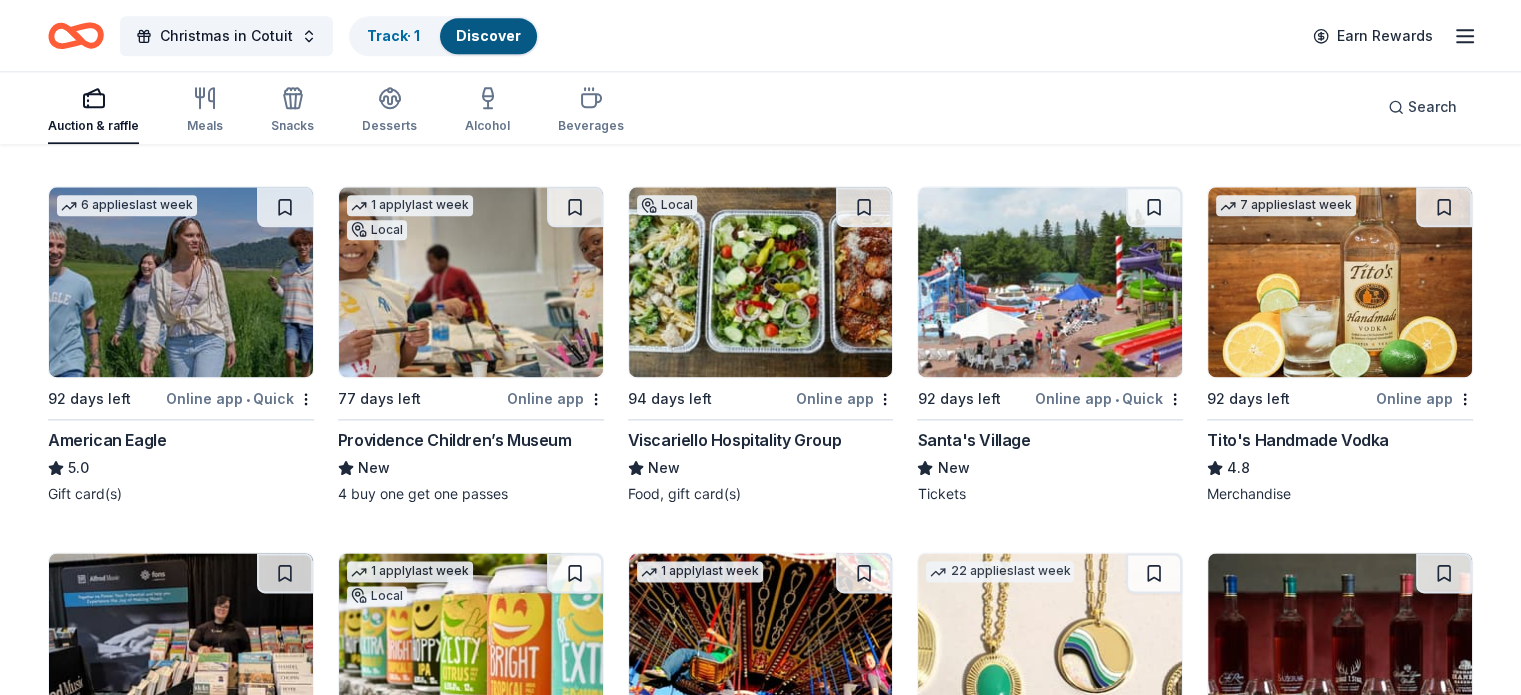 click on "Santa's Village" at bounding box center (973, 440) 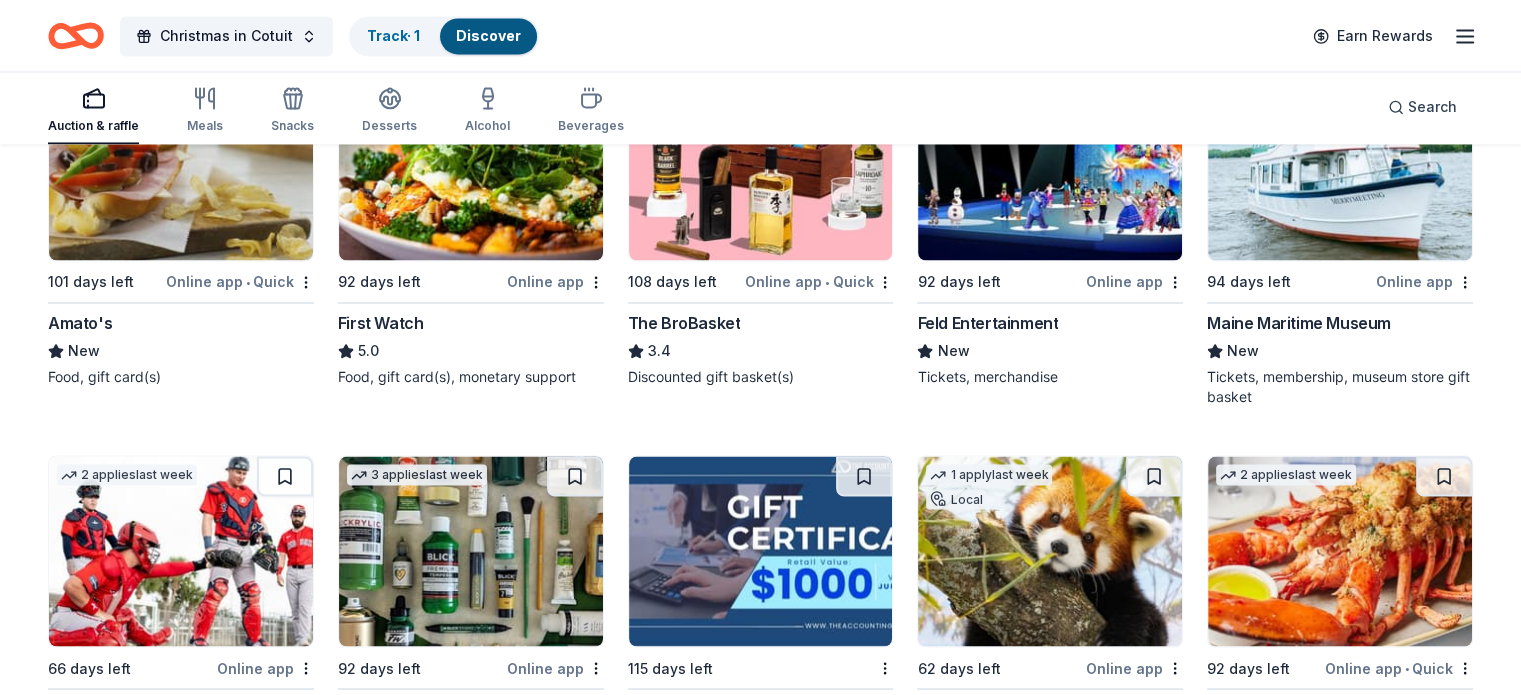 scroll, scrollTop: 3230, scrollLeft: 0, axis: vertical 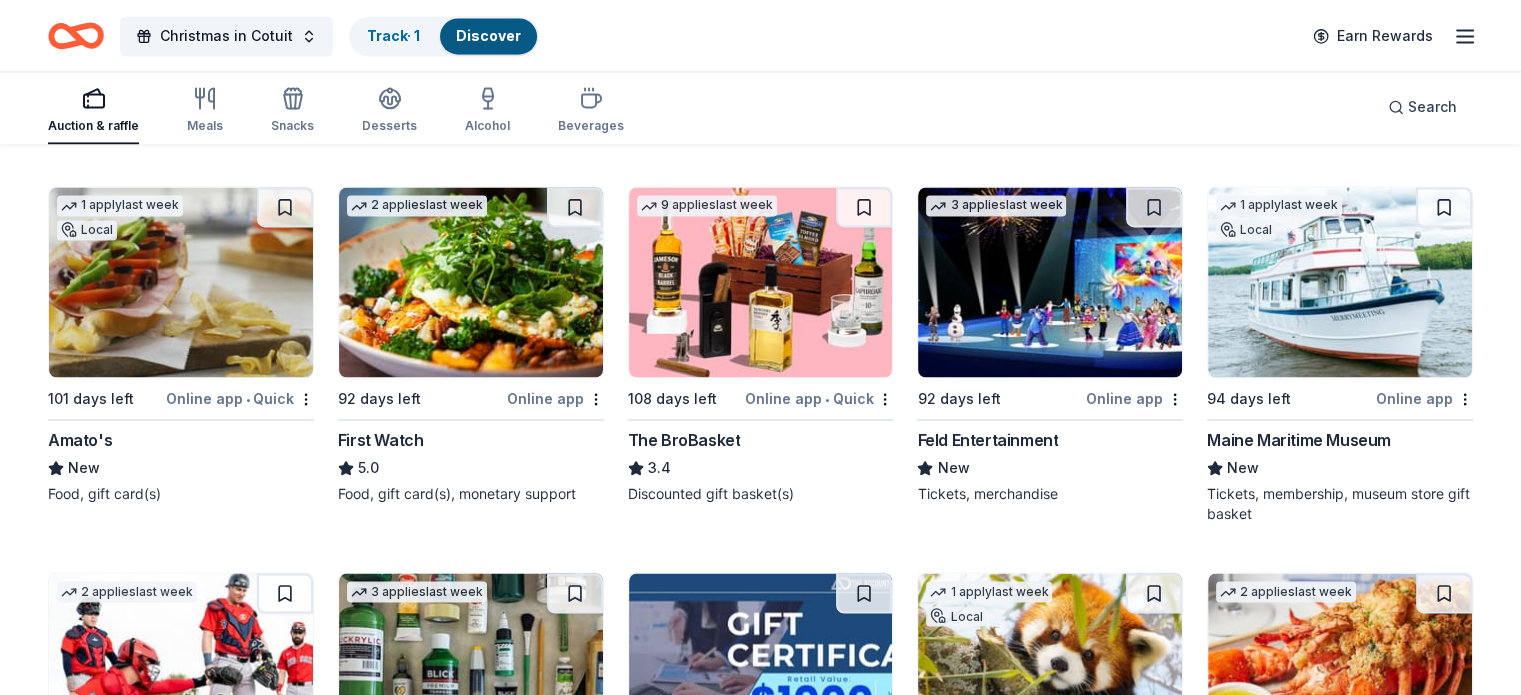 click at bounding box center [761, 282] 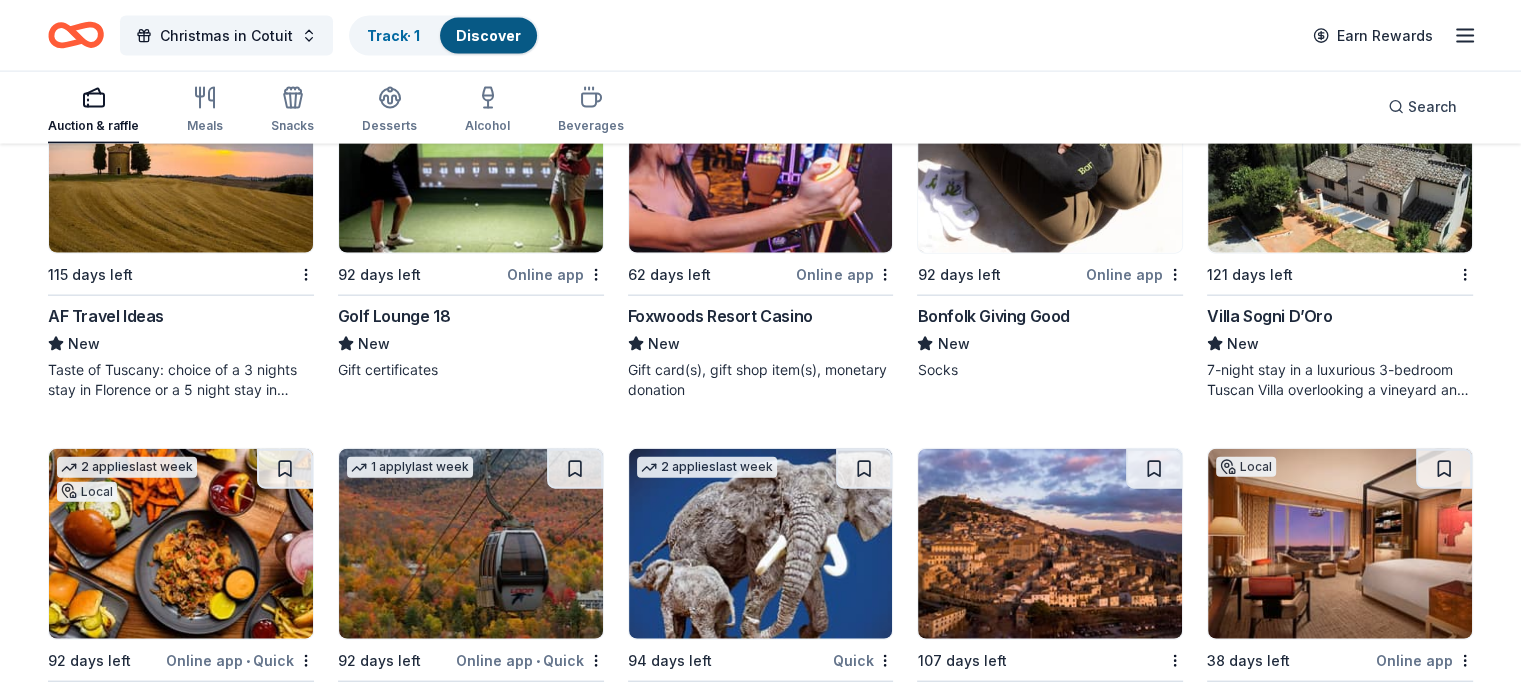 scroll, scrollTop: 4873, scrollLeft: 0, axis: vertical 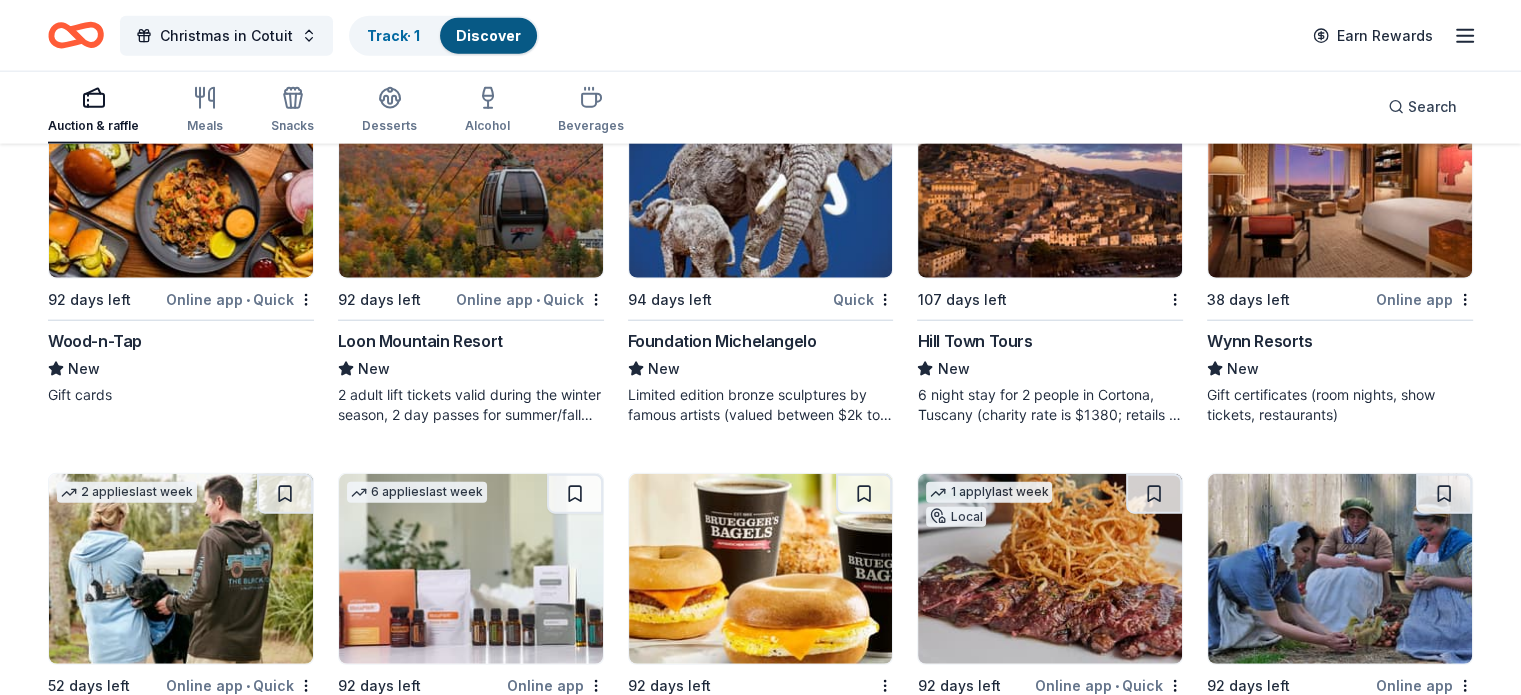 click on "Limited edition bronze sculptures by famous artists (valued between $2k to $7k; proceeds will split 50/50)" at bounding box center (761, 405) 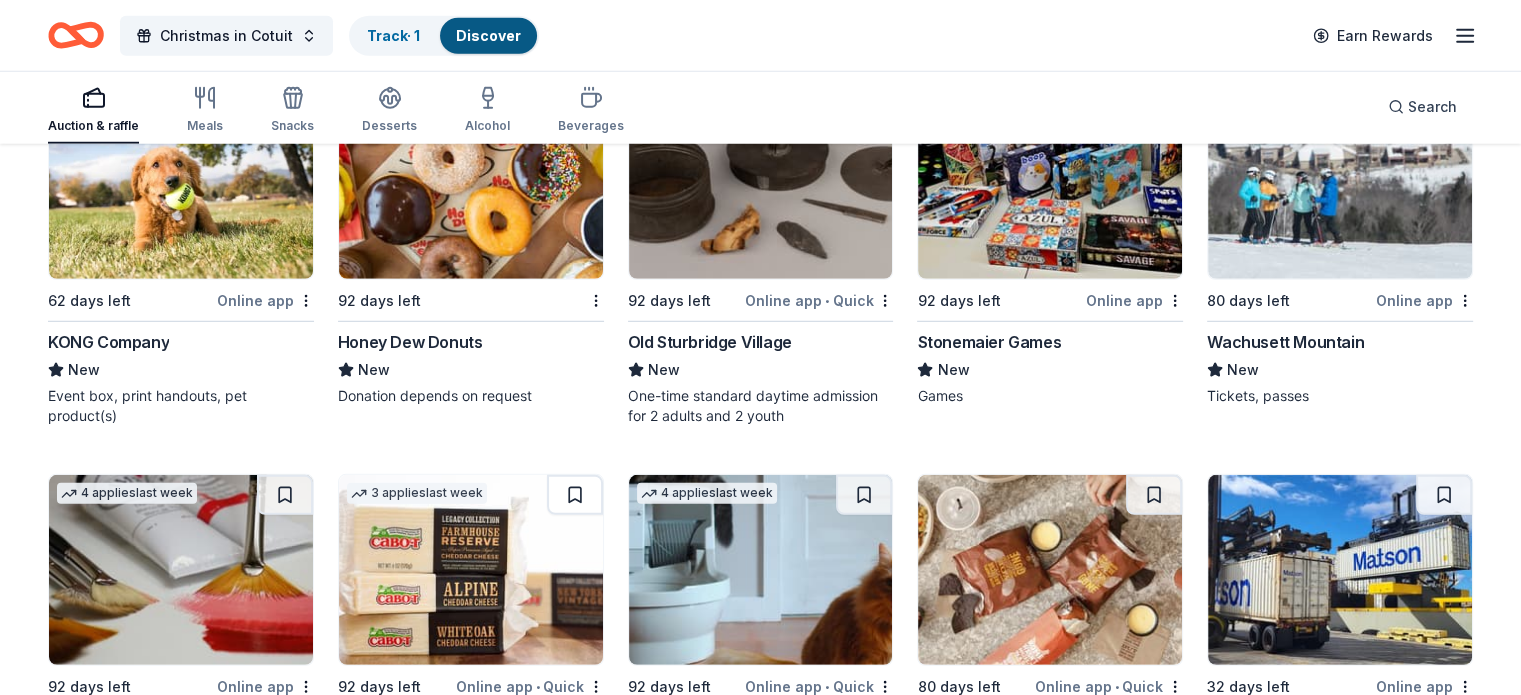 scroll, scrollTop: 5544, scrollLeft: 0, axis: vertical 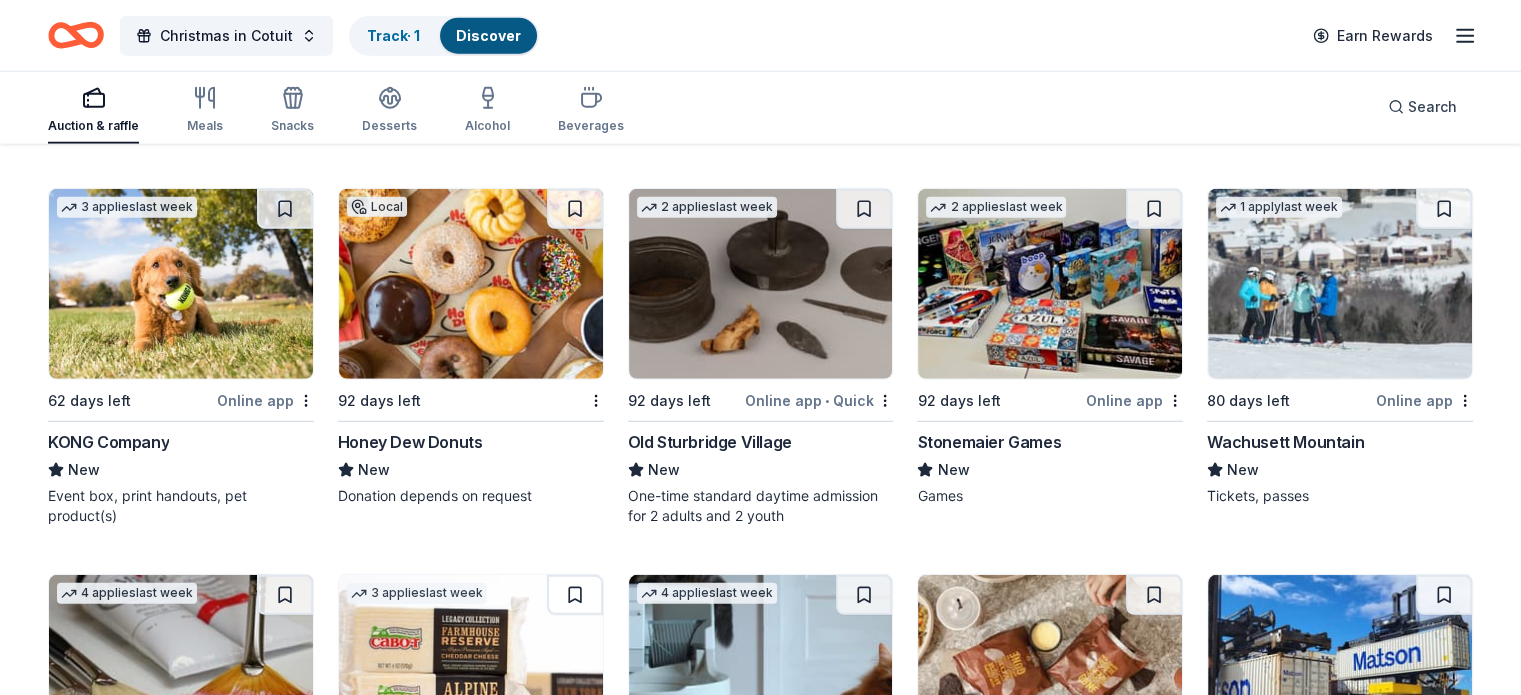 click at bounding box center [1050, 284] 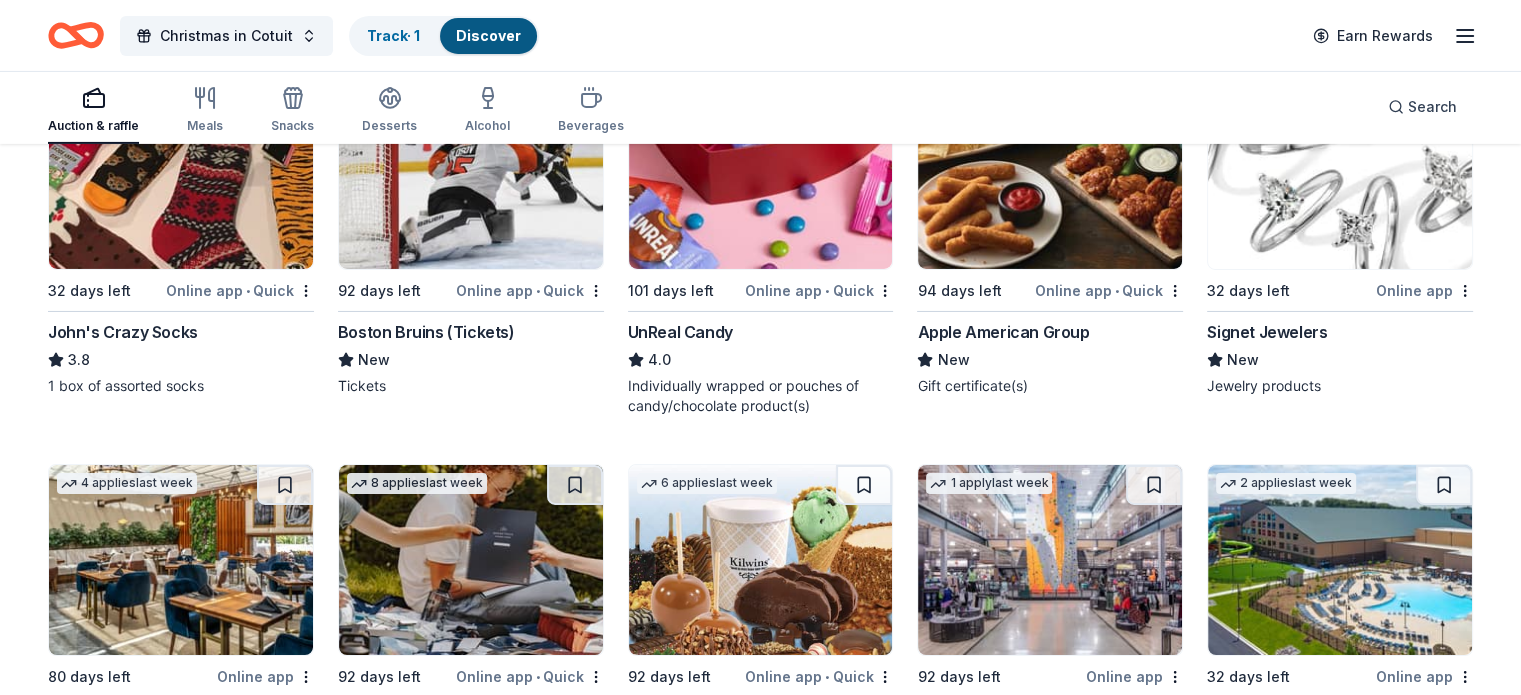scroll, scrollTop: 6811, scrollLeft: 0, axis: vertical 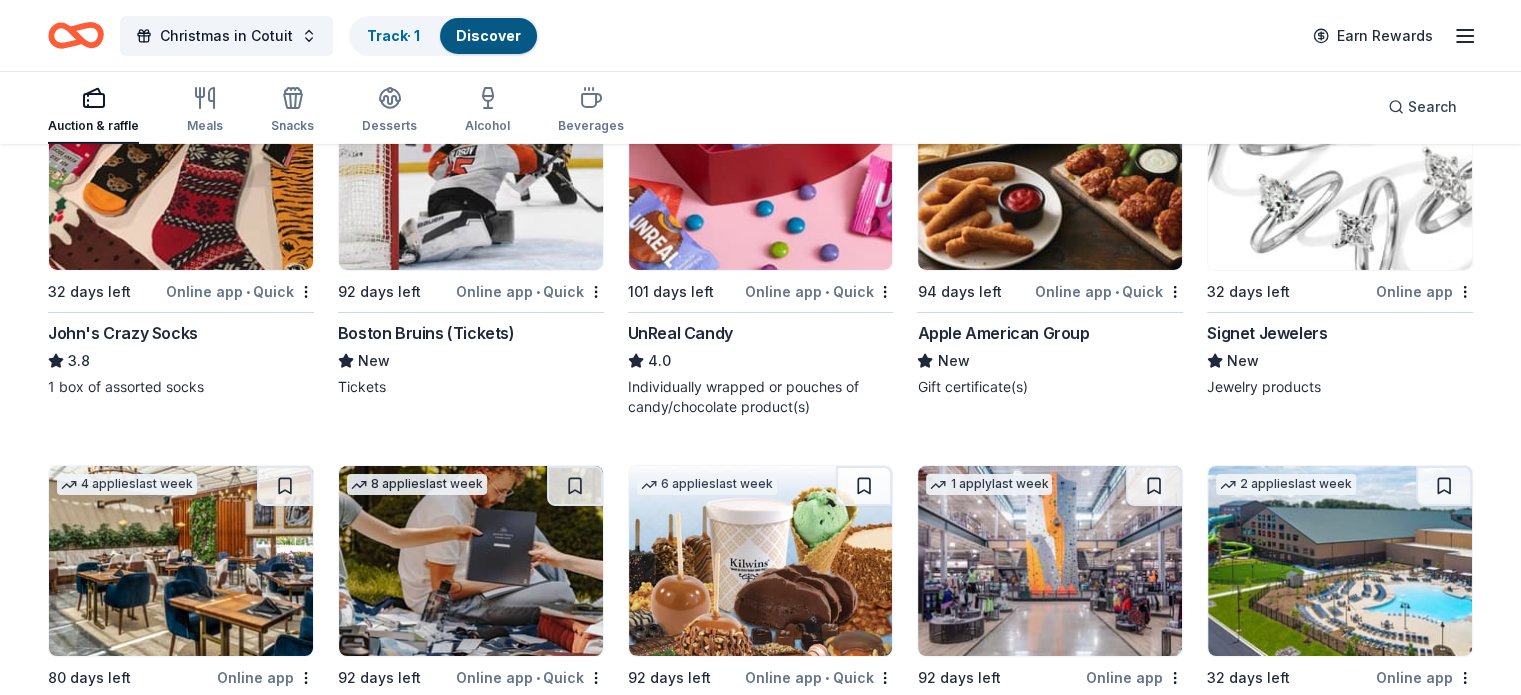 click on "Boston Bruins (Tickets)" at bounding box center (426, 333) 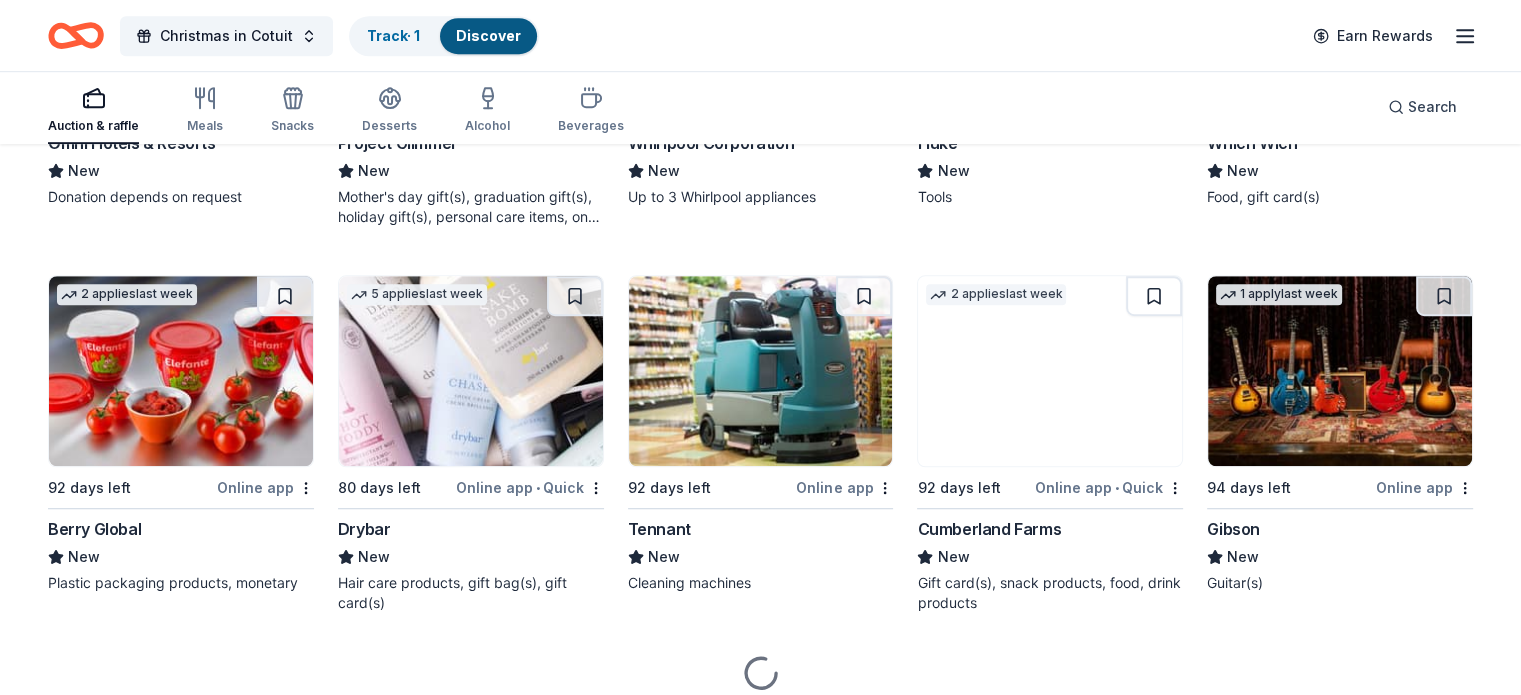 scroll, scrollTop: 8983, scrollLeft: 0, axis: vertical 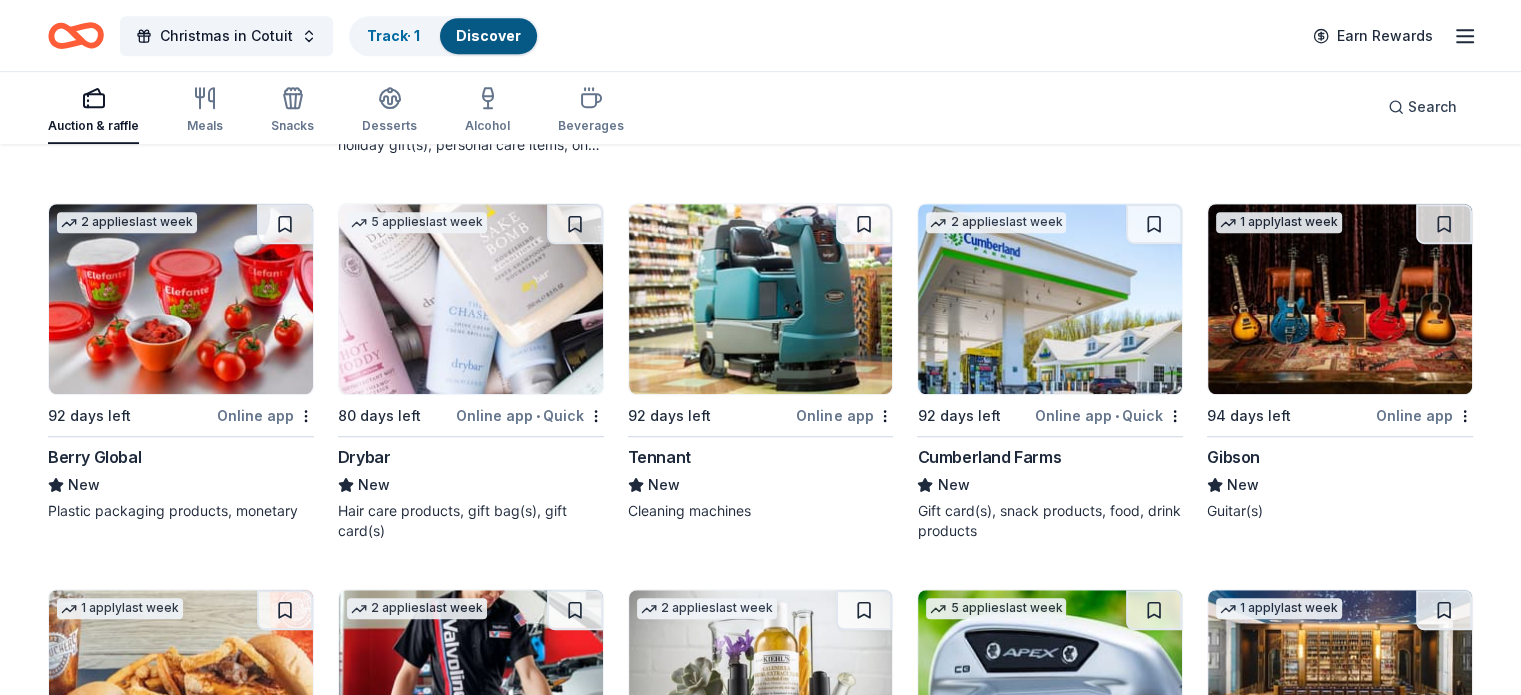 click on "Gift card(s), snack products, food, drink products" at bounding box center (1050, 521) 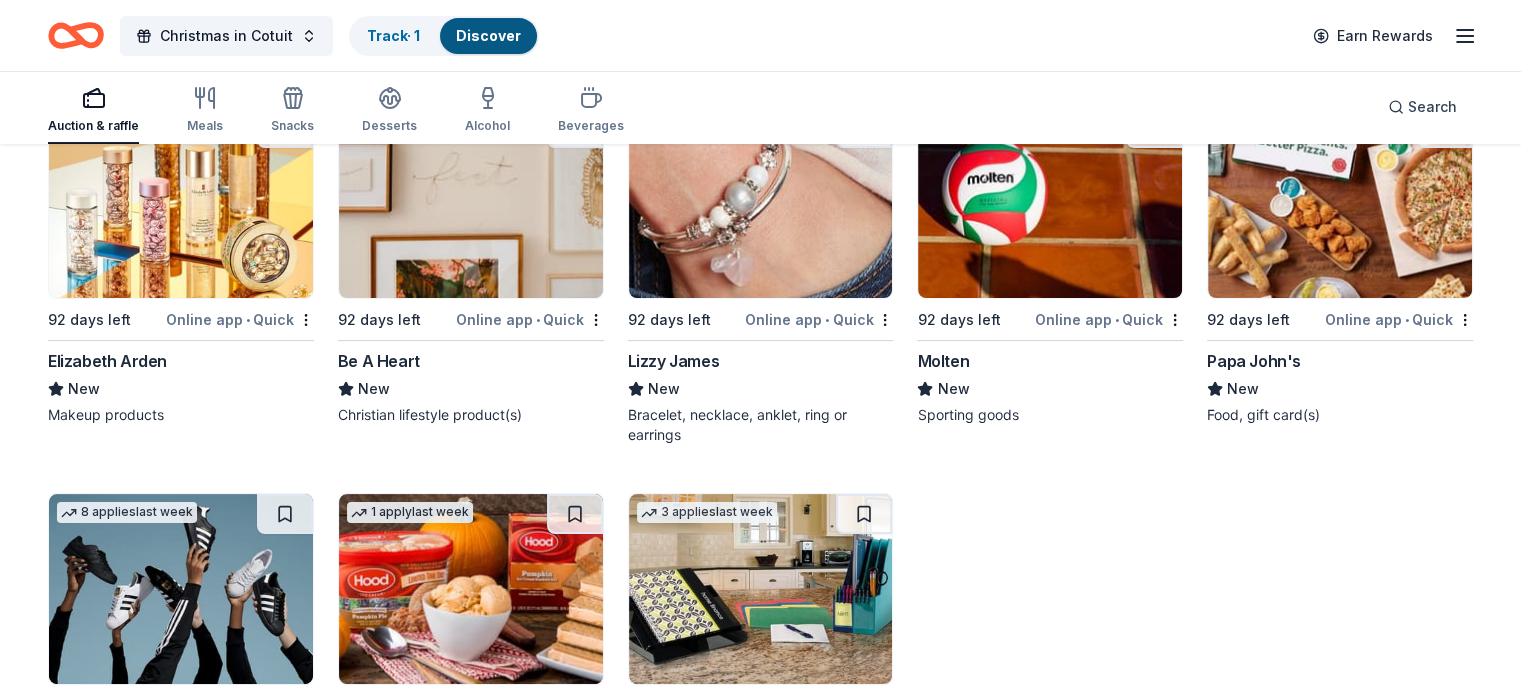scroll, scrollTop: 15507, scrollLeft: 0, axis: vertical 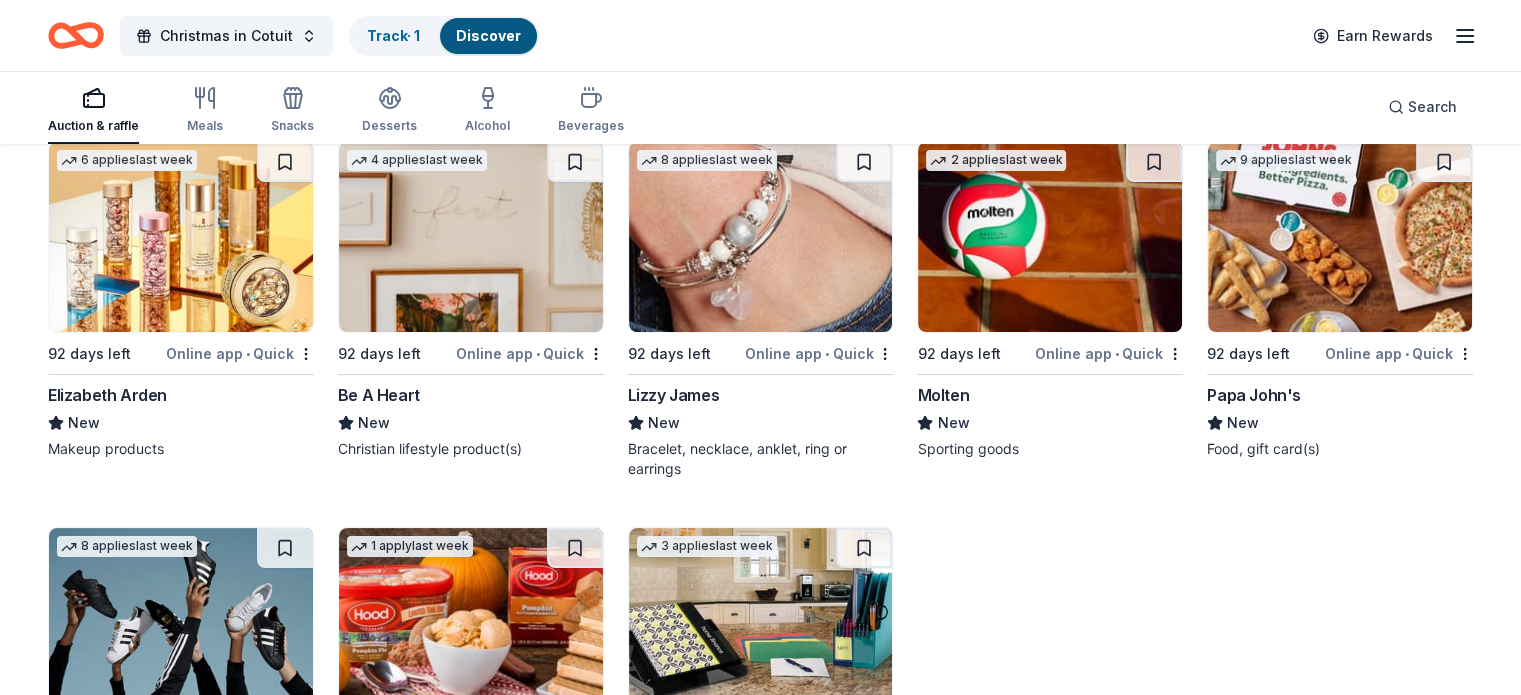 click at bounding box center [1340, 237] 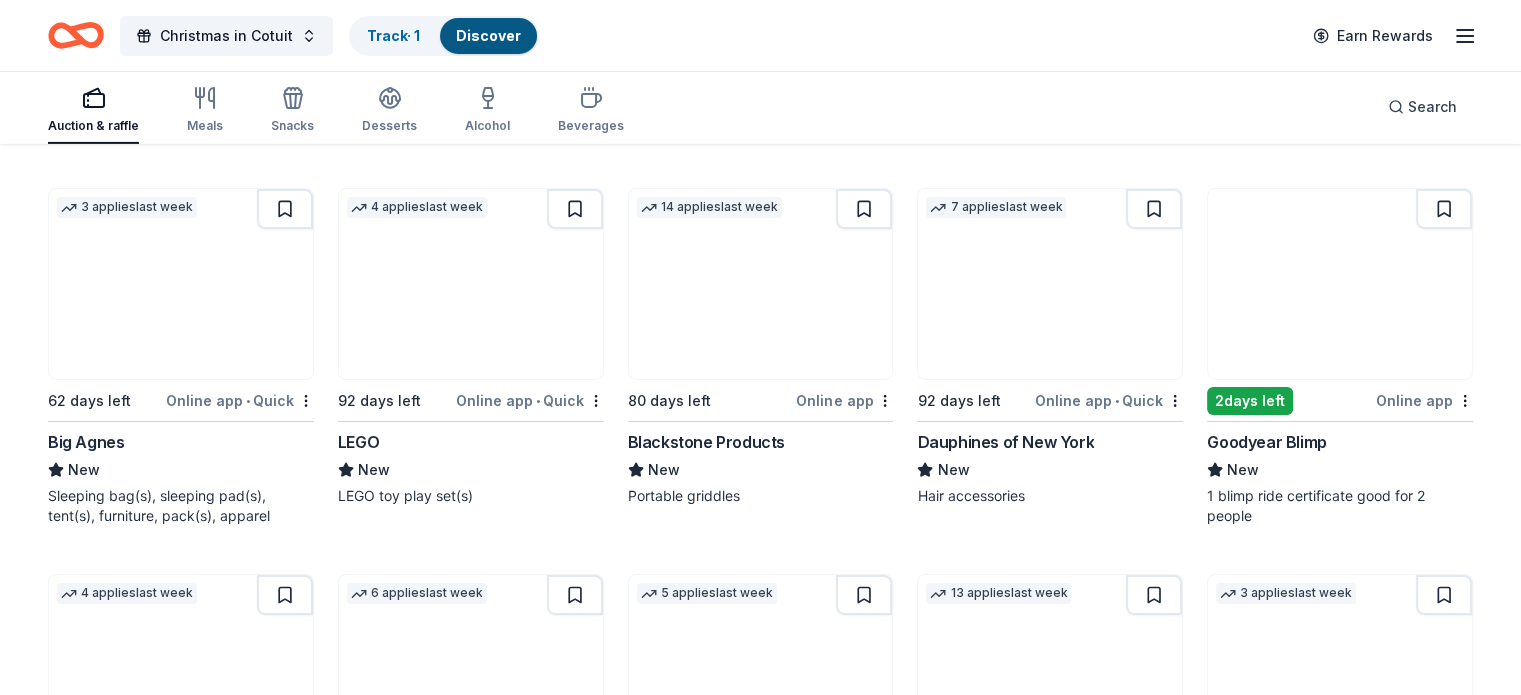 scroll, scrollTop: 14307, scrollLeft: 0, axis: vertical 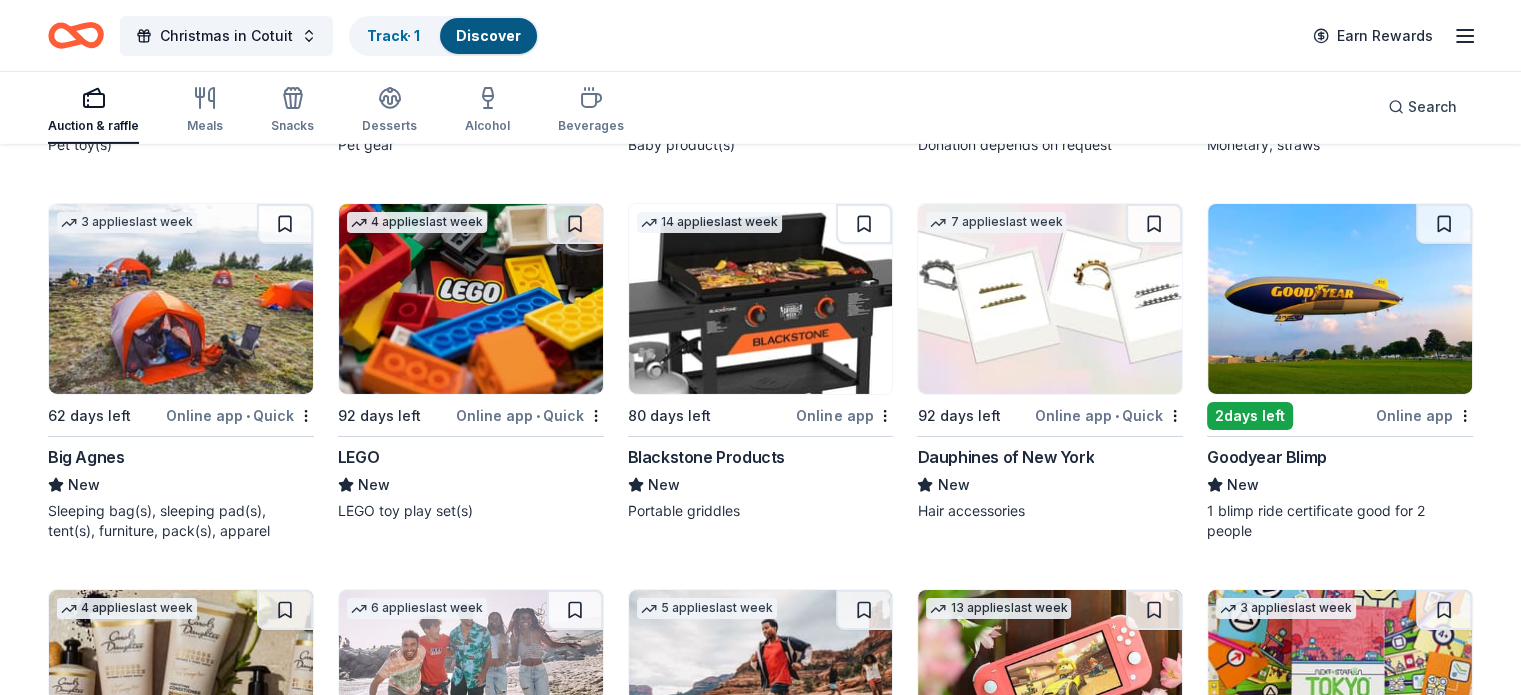 click on "LEGO" at bounding box center [471, 457] 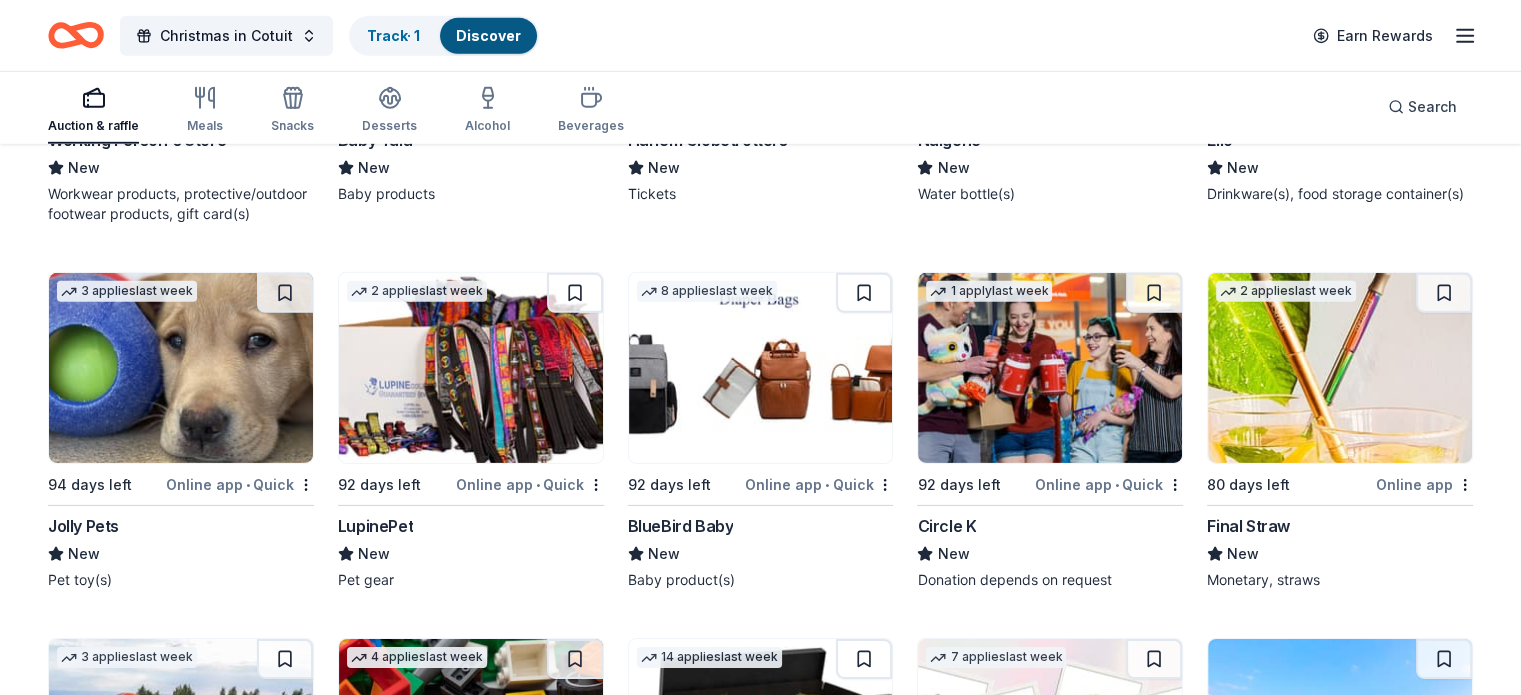 scroll, scrollTop: 13907, scrollLeft: 0, axis: vertical 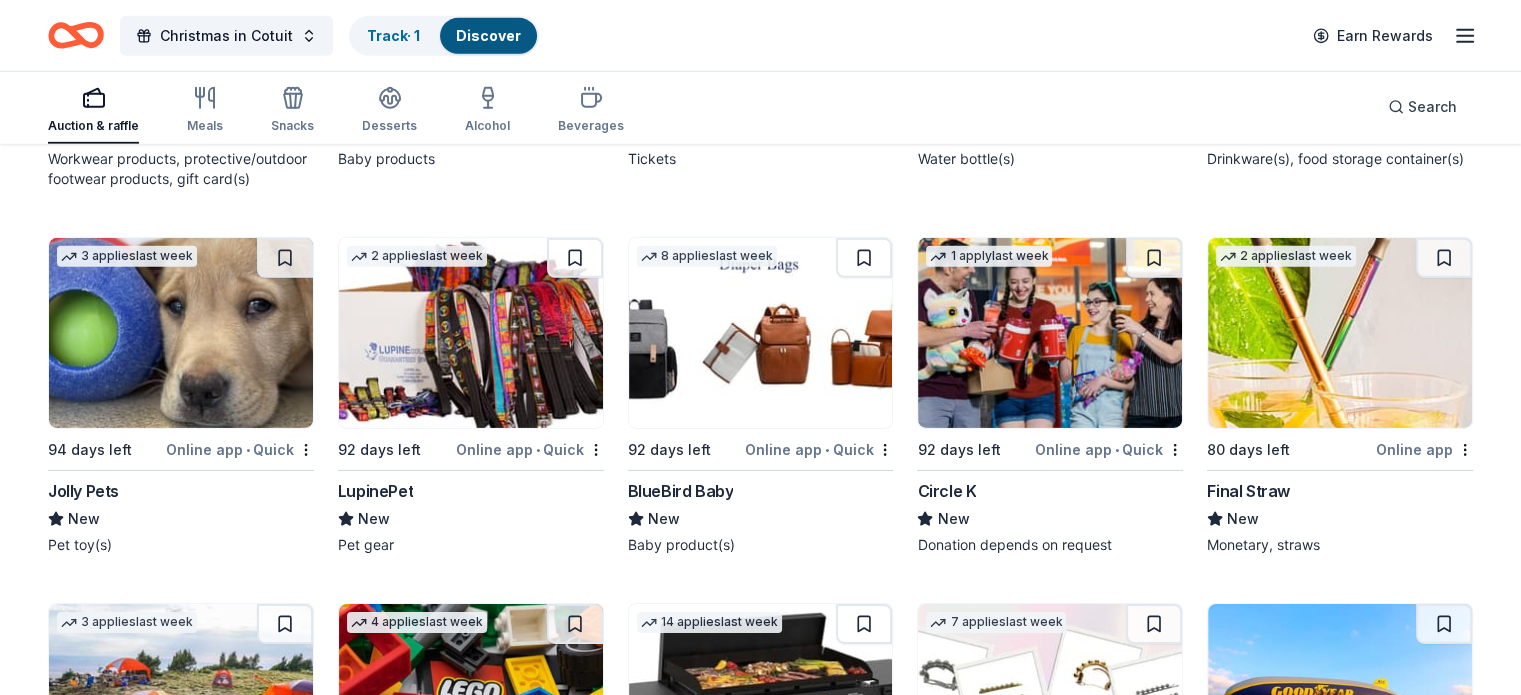 click at bounding box center [471, 333] 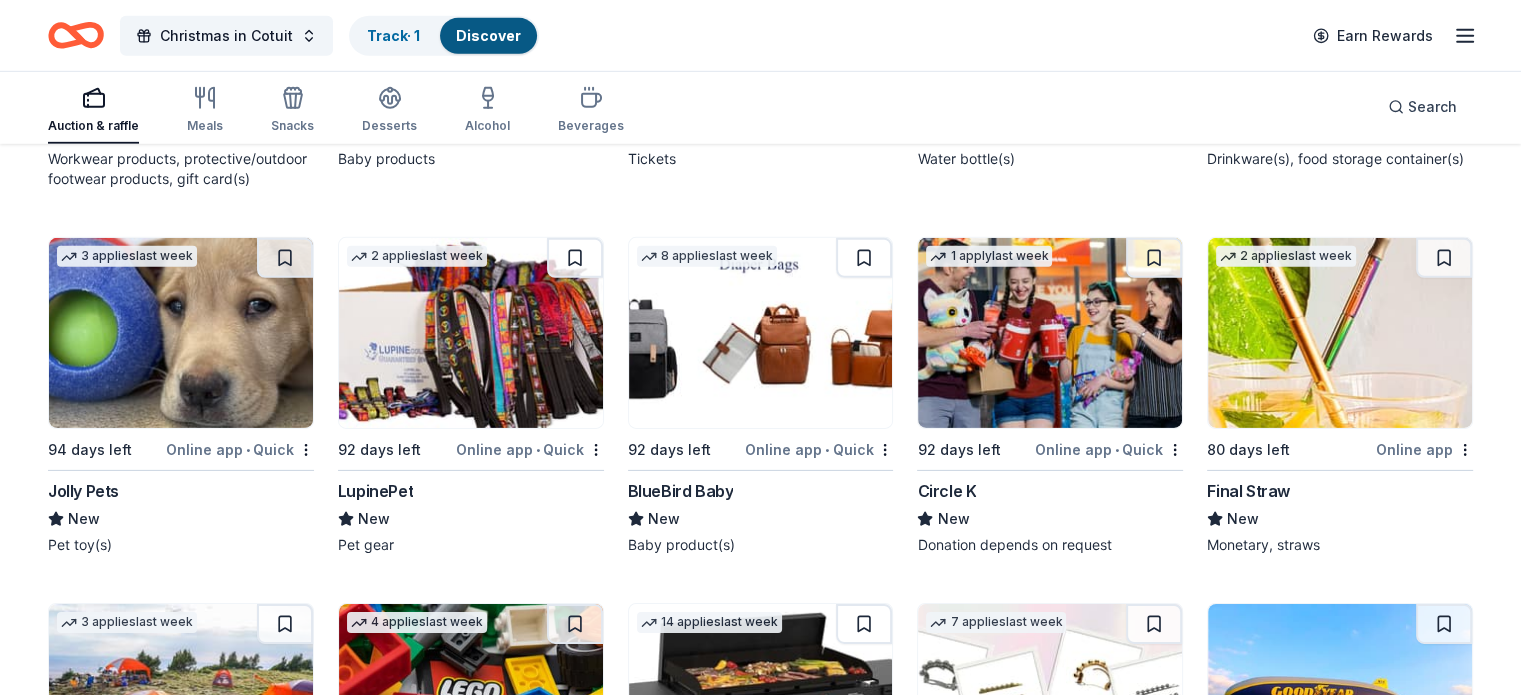 click on "94 days left" at bounding box center [90, 450] 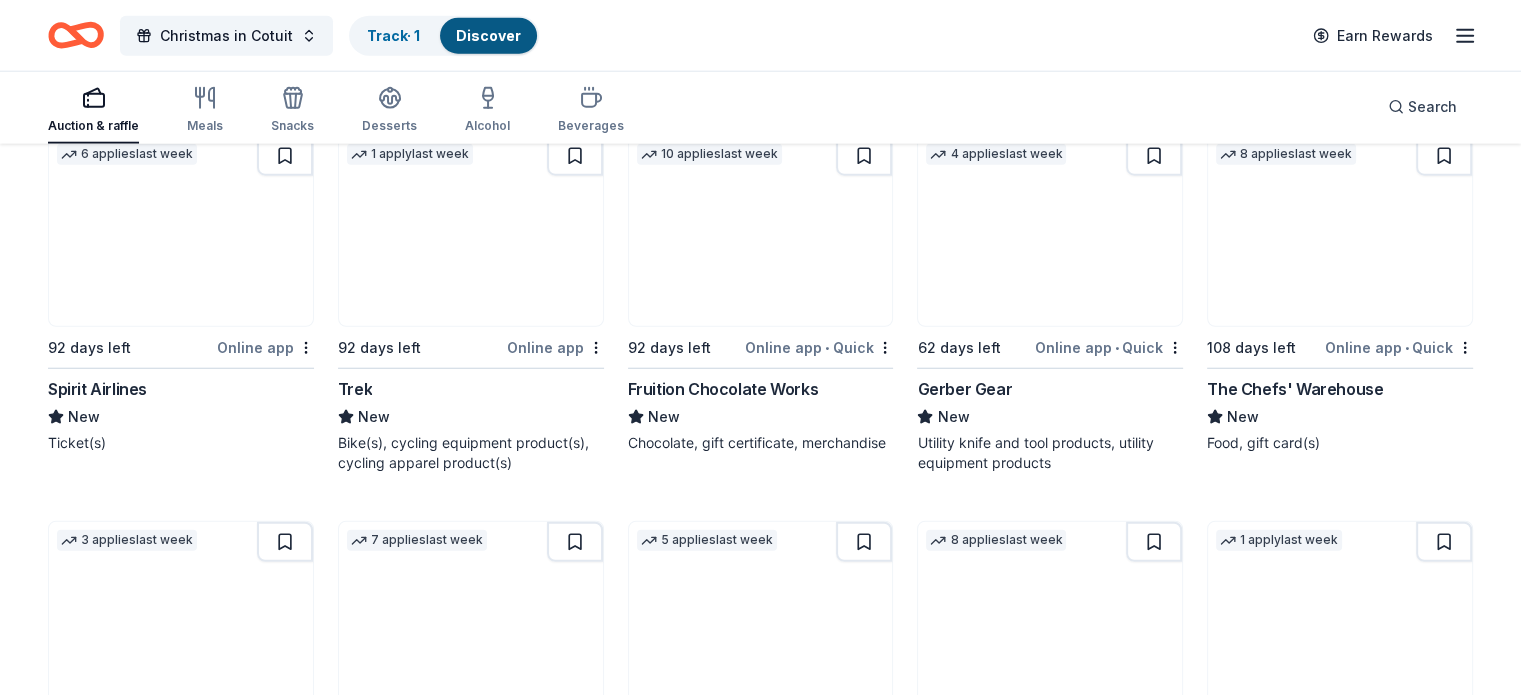 scroll, scrollTop: 12807, scrollLeft: 0, axis: vertical 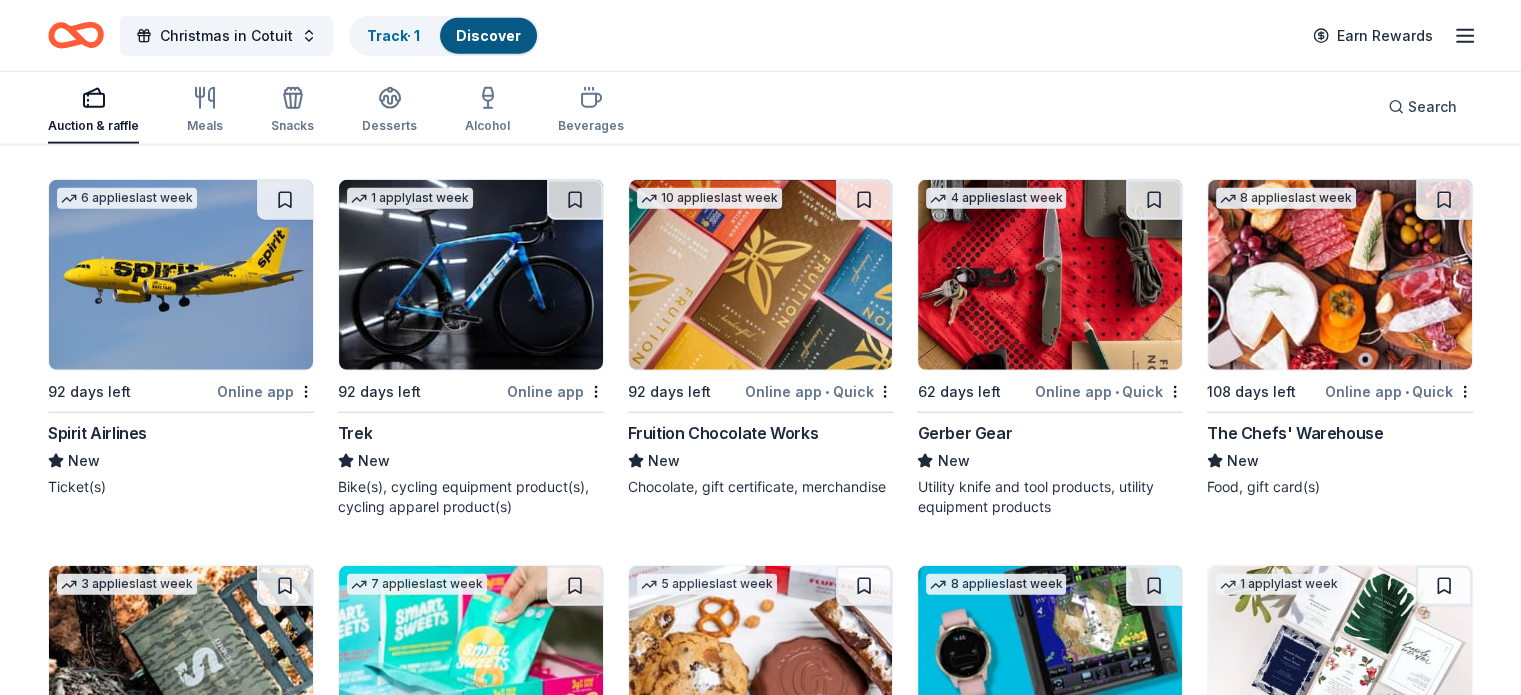 click at bounding box center (181, 275) 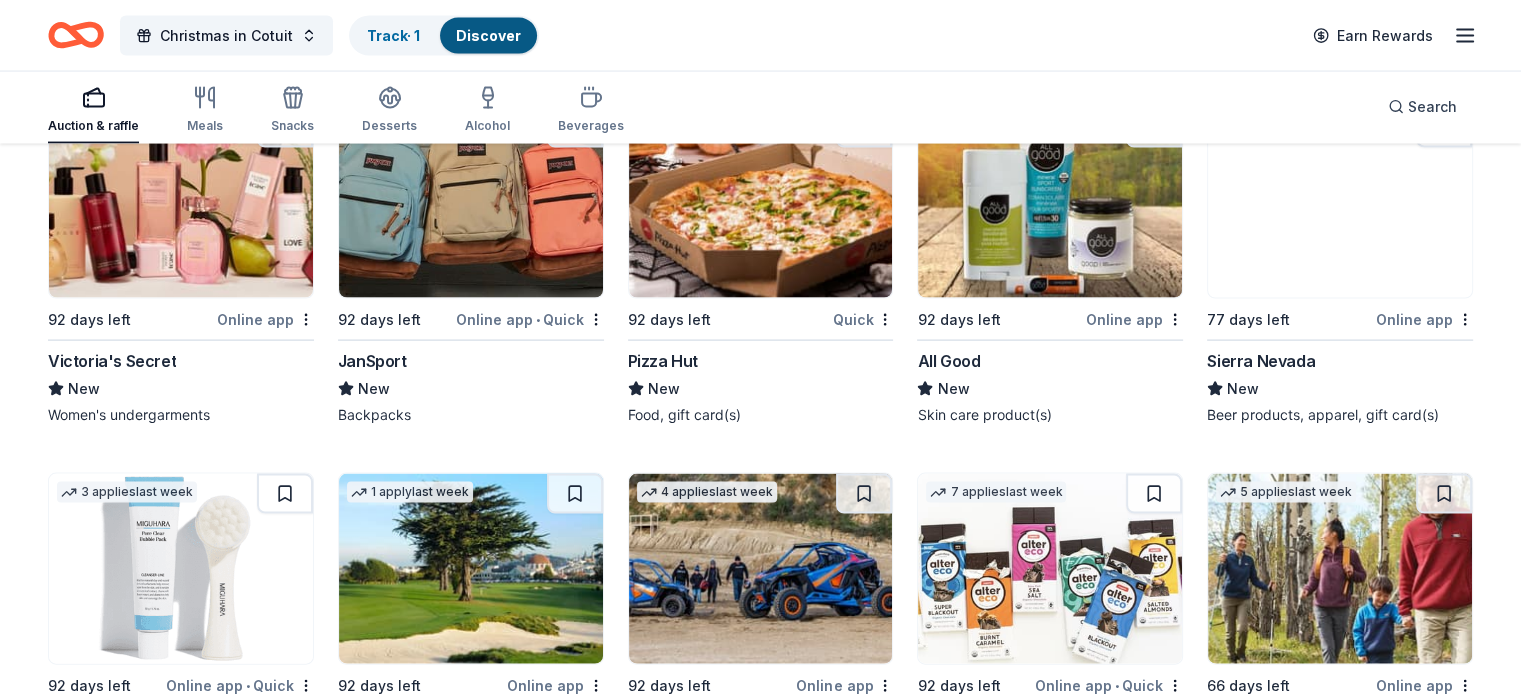 scroll, scrollTop: 11707, scrollLeft: 0, axis: vertical 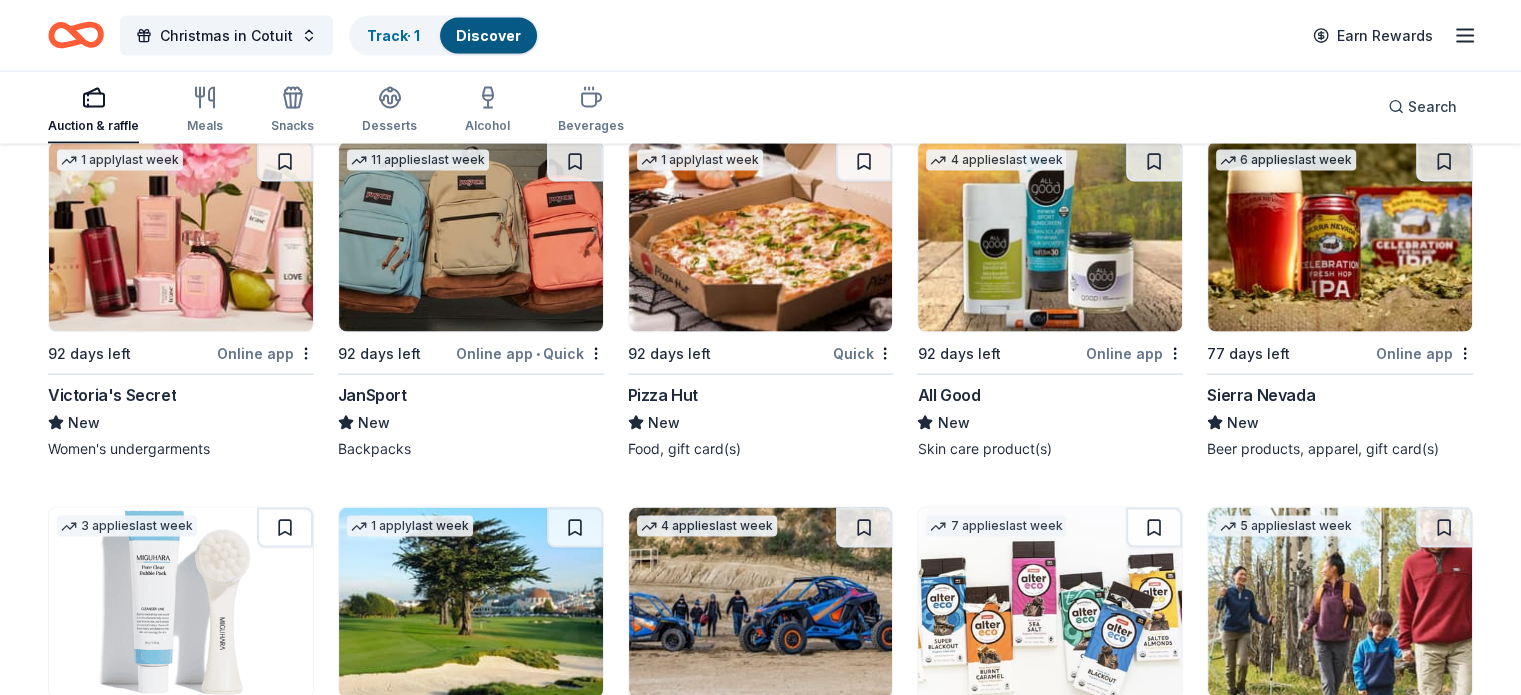 click on "Pizza Hut" at bounding box center [663, 395] 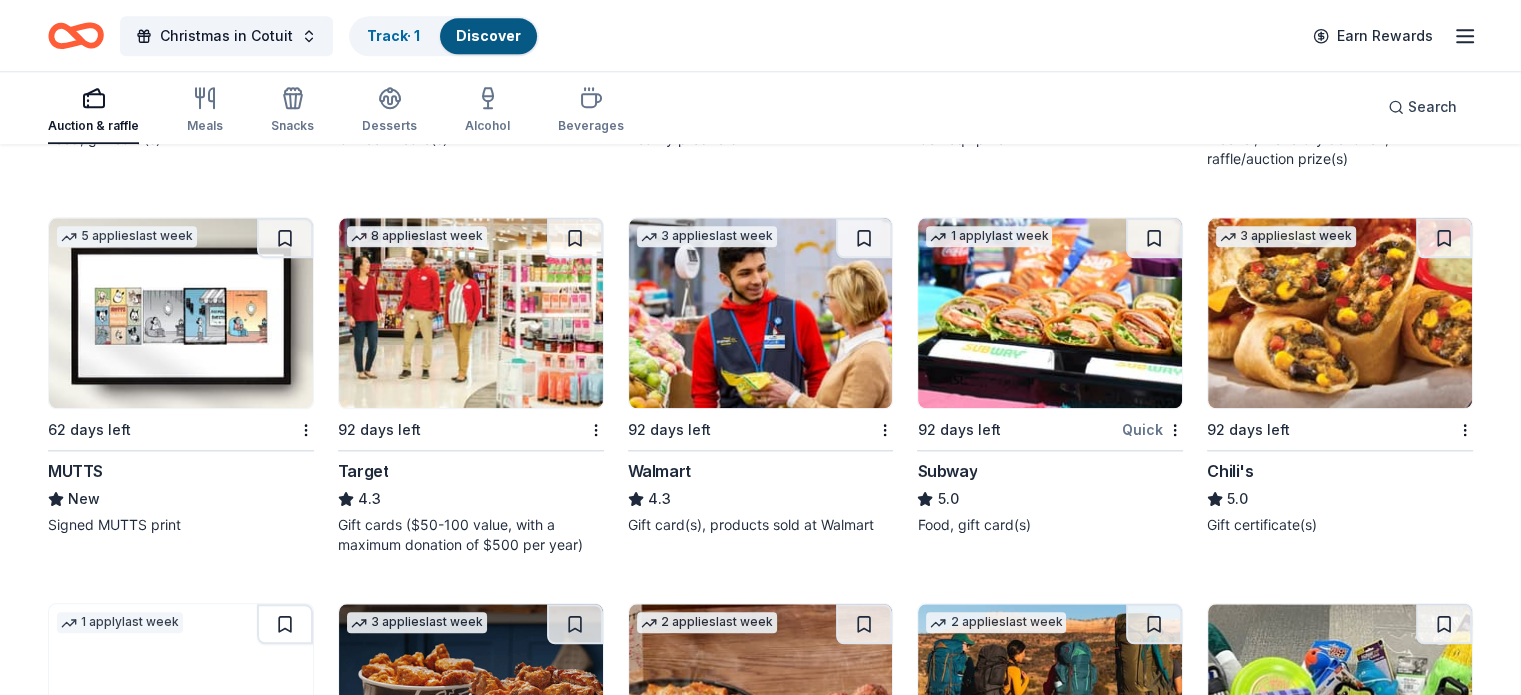 scroll, scrollTop: 9707, scrollLeft: 0, axis: vertical 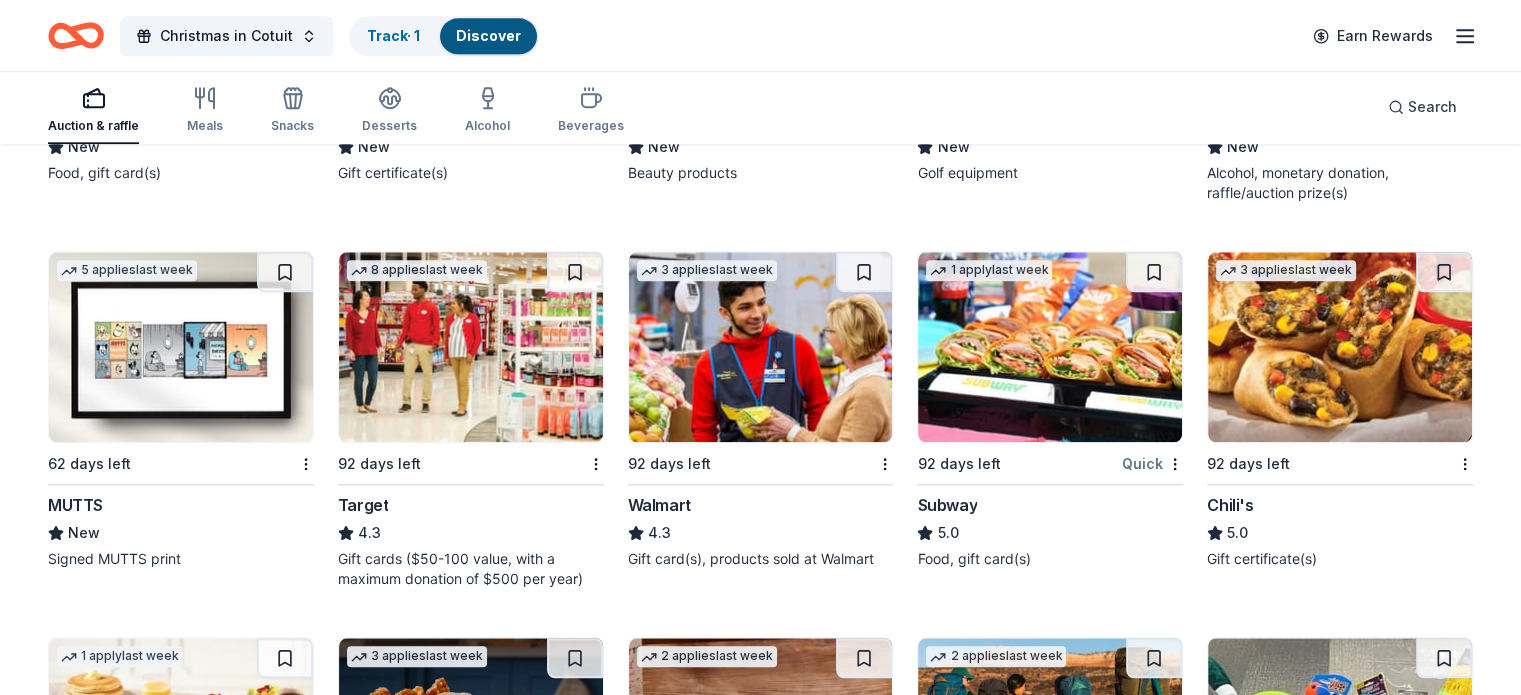 click at bounding box center [1050, 347] 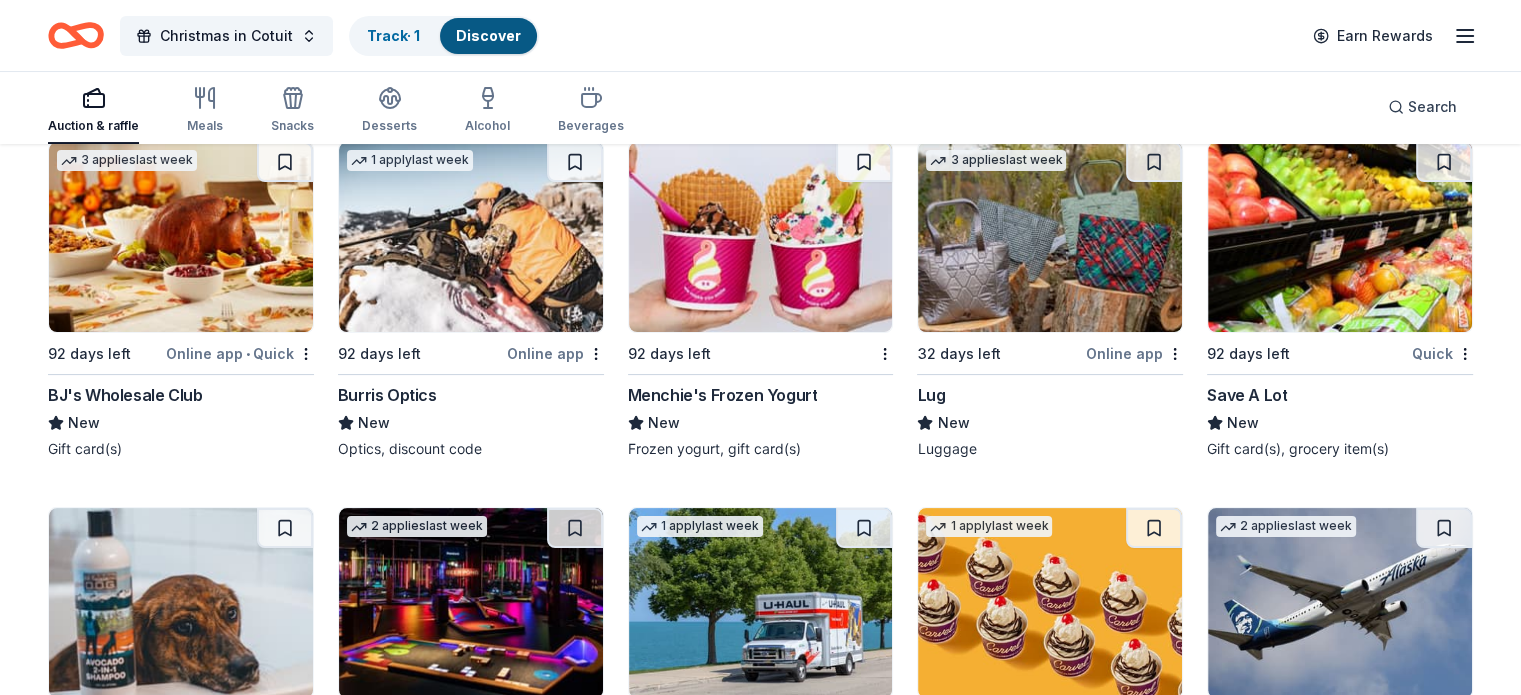 scroll, scrollTop: 8107, scrollLeft: 0, axis: vertical 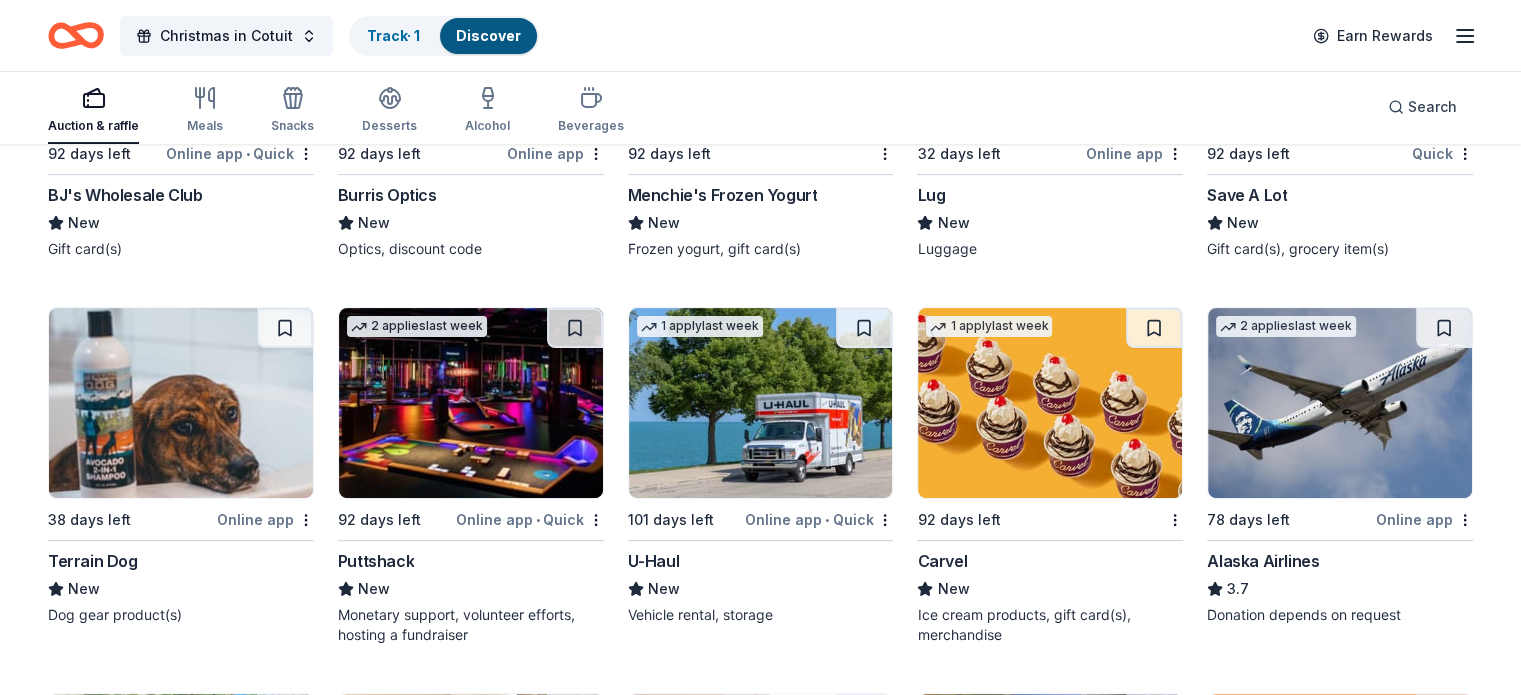 click at bounding box center [181, 403] 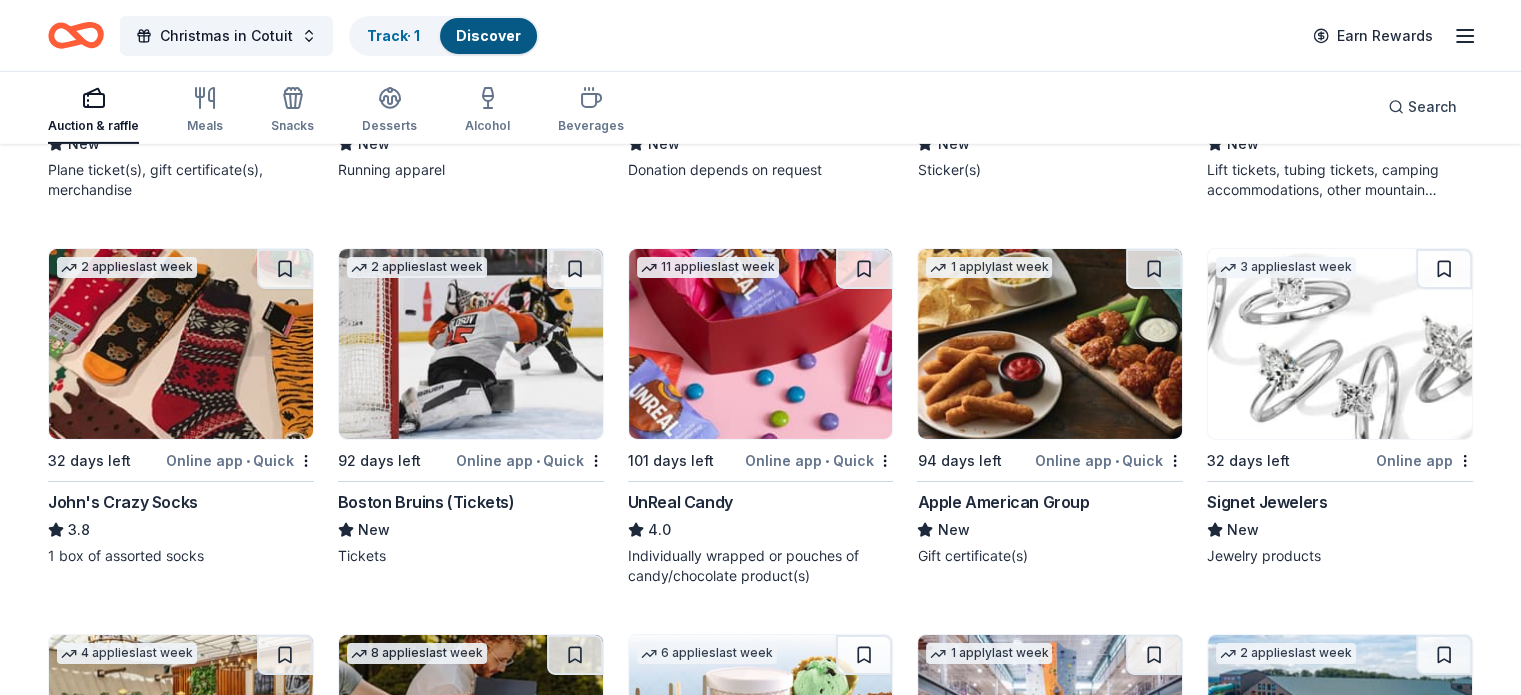 scroll, scrollTop: 6607, scrollLeft: 0, axis: vertical 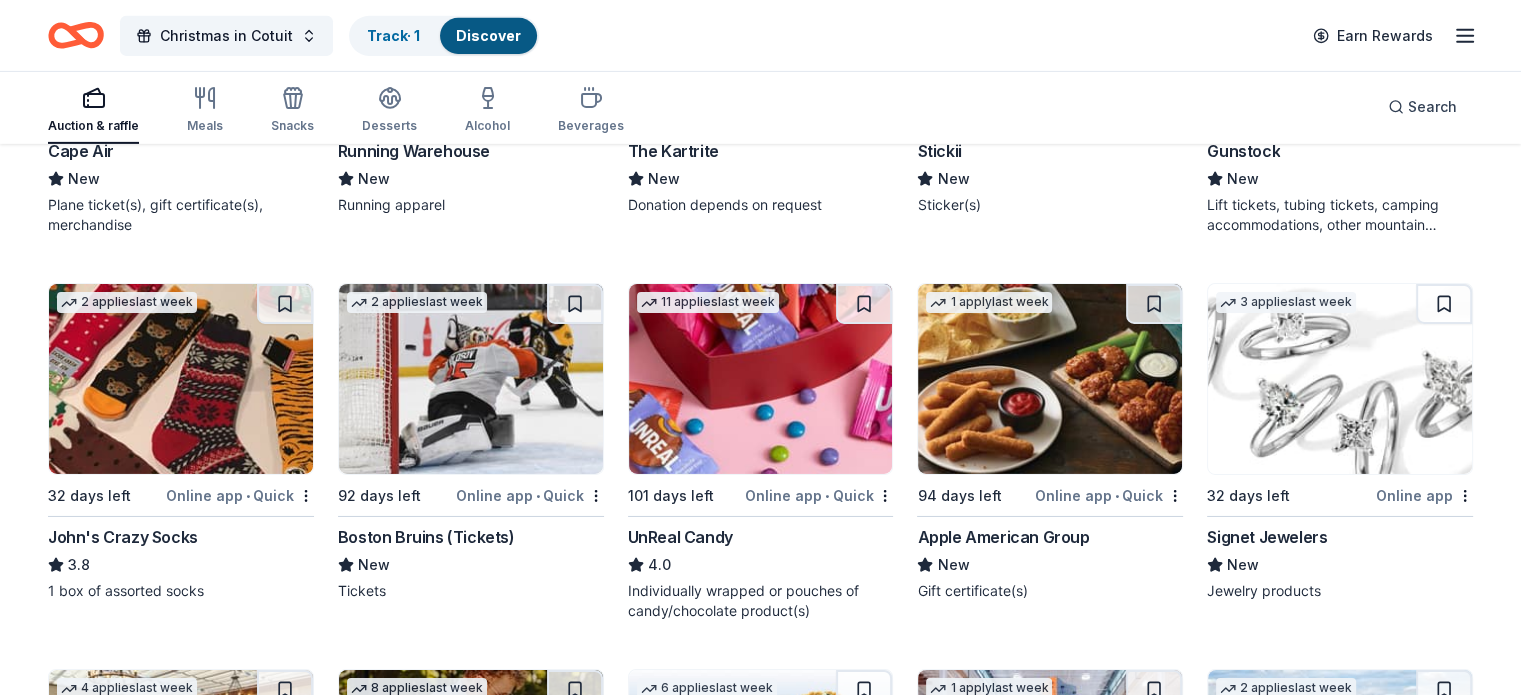 click at bounding box center [181, 379] 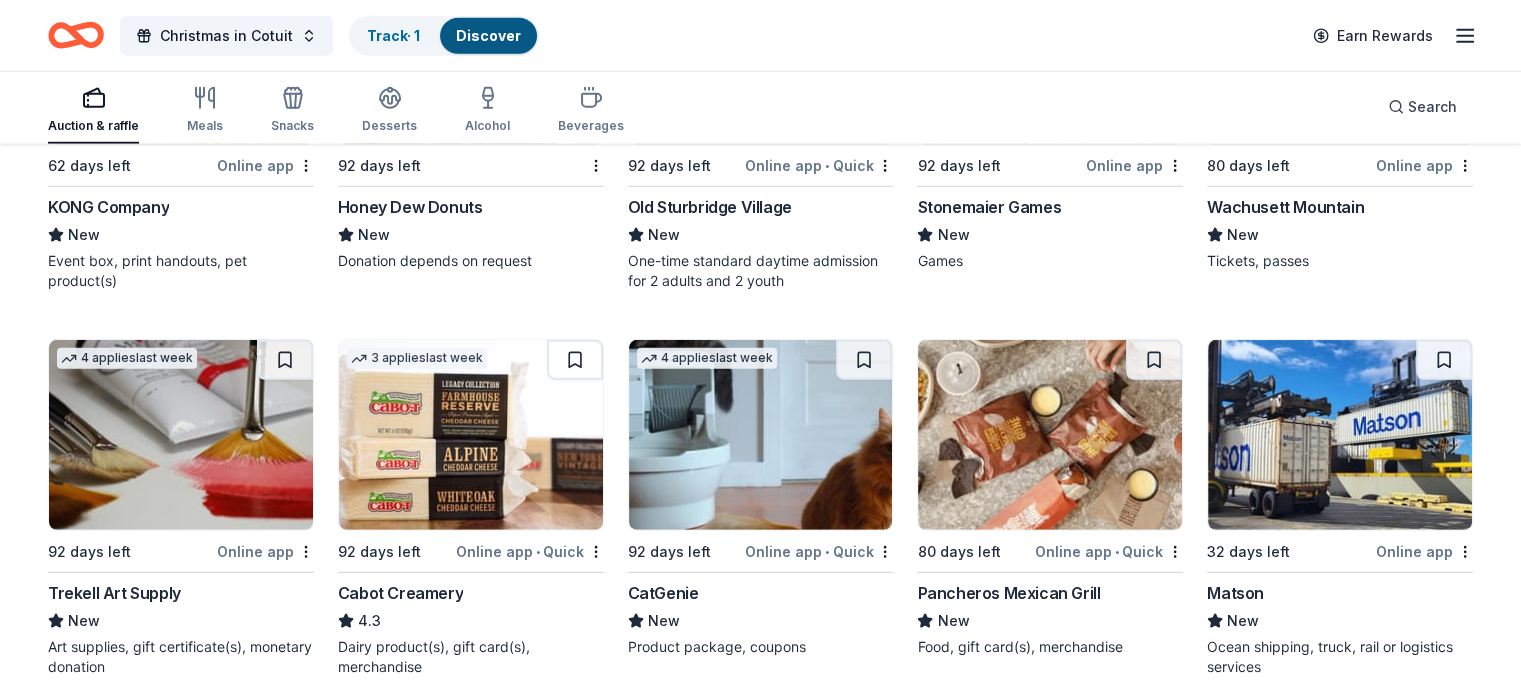 scroll, scrollTop: 5507, scrollLeft: 0, axis: vertical 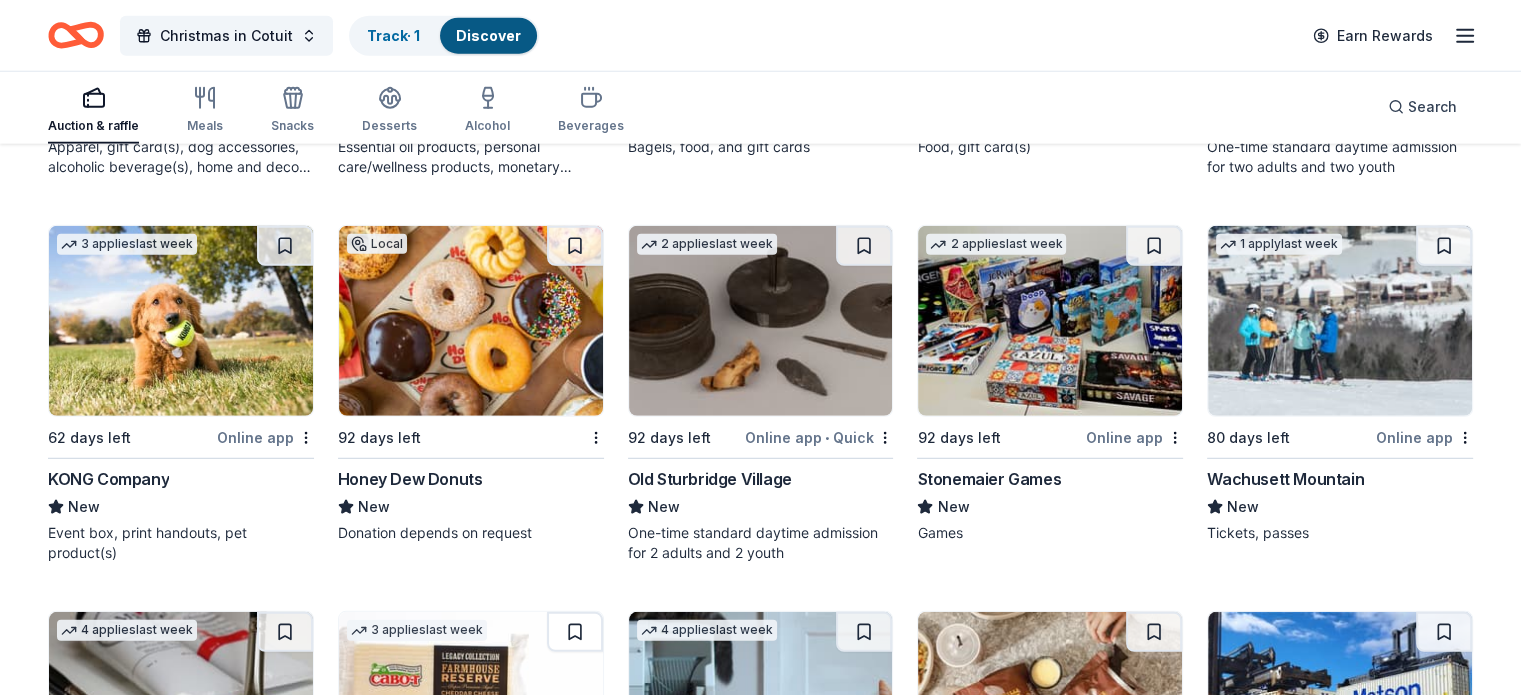 click at bounding box center [471, 321] 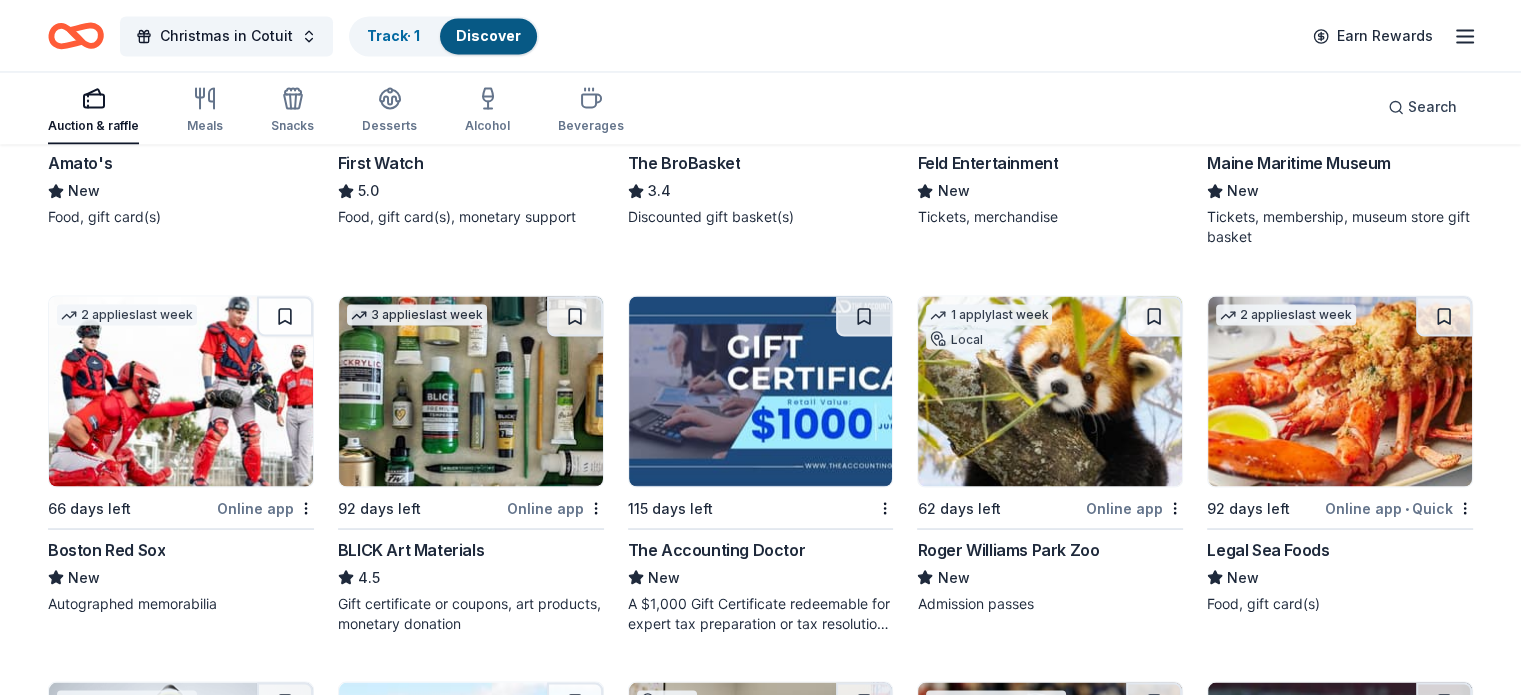 scroll, scrollTop: 3607, scrollLeft: 0, axis: vertical 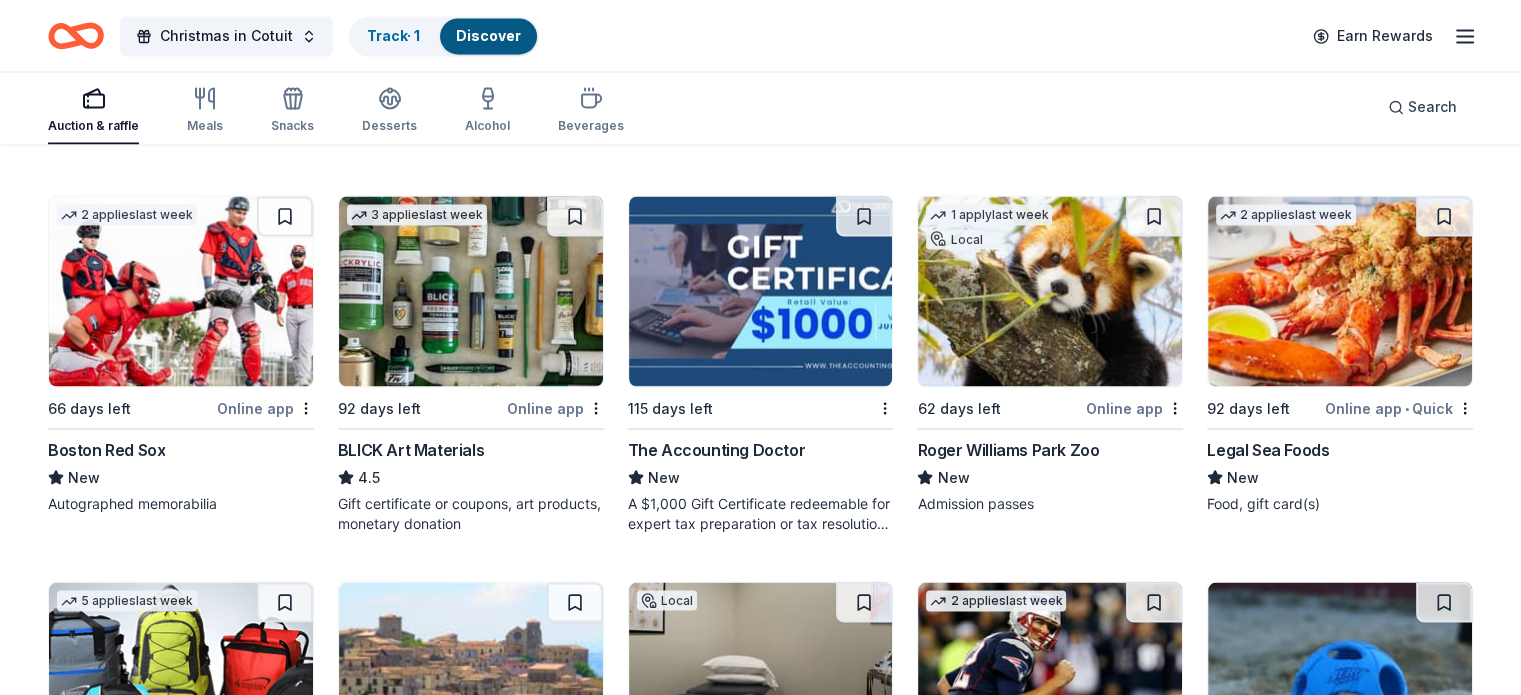 click on "1   apply  last week Local 62 days left Online app Roger Williams Park Zoo New Admission passes" at bounding box center [1050, 354] 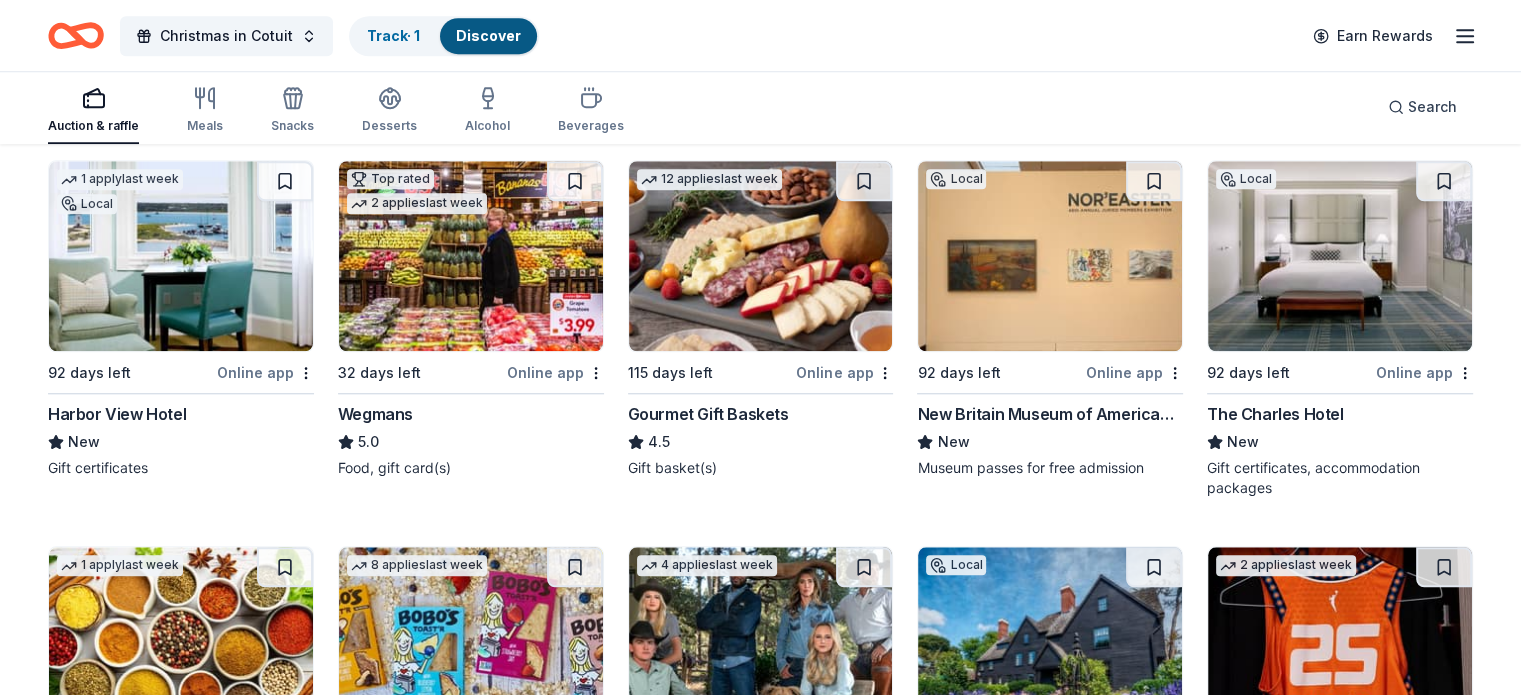 scroll, scrollTop: 1707, scrollLeft: 0, axis: vertical 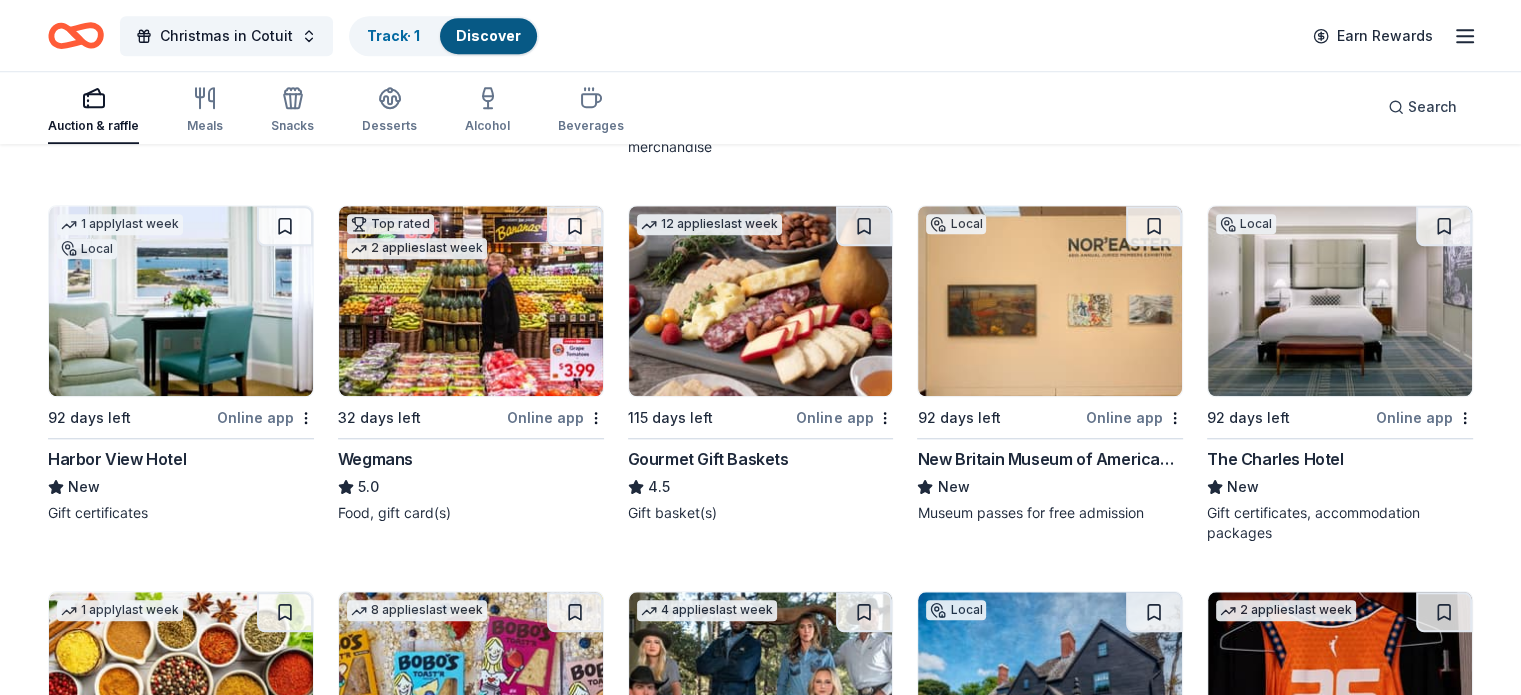 click at bounding box center [181, 301] 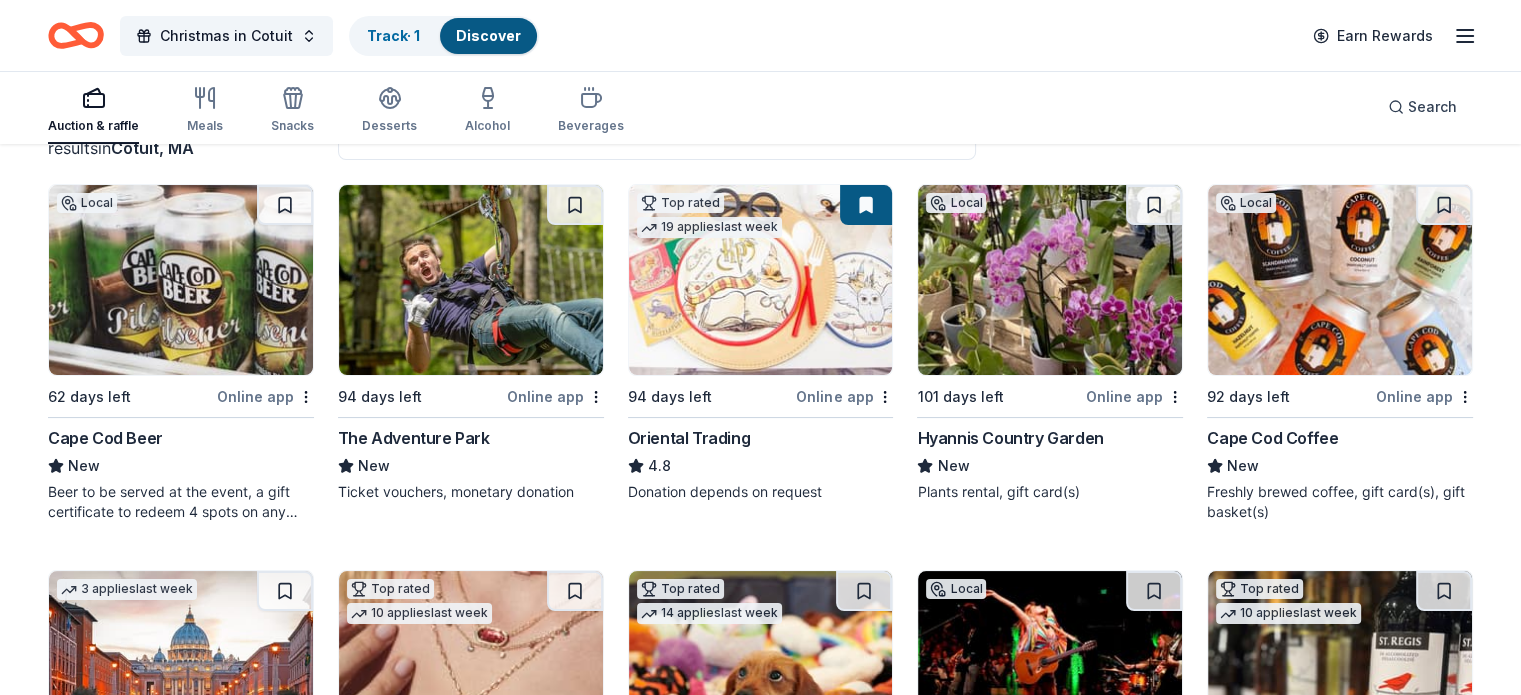 scroll, scrollTop: 0, scrollLeft: 0, axis: both 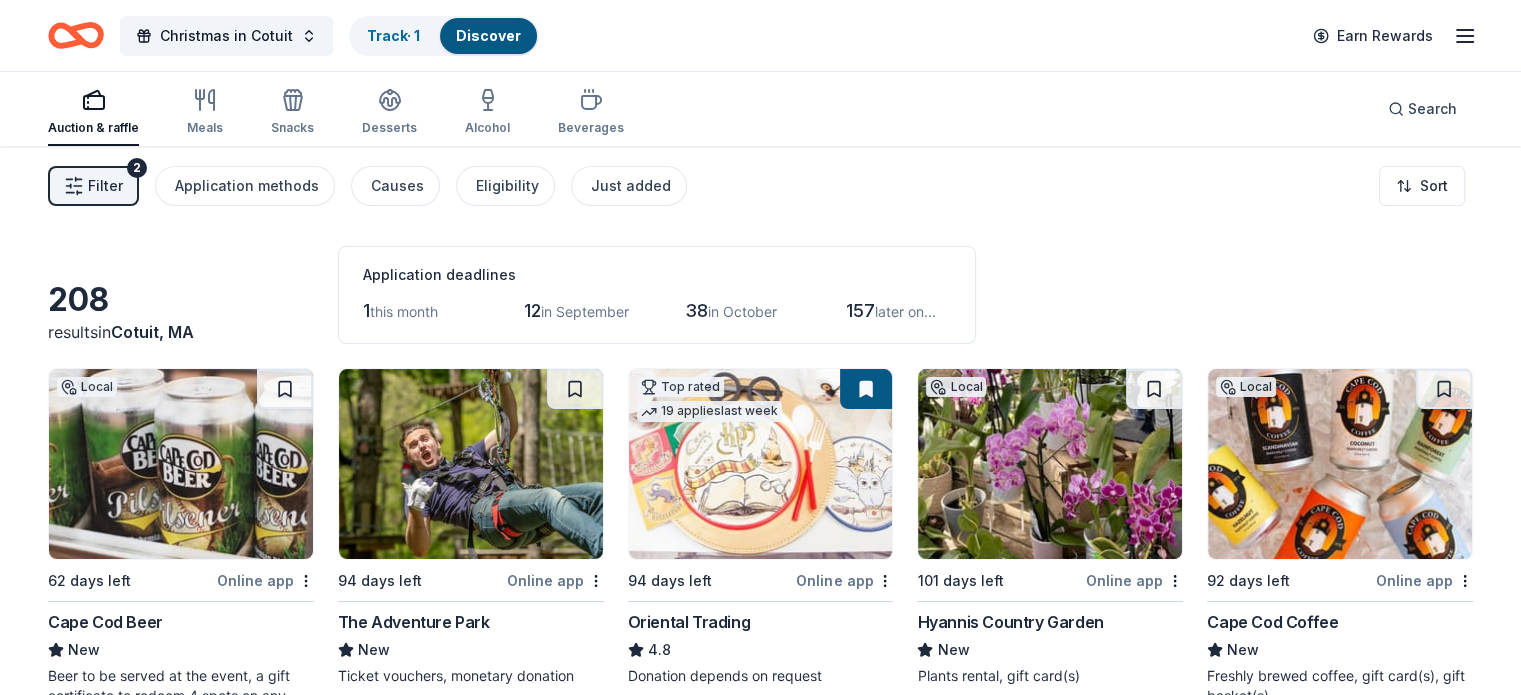 click 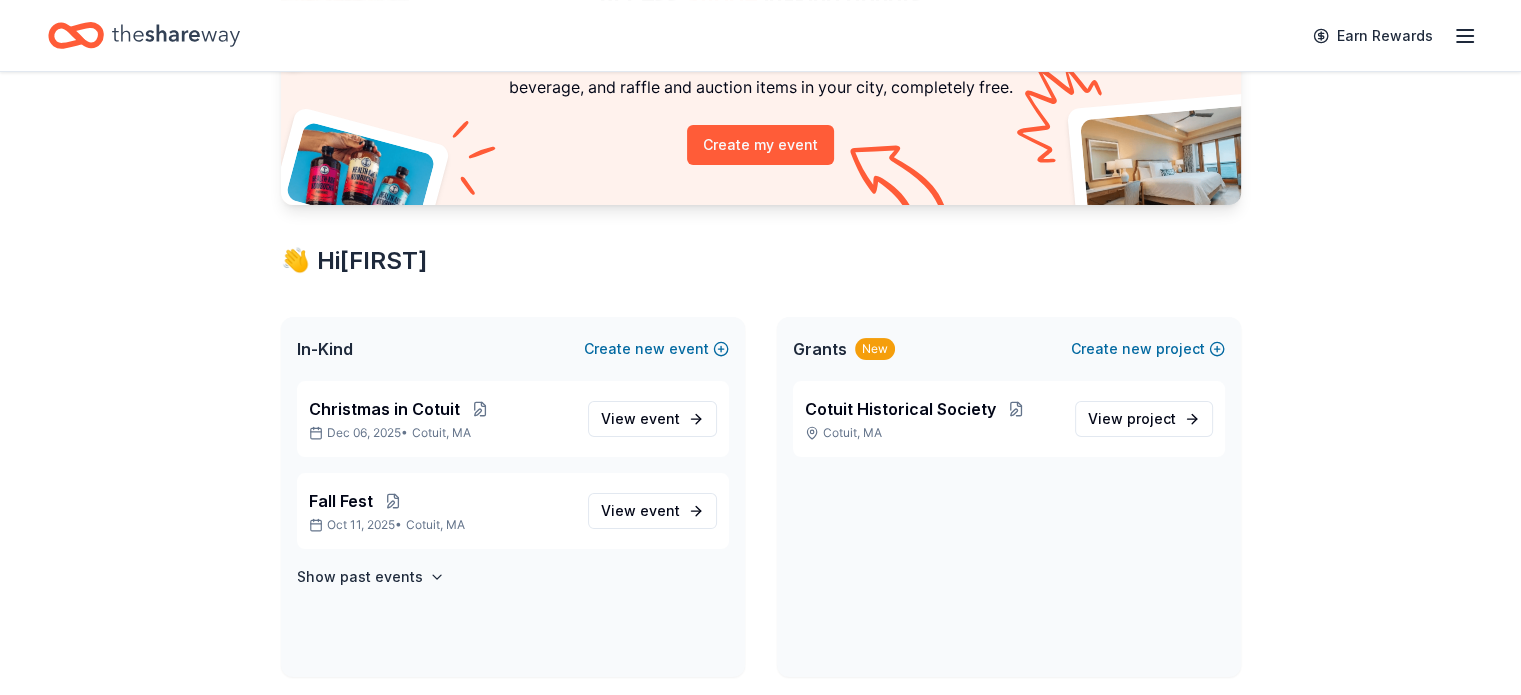 scroll, scrollTop: 200, scrollLeft: 0, axis: vertical 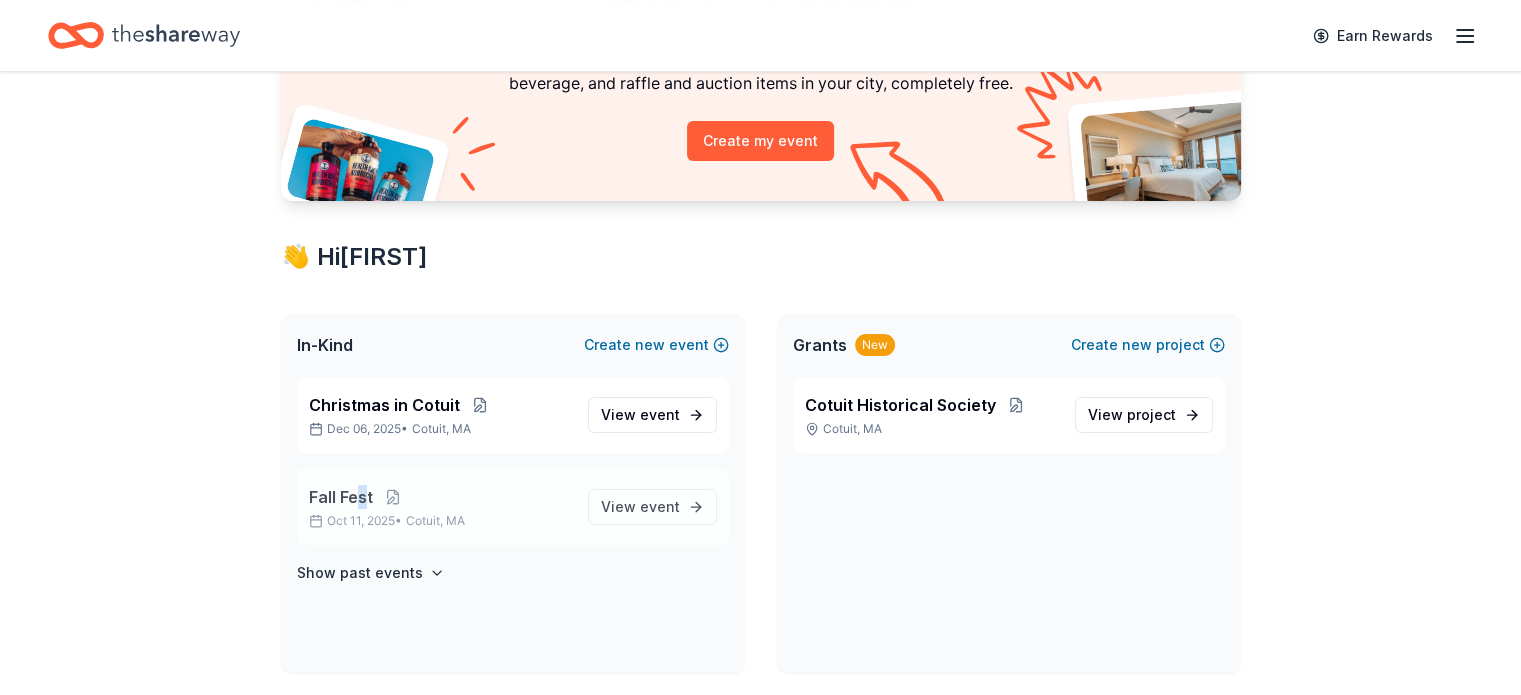 click on "Fall Fest" at bounding box center [341, 497] 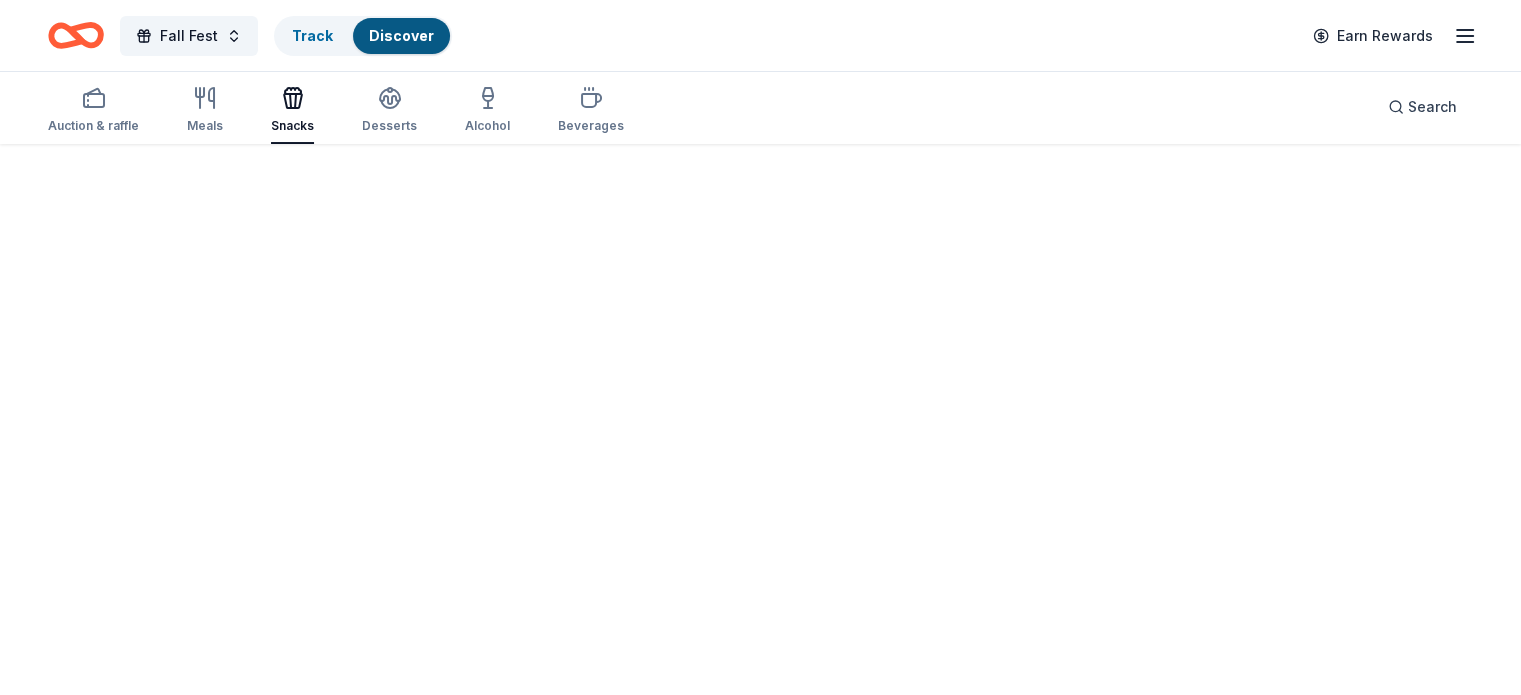 scroll, scrollTop: 0, scrollLeft: 0, axis: both 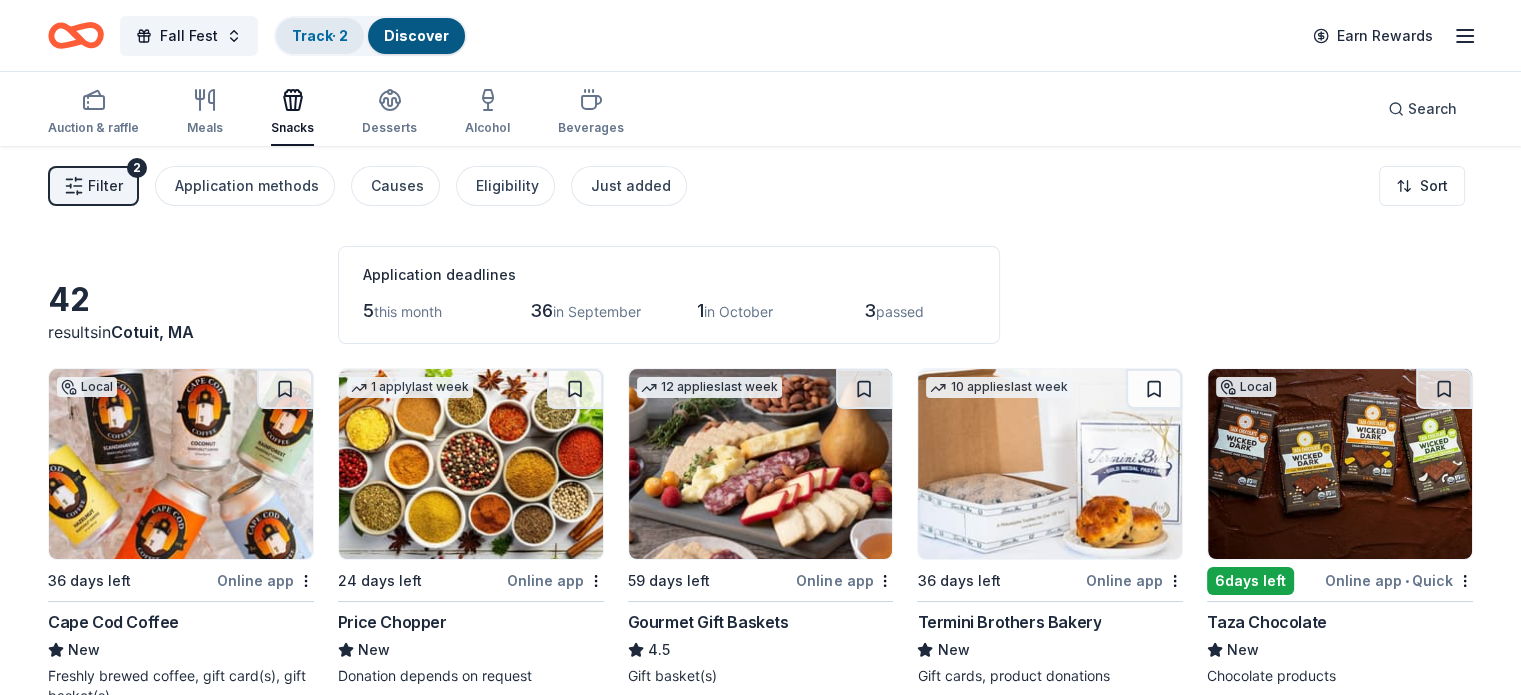 click on "Track  · 2" at bounding box center (320, 35) 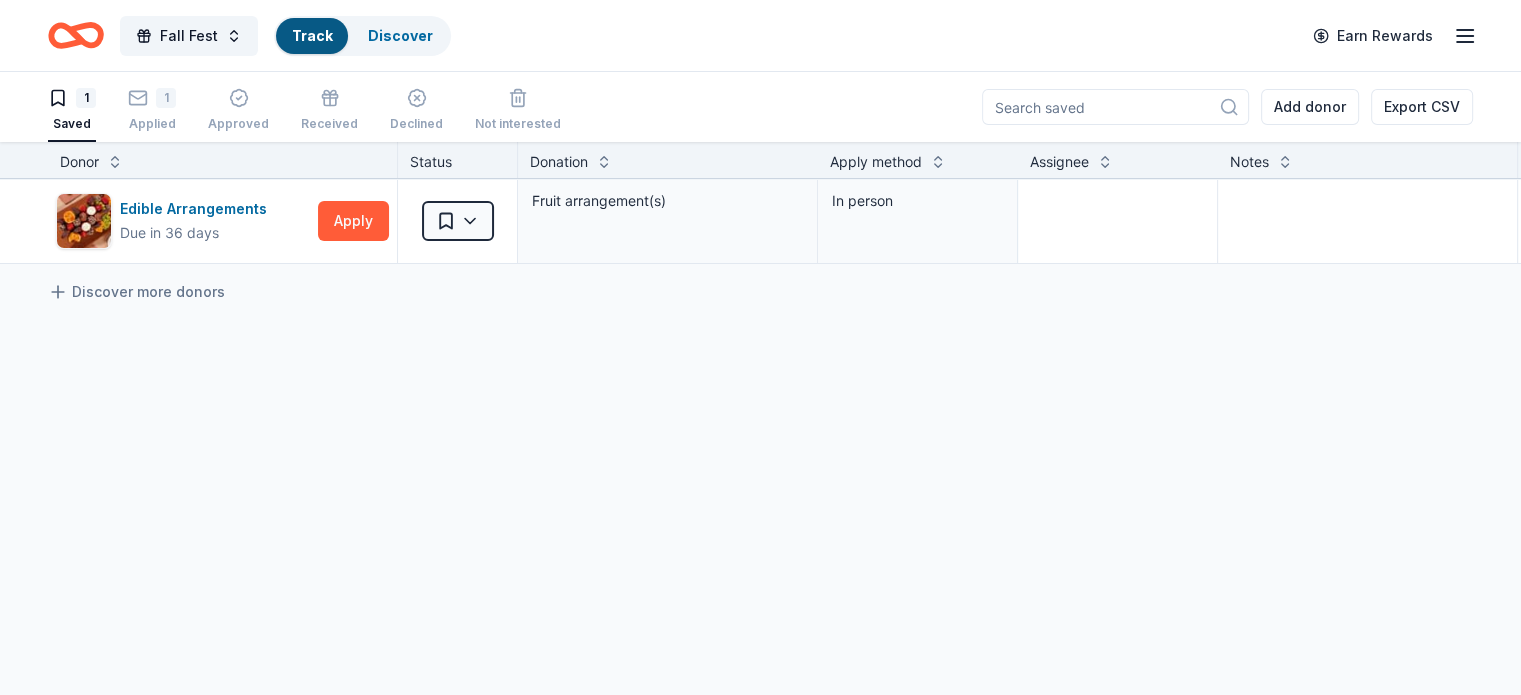 scroll, scrollTop: 0, scrollLeft: 0, axis: both 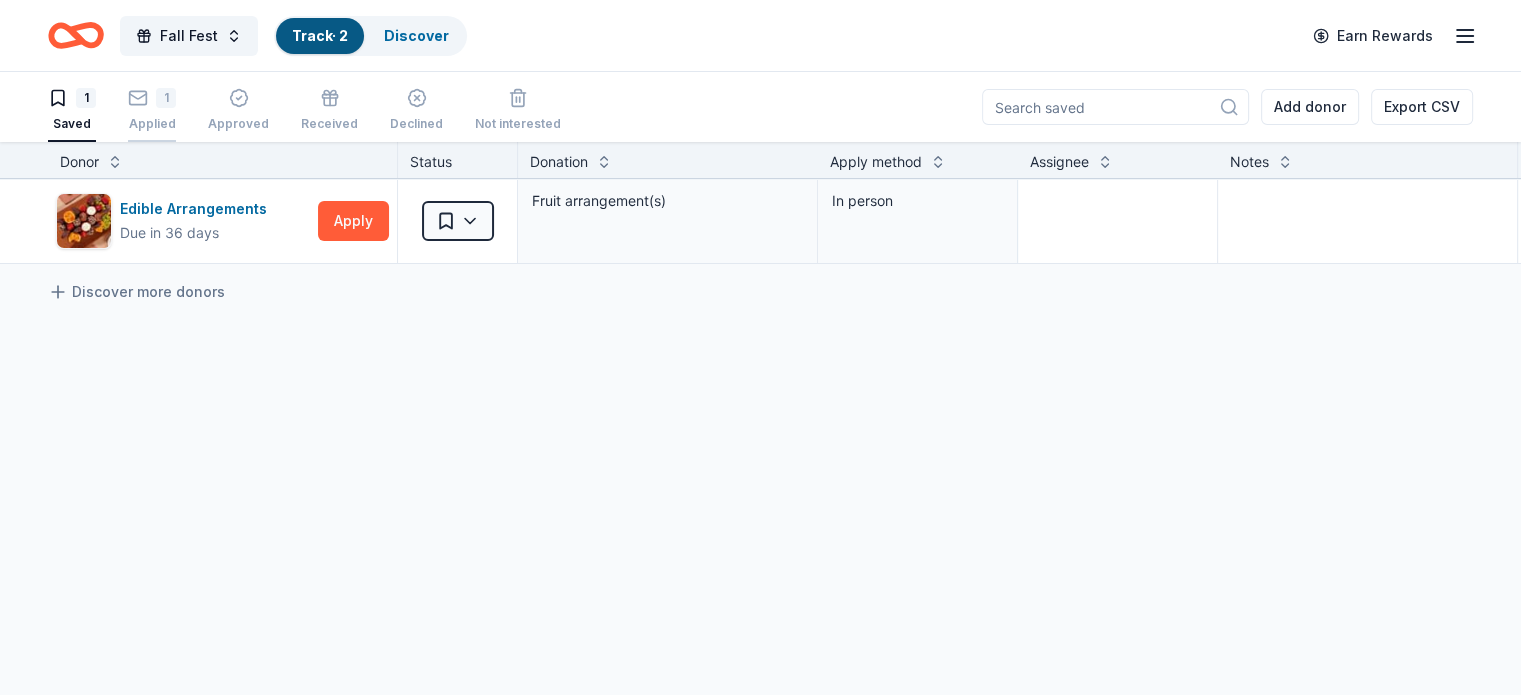 click on "1" at bounding box center [152, 98] 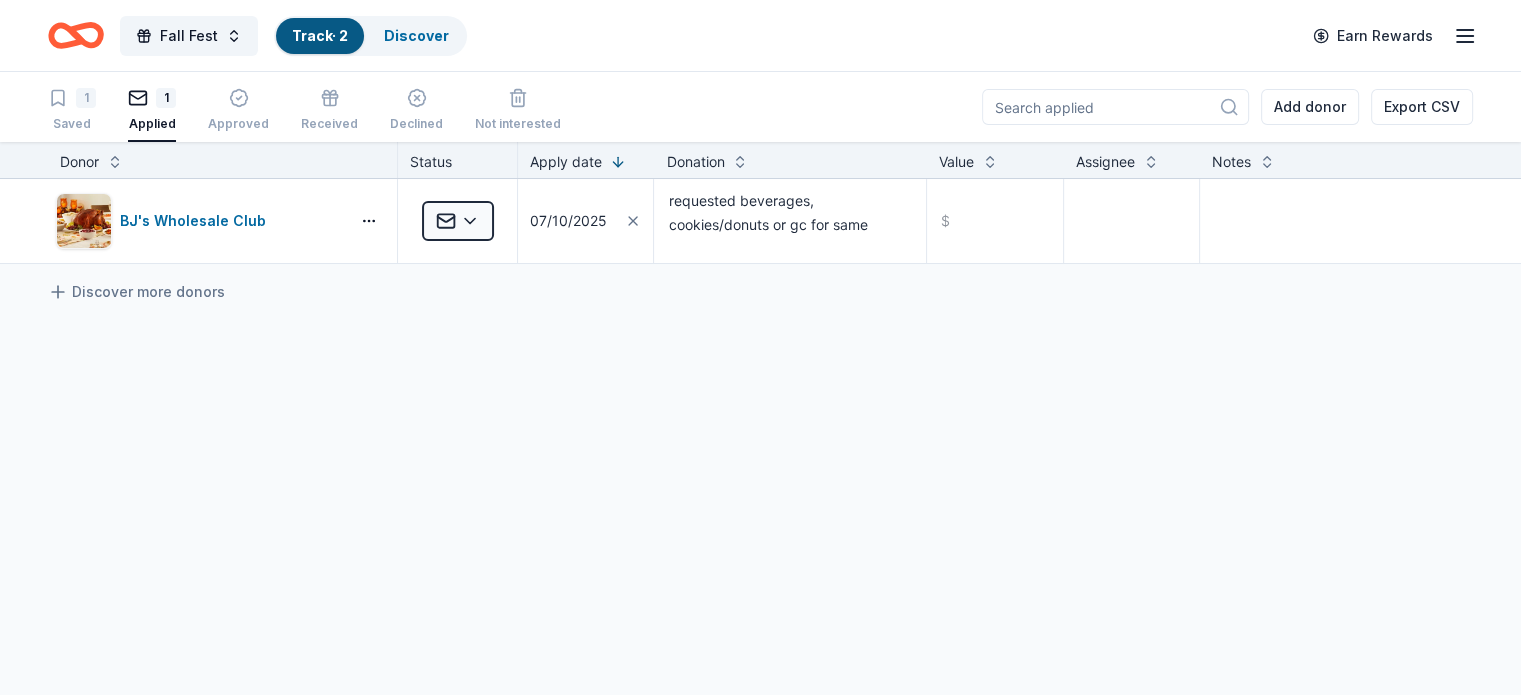 scroll, scrollTop: 0, scrollLeft: 0, axis: both 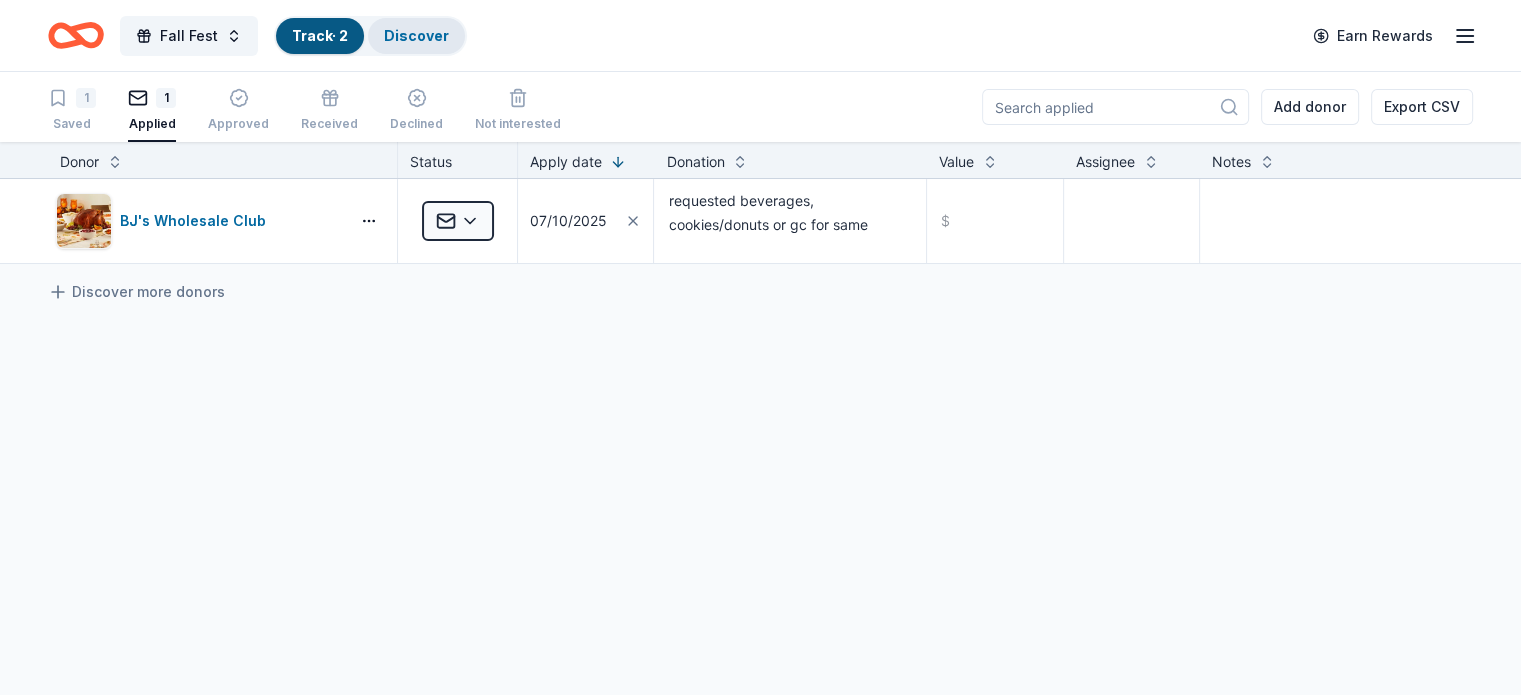 click on "Discover" at bounding box center [416, 35] 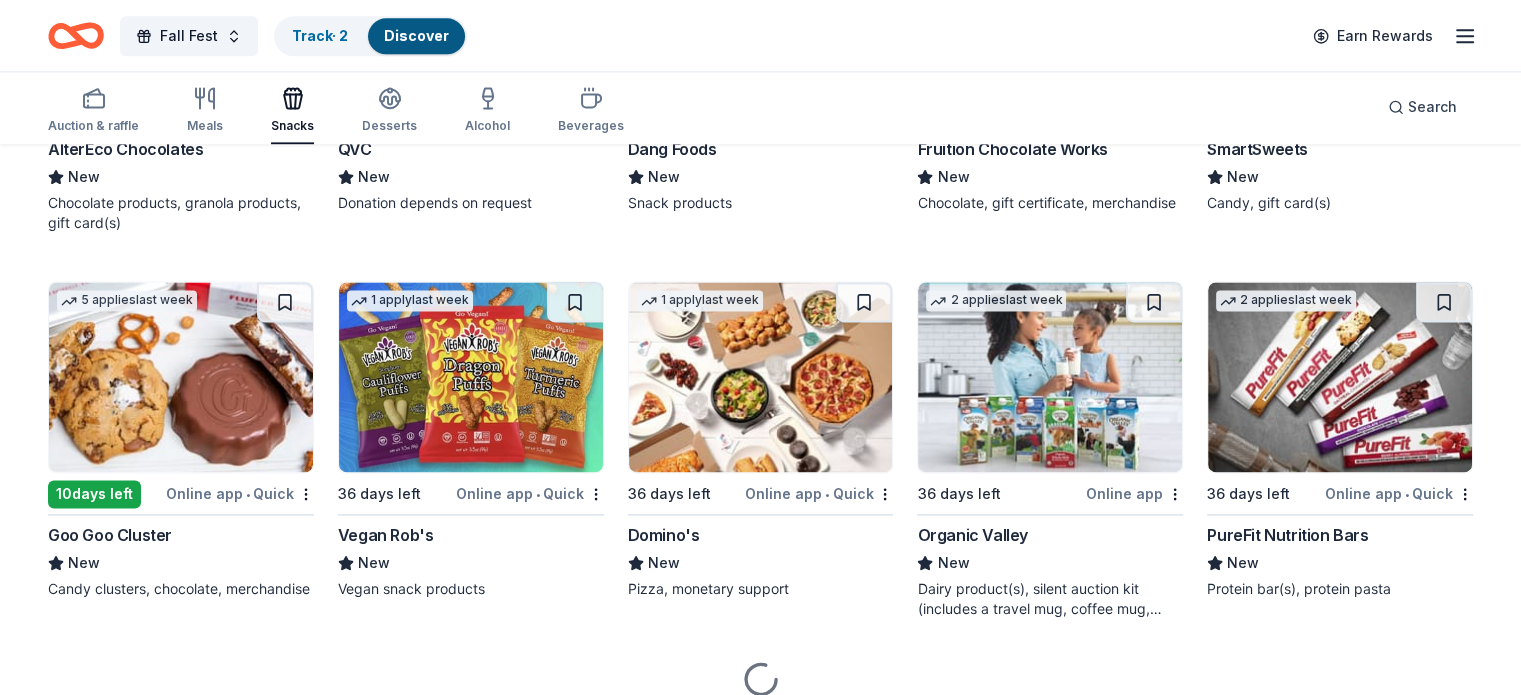 scroll, scrollTop: 2800, scrollLeft: 0, axis: vertical 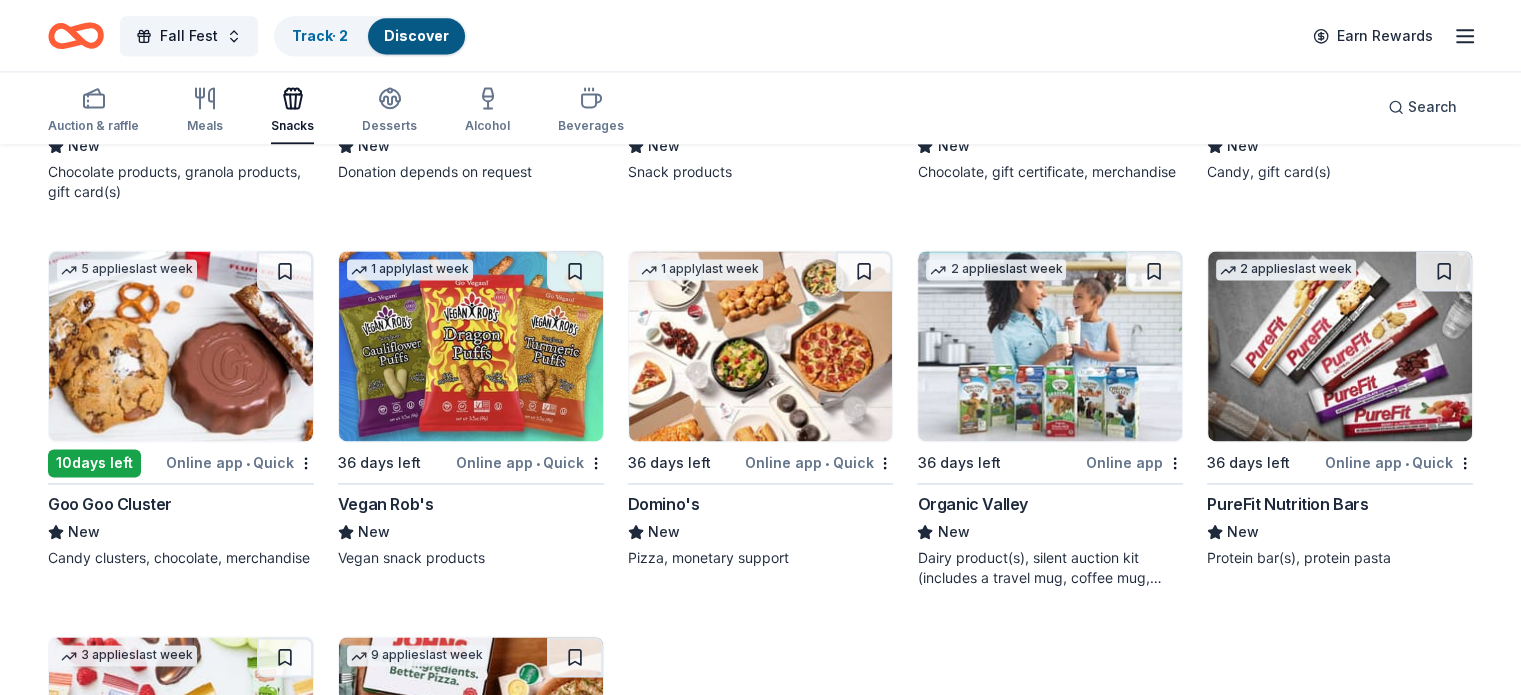 click at bounding box center (761, 346) 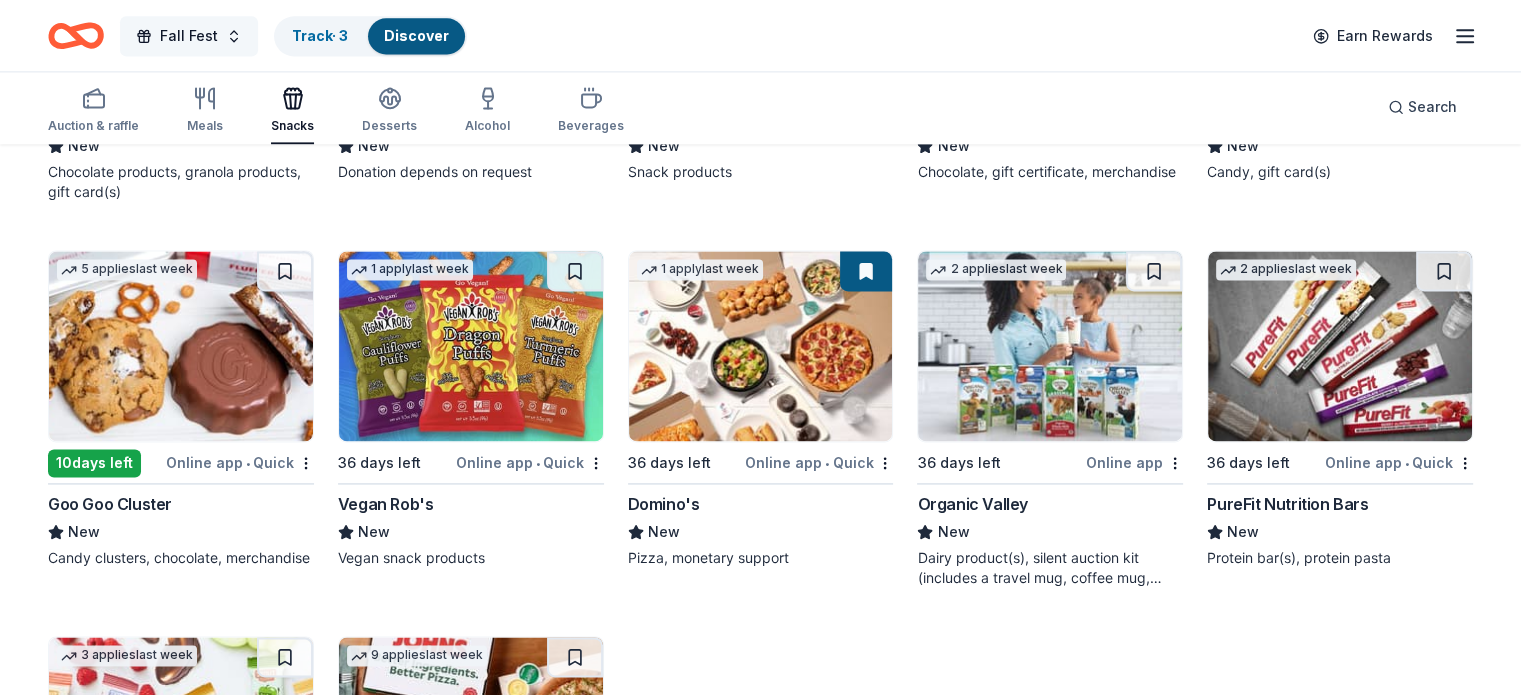 click on "Fall Fest" at bounding box center (189, 36) 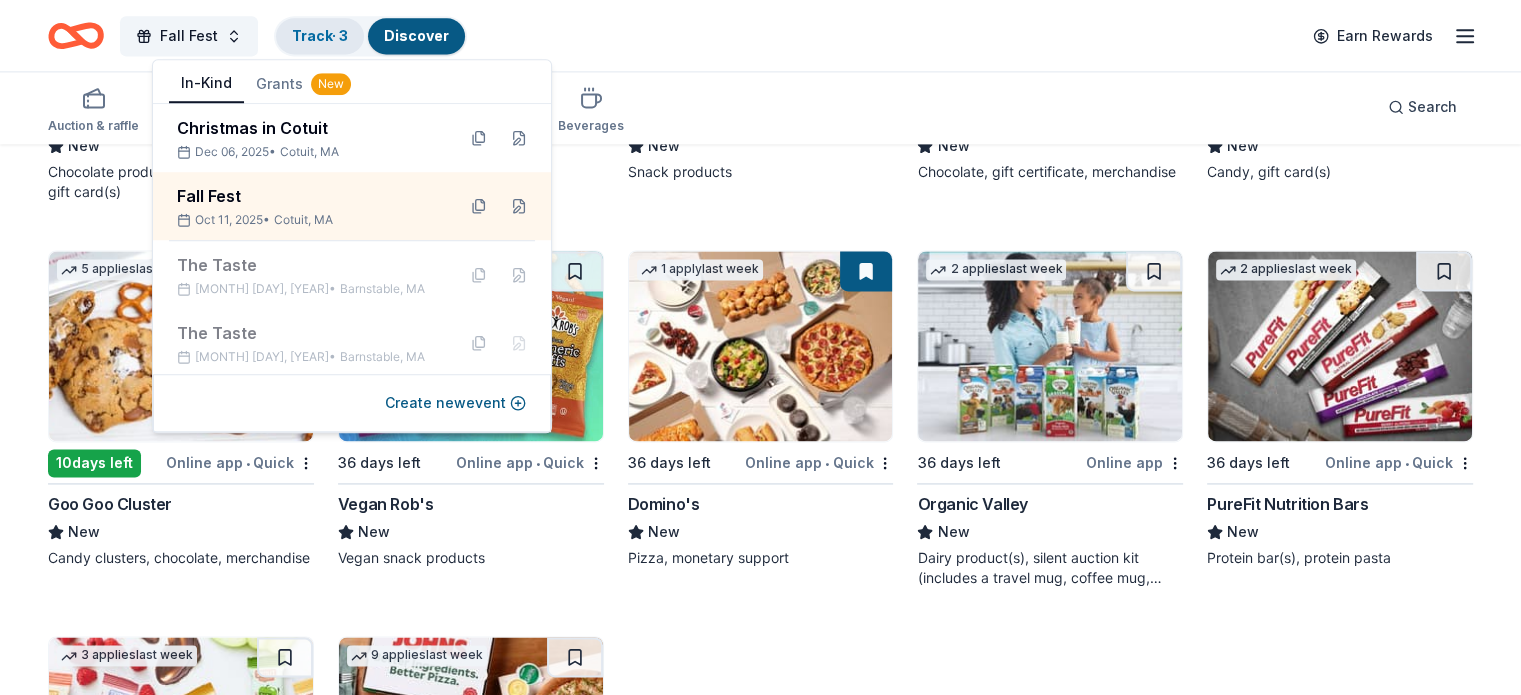 click on "Track  · 3" at bounding box center (320, 36) 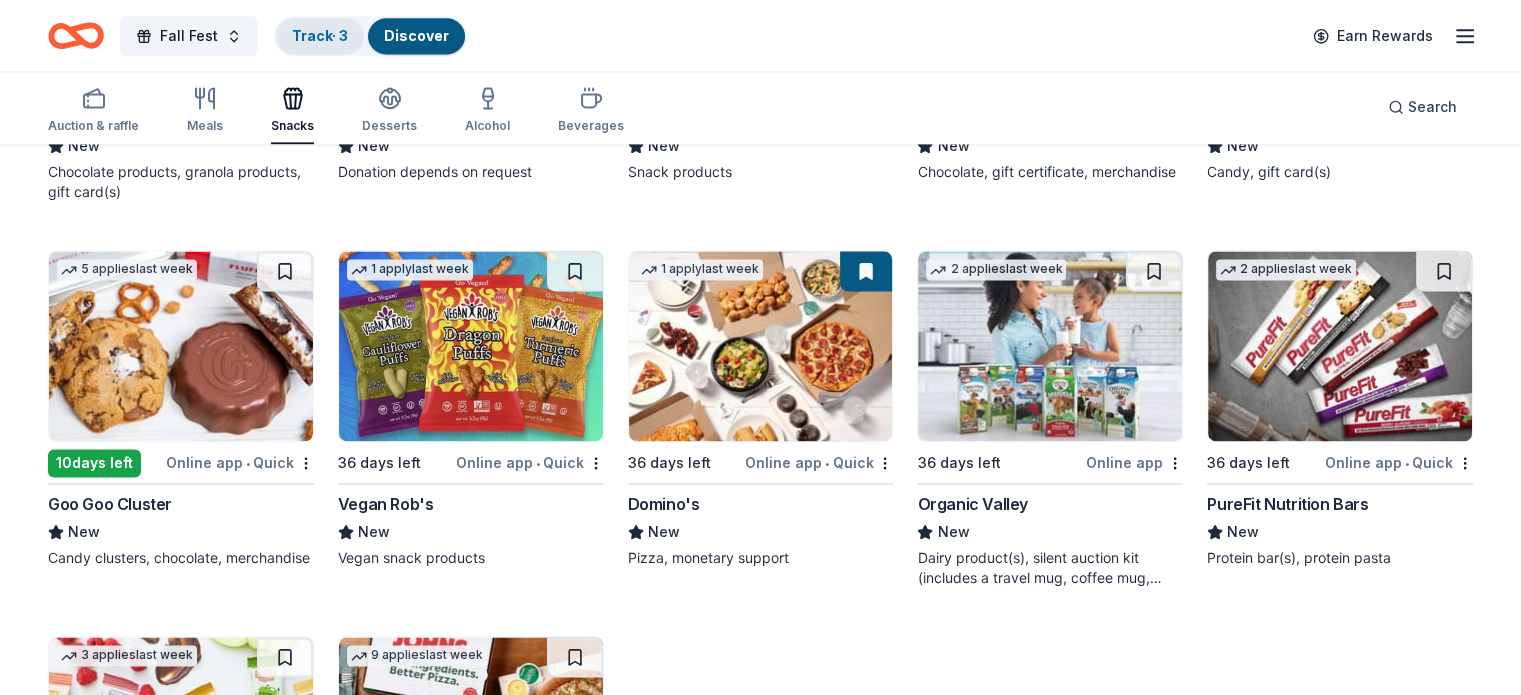 click on "Track  · 3" at bounding box center [320, 35] 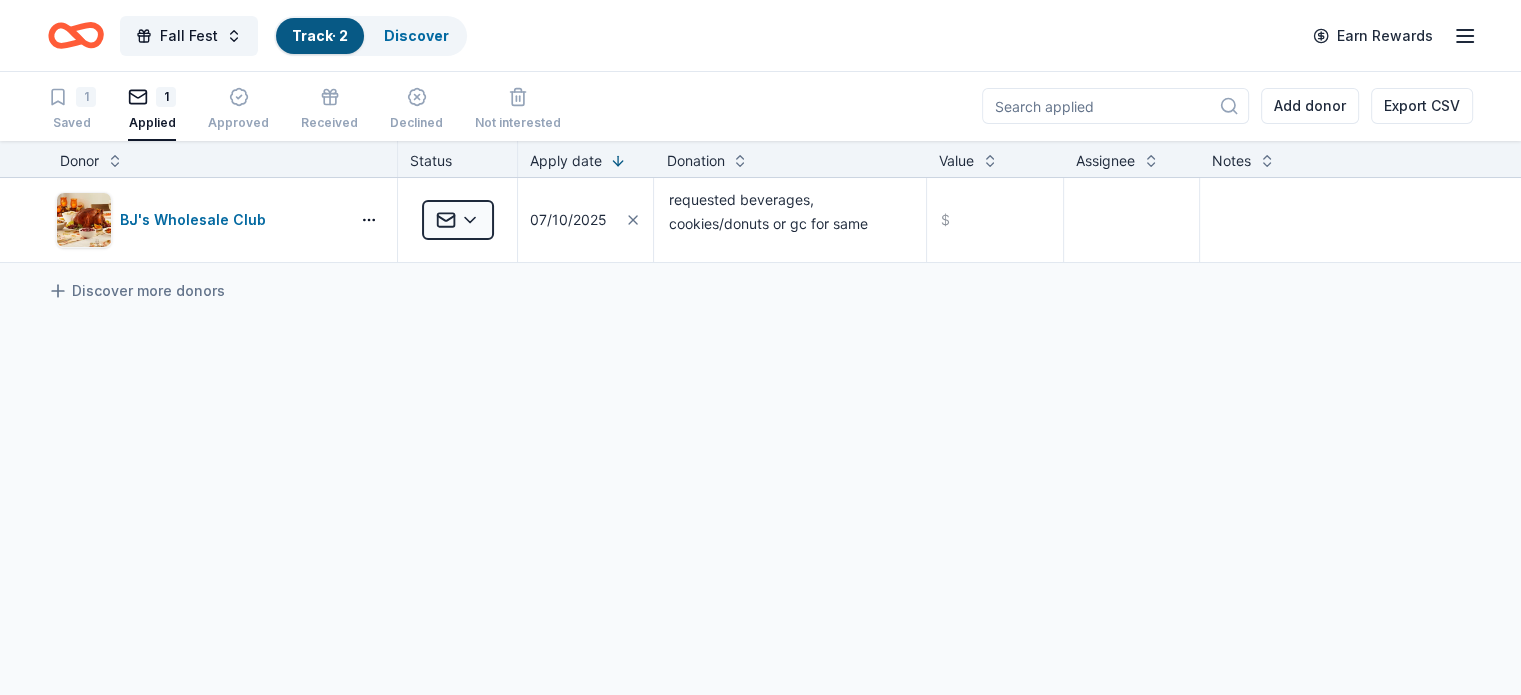 scroll, scrollTop: 0, scrollLeft: 0, axis: both 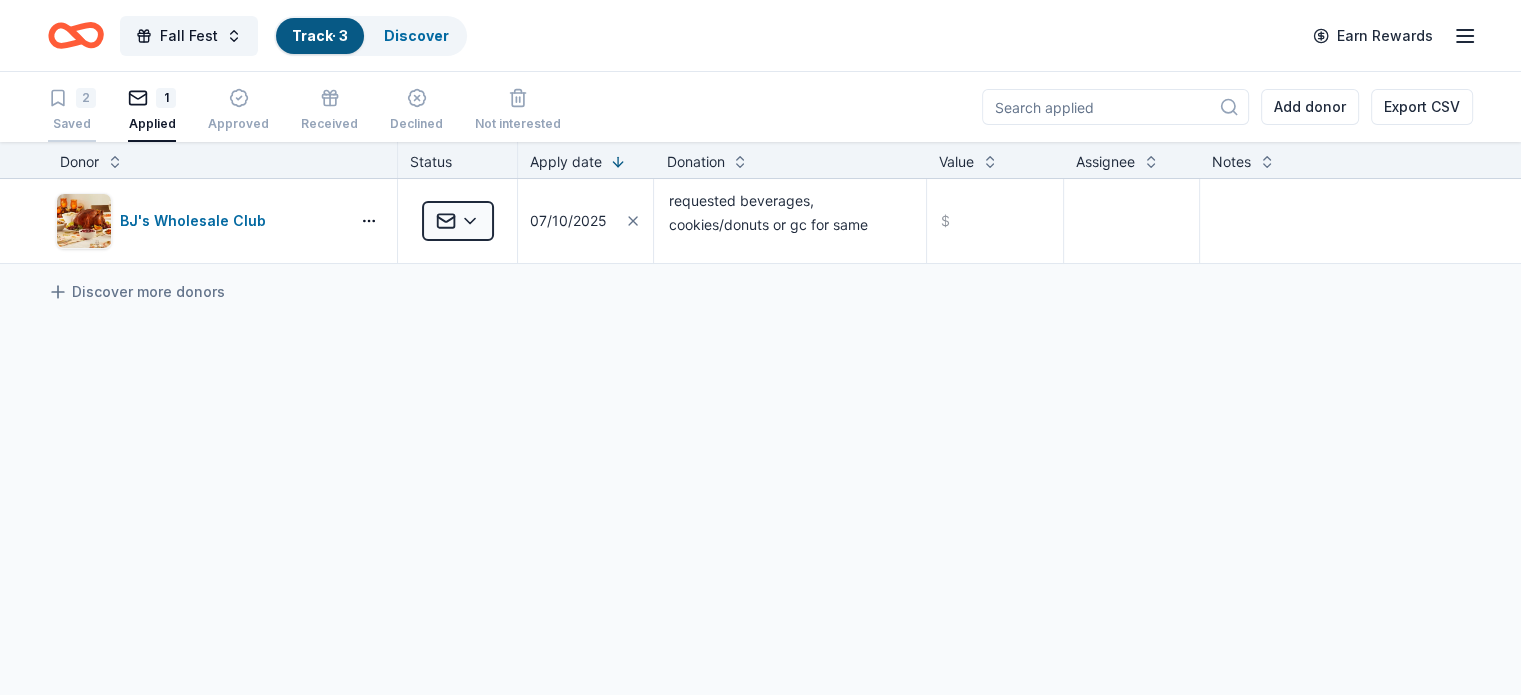 click on "2 Saved" at bounding box center (72, 110) 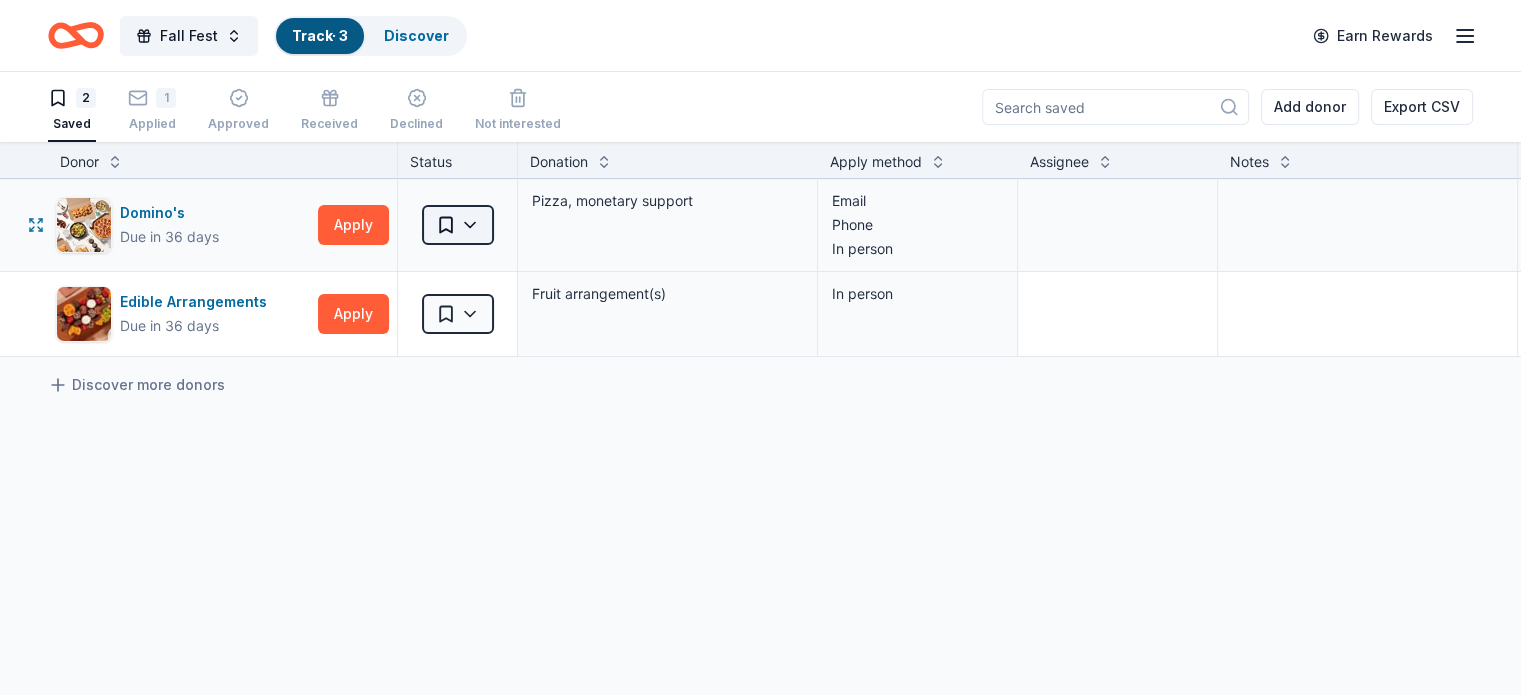 click on "Fall Fest Track  · 3 Discover Earn Rewards 2 Saved 1 Applied Approved Received Declined Not interested Add donor Export CSV Donor Status Donation Apply method Assignee Notes Domino's  Due in 36 days Apply Saved Pizza, monetary support Email Phone In person Edible Arrangements Due in 36 days Apply Saved Fruit arrangement(s) In person   Discover more donors Saved" at bounding box center (760, 347) 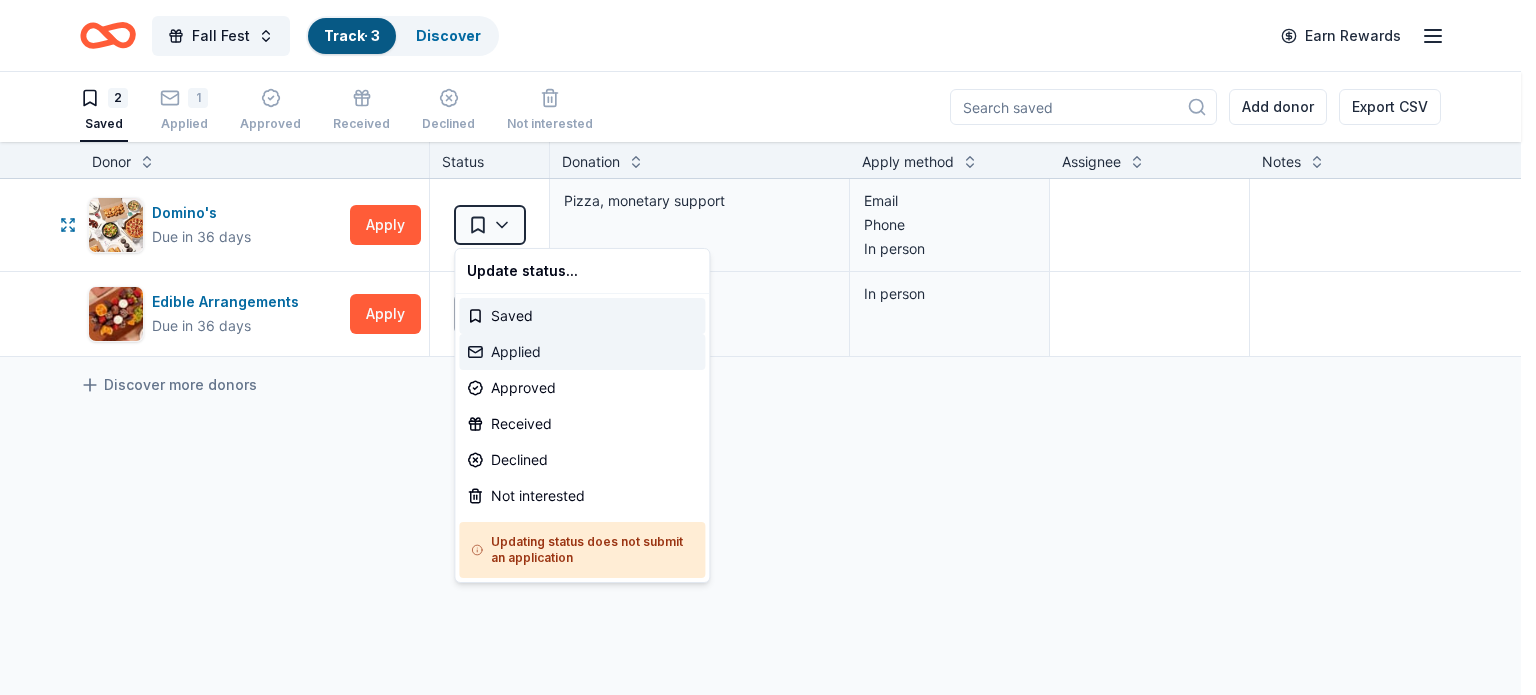click on "Applied" at bounding box center (582, 352) 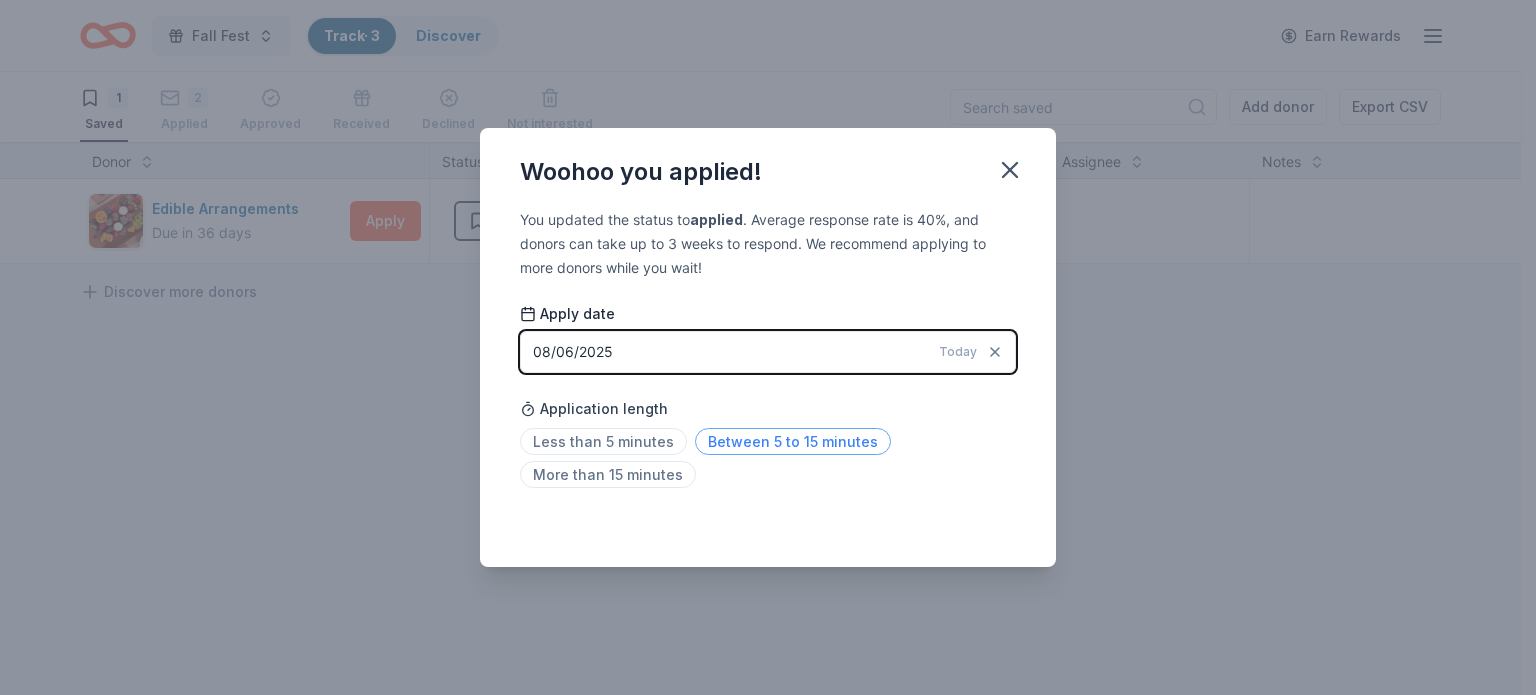 click on "Between 5 to 15 minutes" at bounding box center [793, 441] 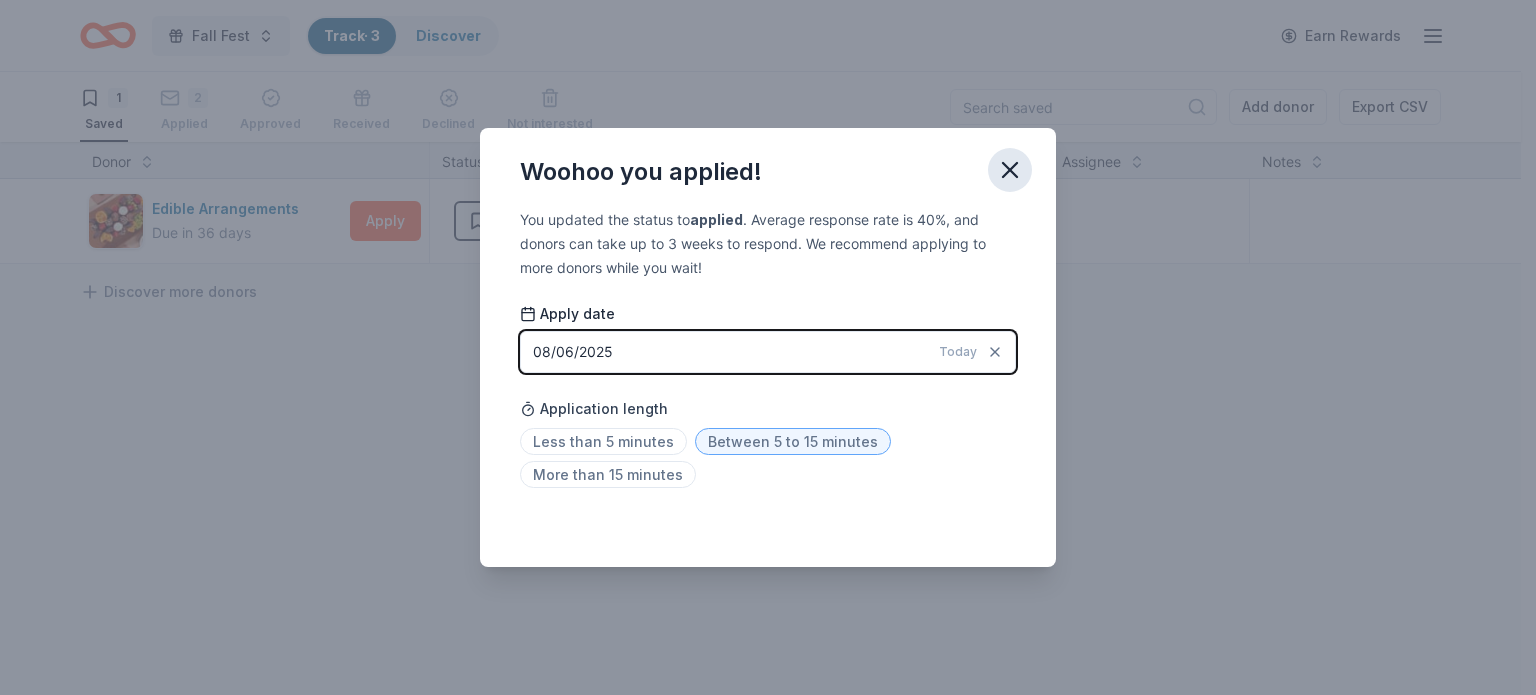 click 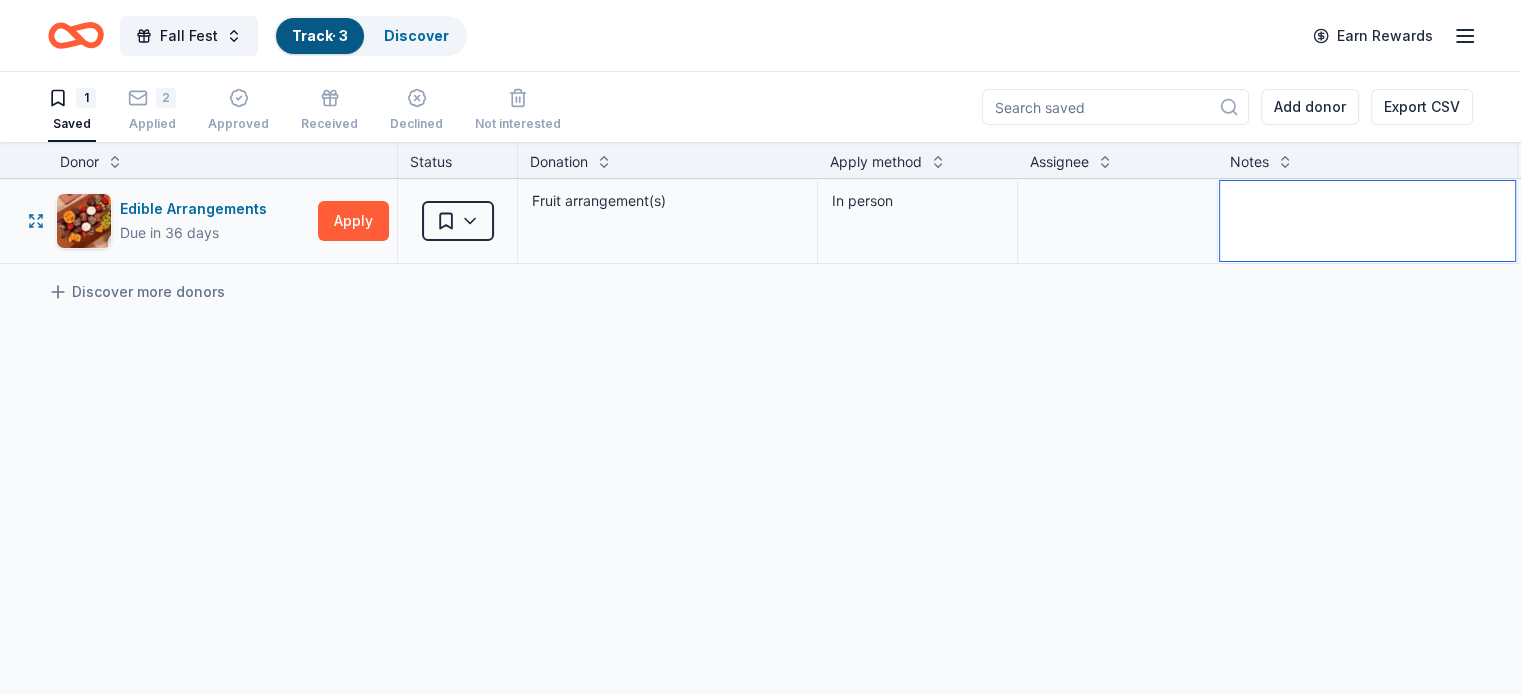 click at bounding box center (1367, 221) 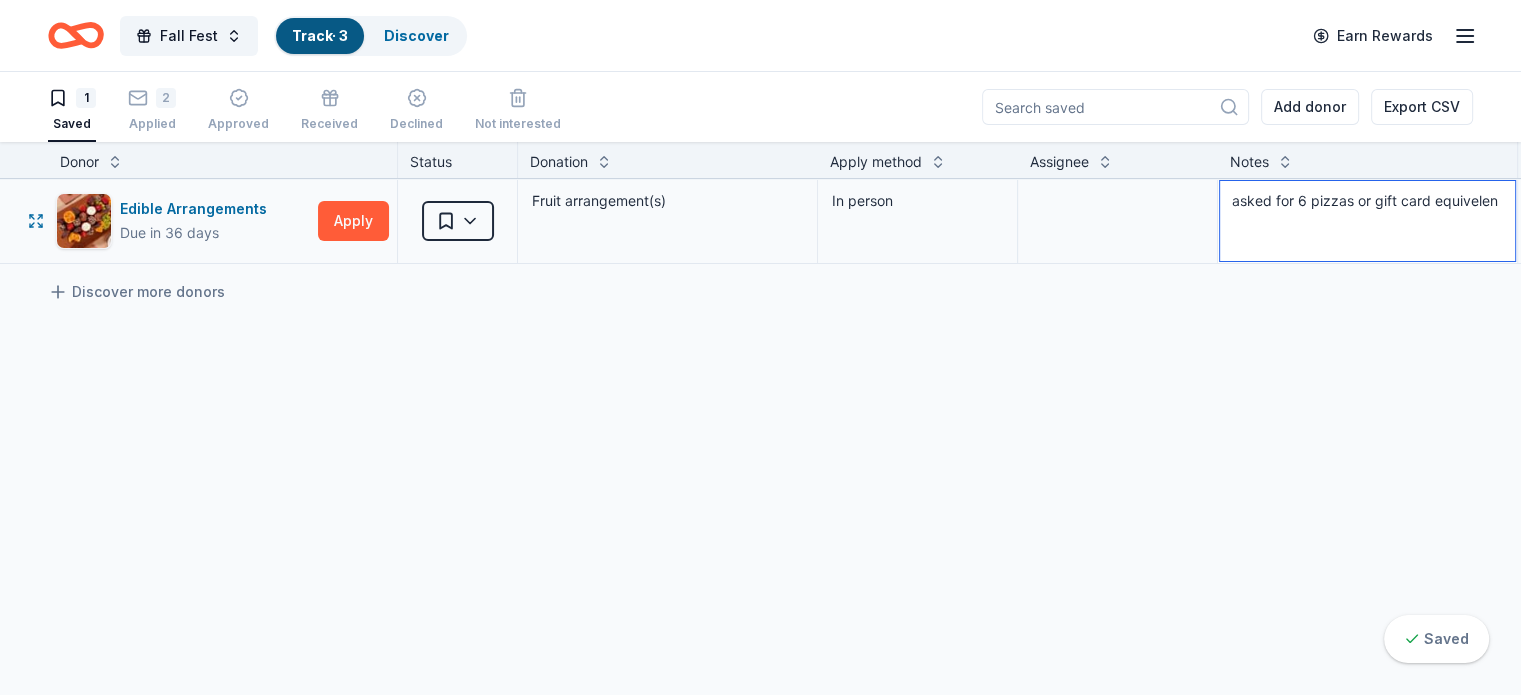 scroll, scrollTop: 0, scrollLeft: 13, axis: horizontal 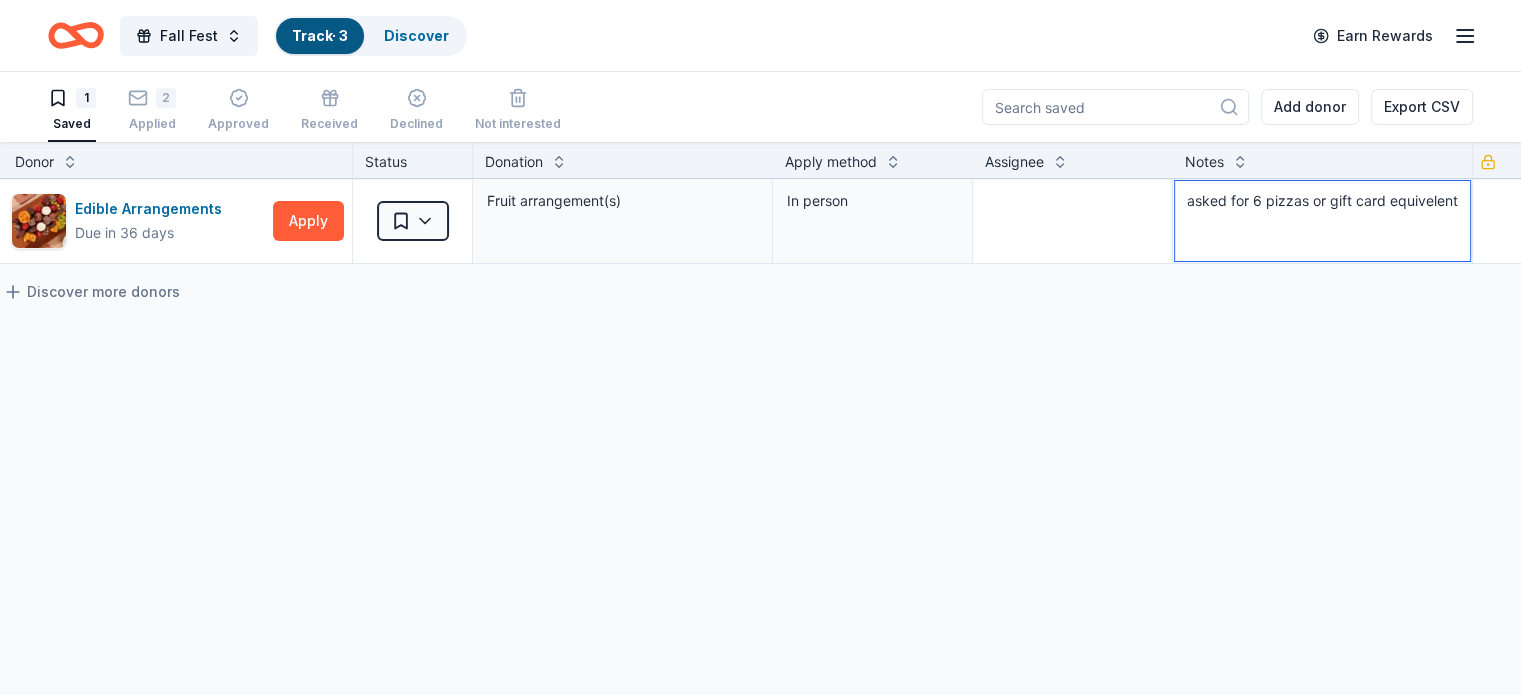 drag, startPoint x: 1250, startPoint y: 195, endPoint x: 1534, endPoint y: 207, distance: 284.25342 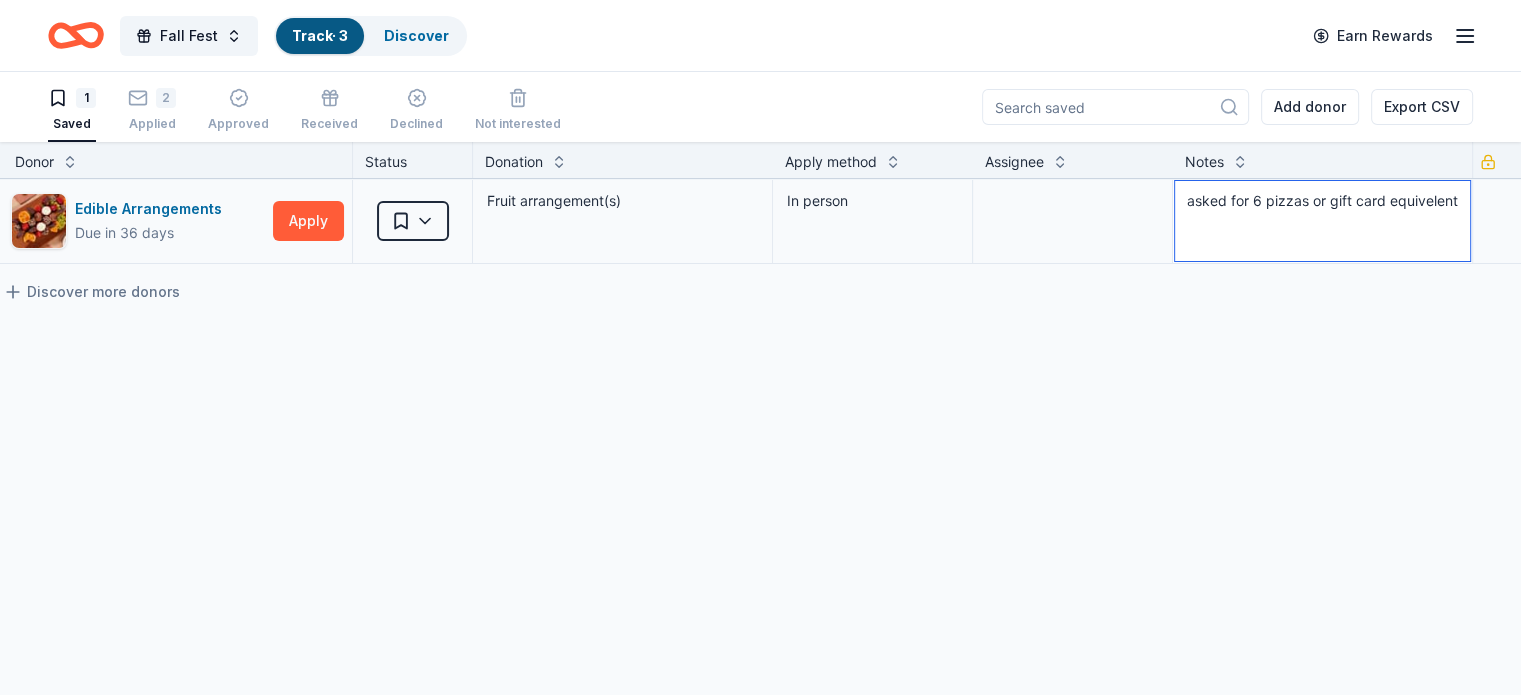 click on "asked for 6 pizzas or gift card equivelent" at bounding box center (1322, 221) 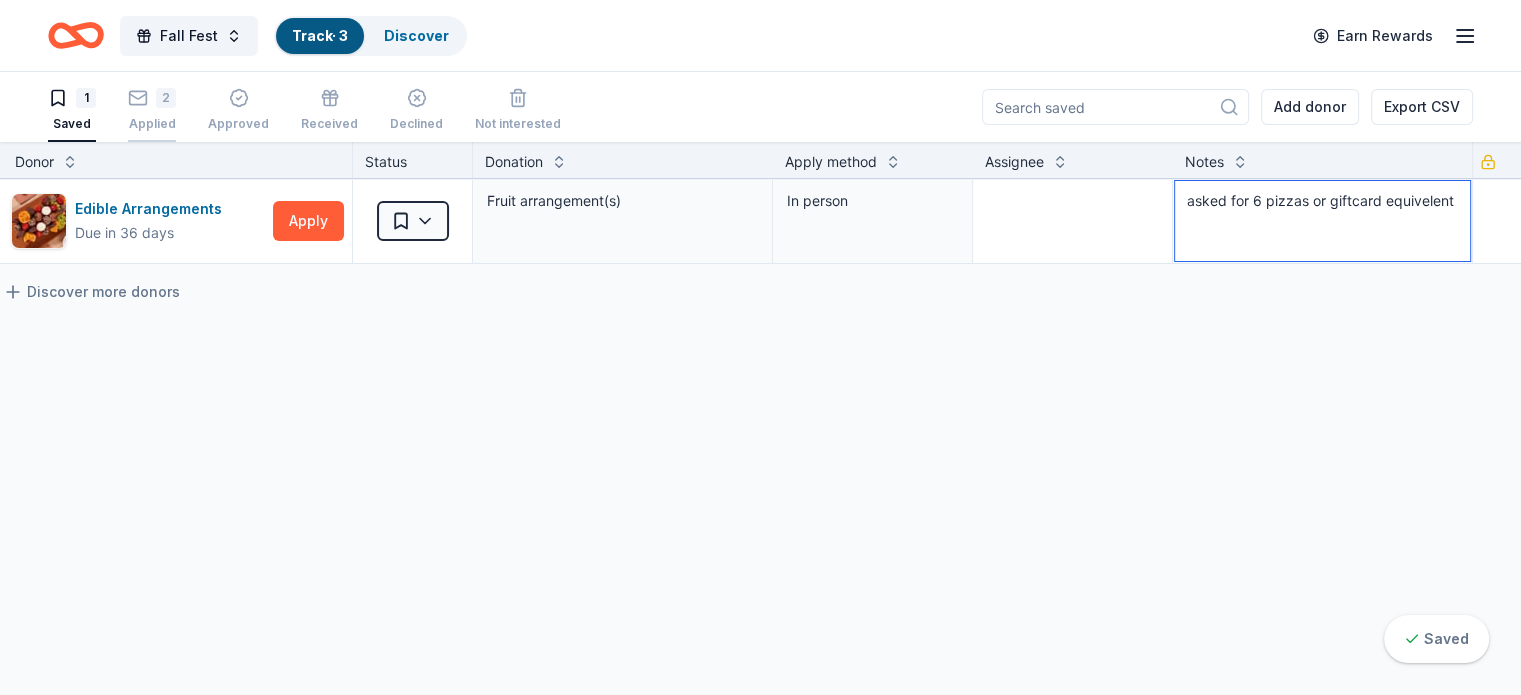type on "asked for 6 pizzas or giftcard equivelent" 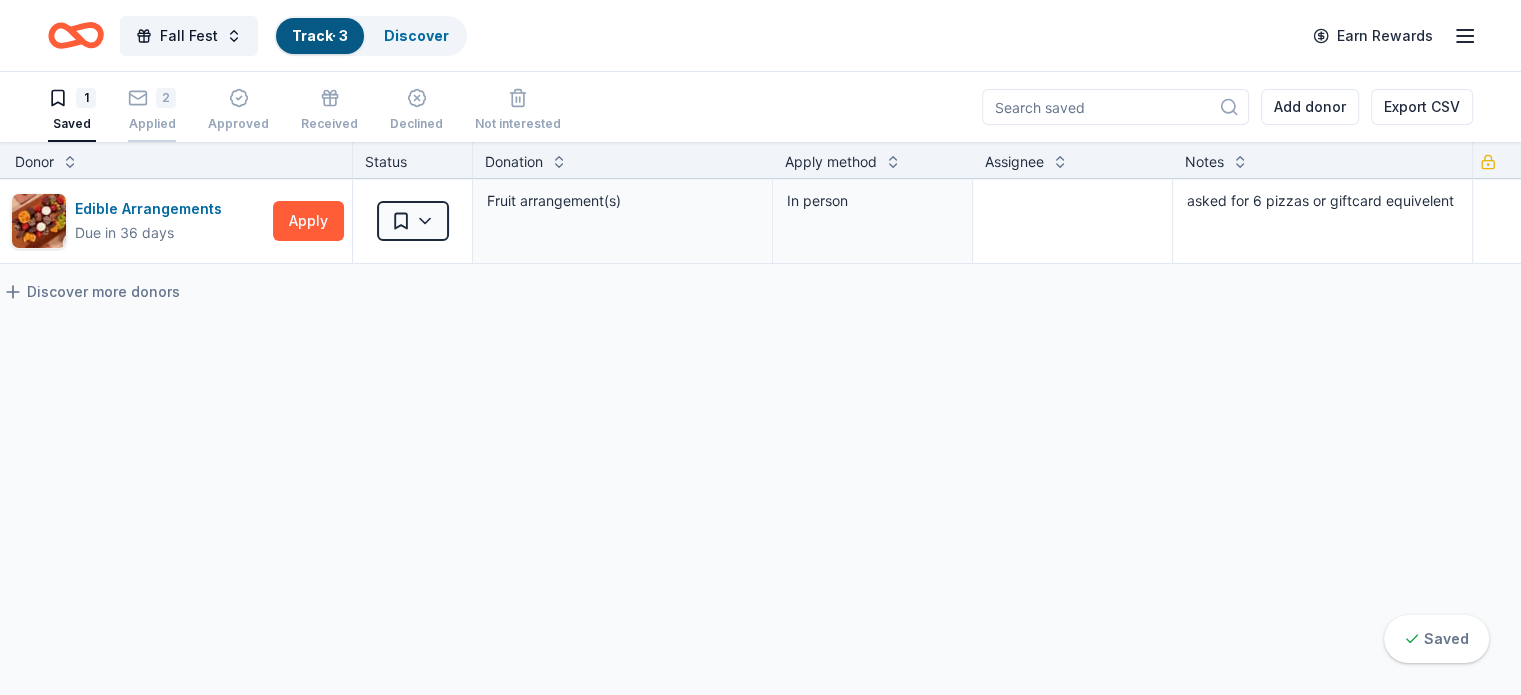 click on "2" at bounding box center (152, 87) 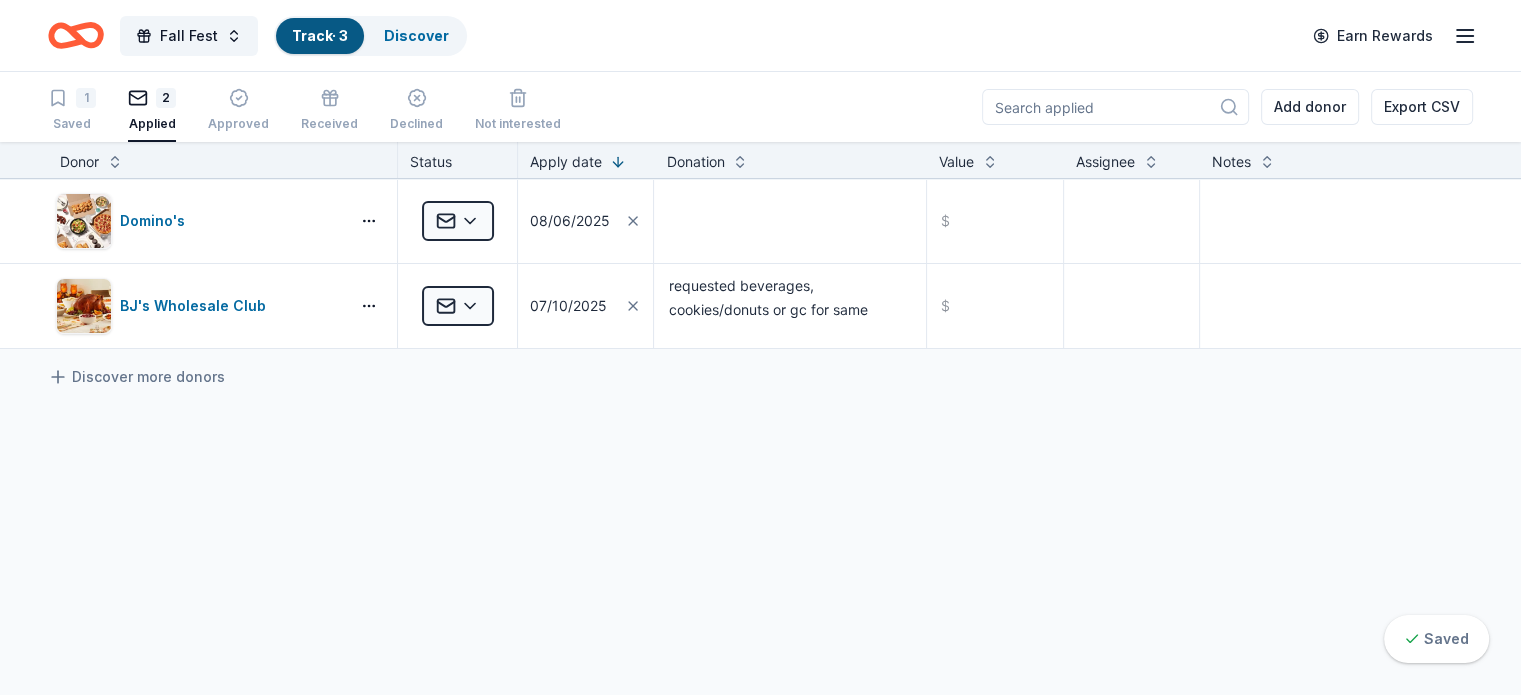 scroll, scrollTop: 0, scrollLeft: 0, axis: both 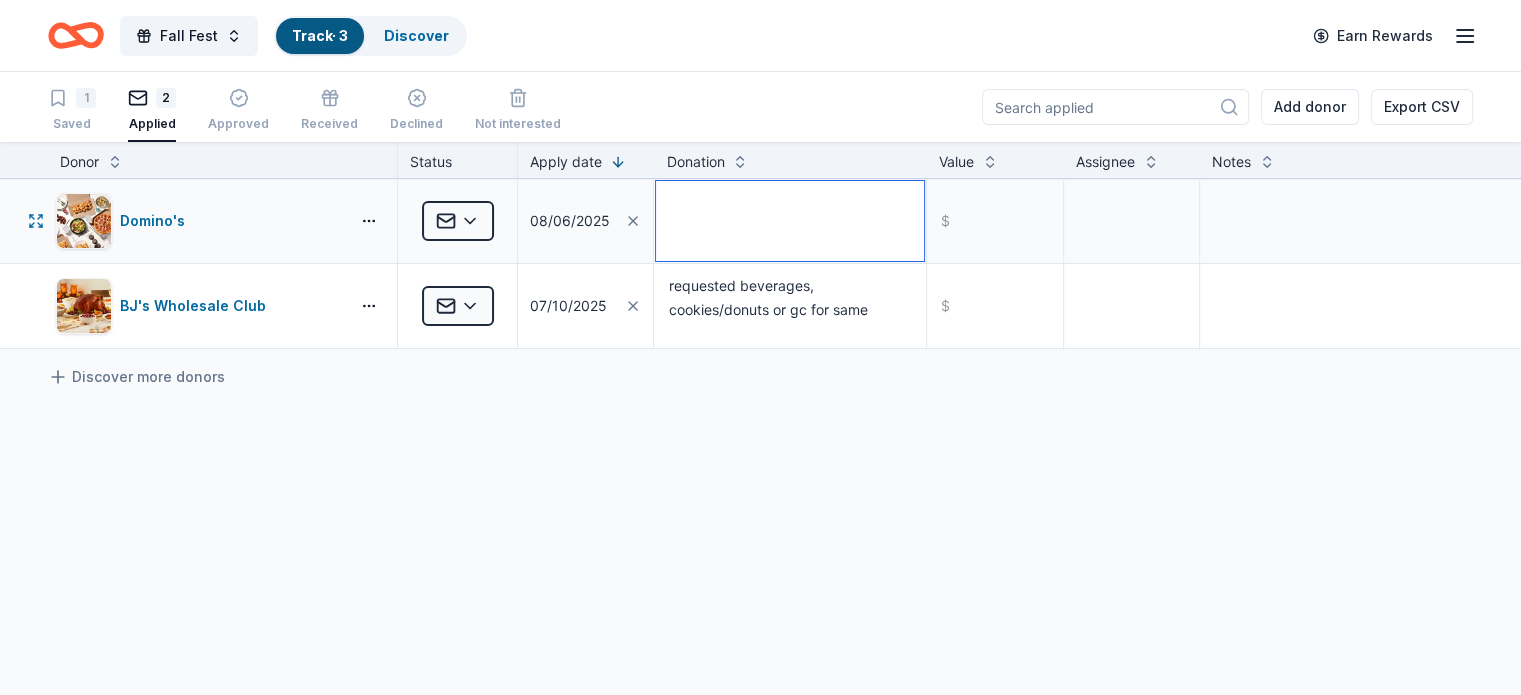 click at bounding box center [790, 221] 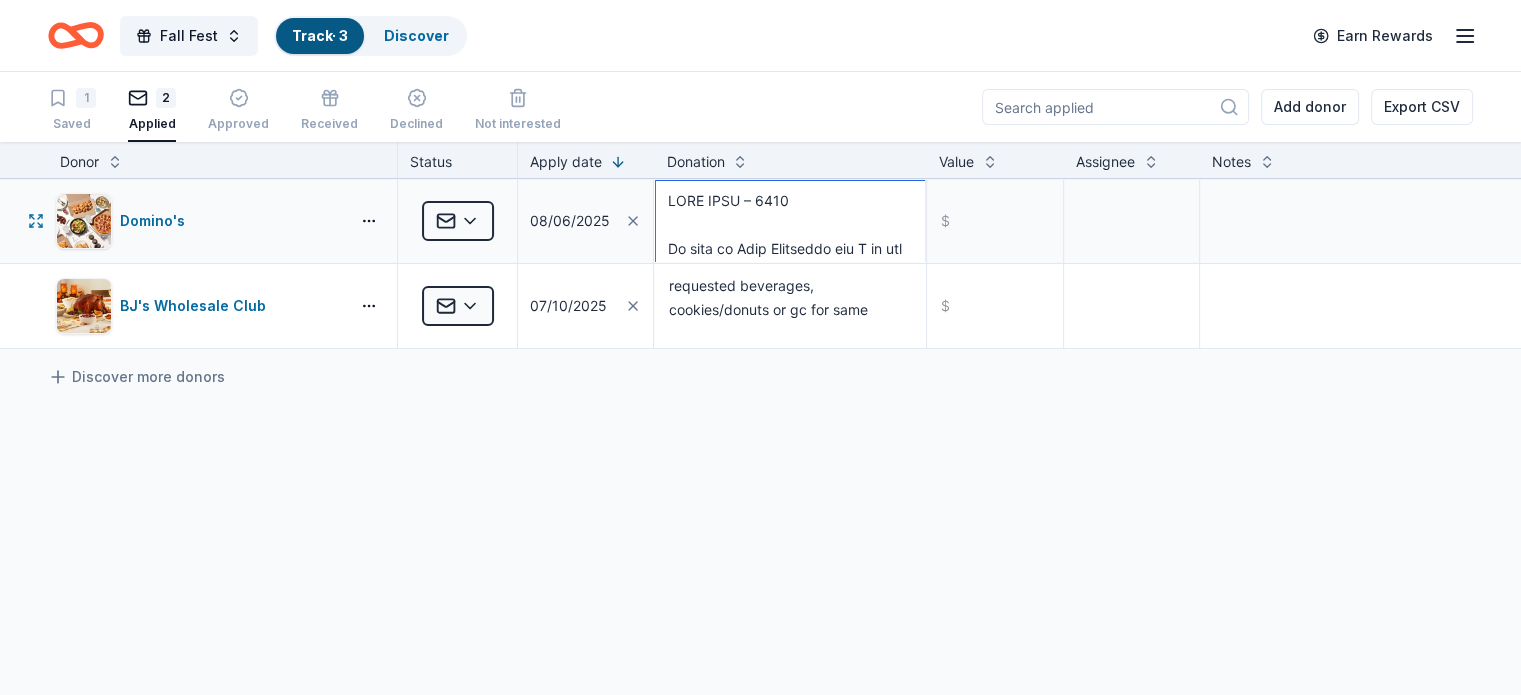 scroll, scrollTop: 2204, scrollLeft: 0, axis: vertical 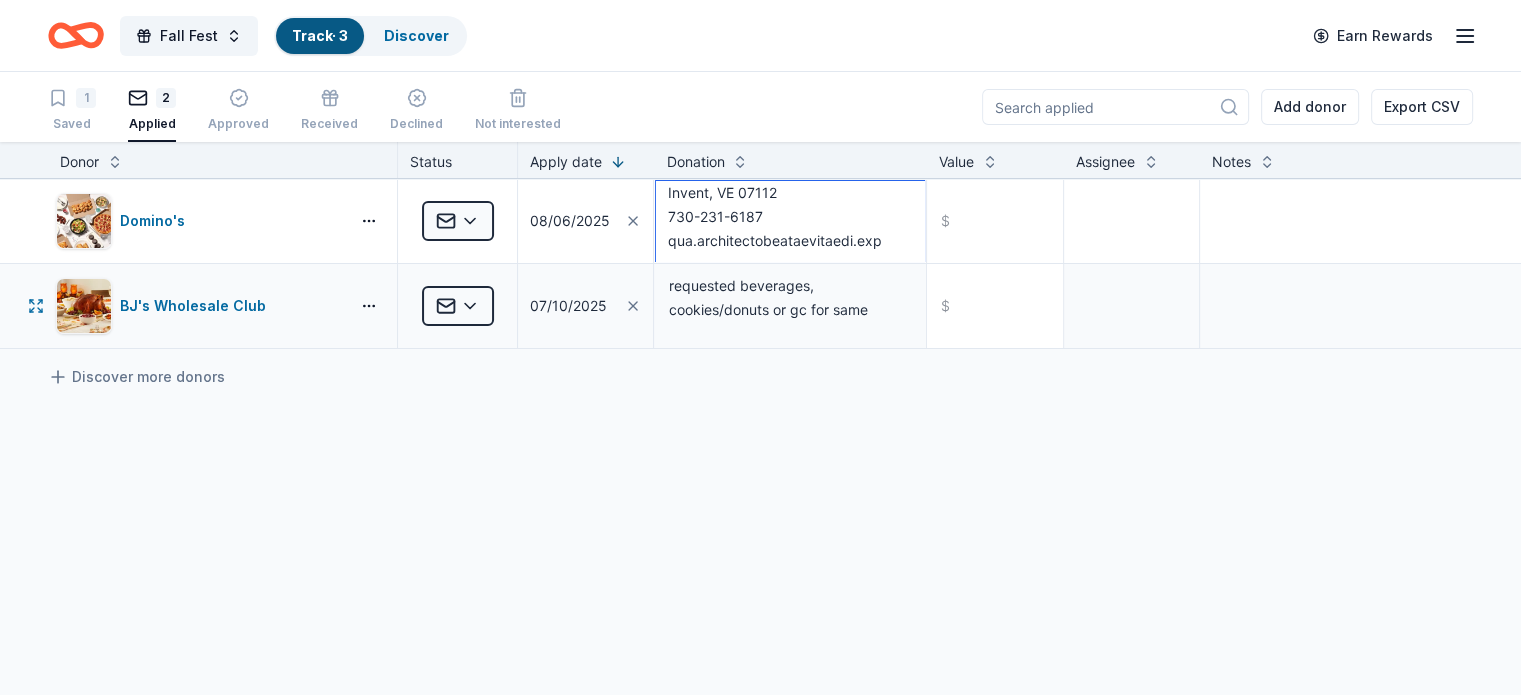 drag, startPoint x: 684, startPoint y: 194, endPoint x: 929, endPoint y: 273, distance: 257.42184 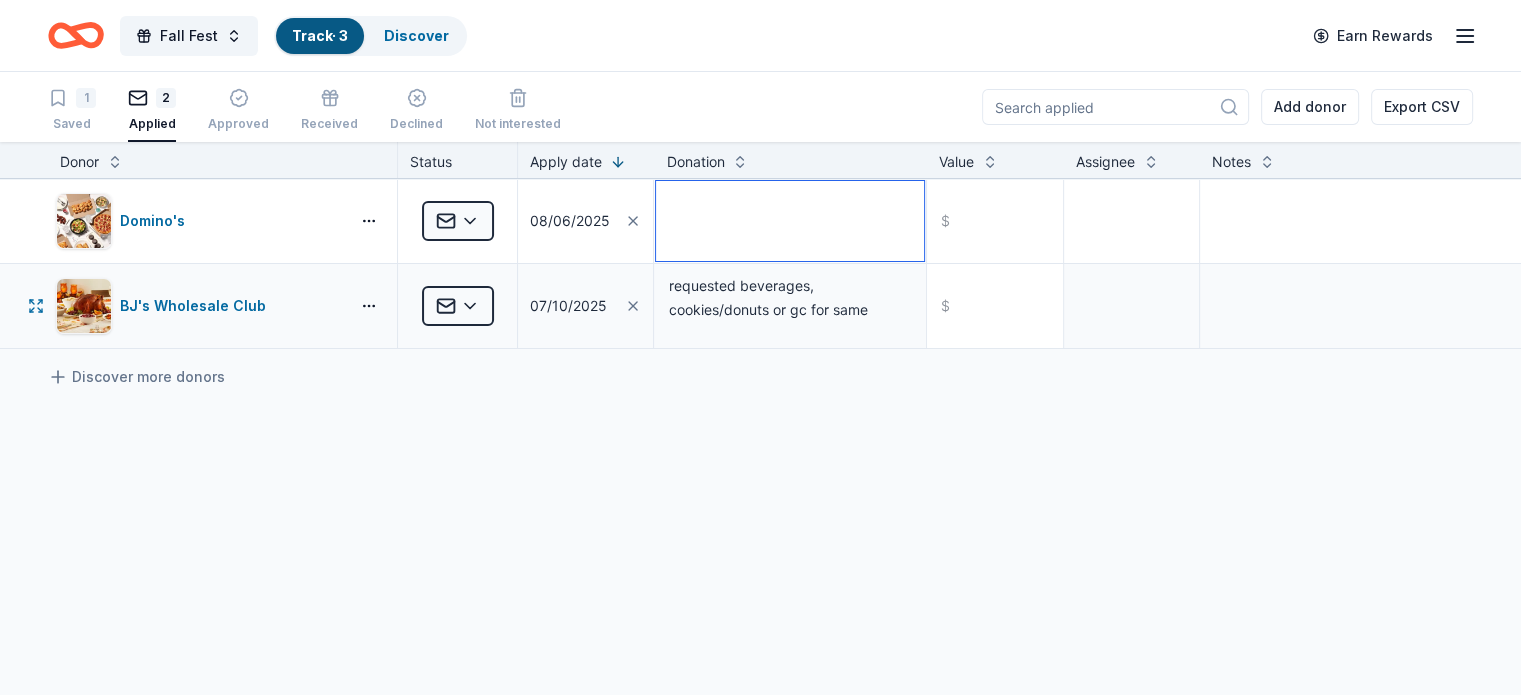 scroll, scrollTop: 0, scrollLeft: 0, axis: both 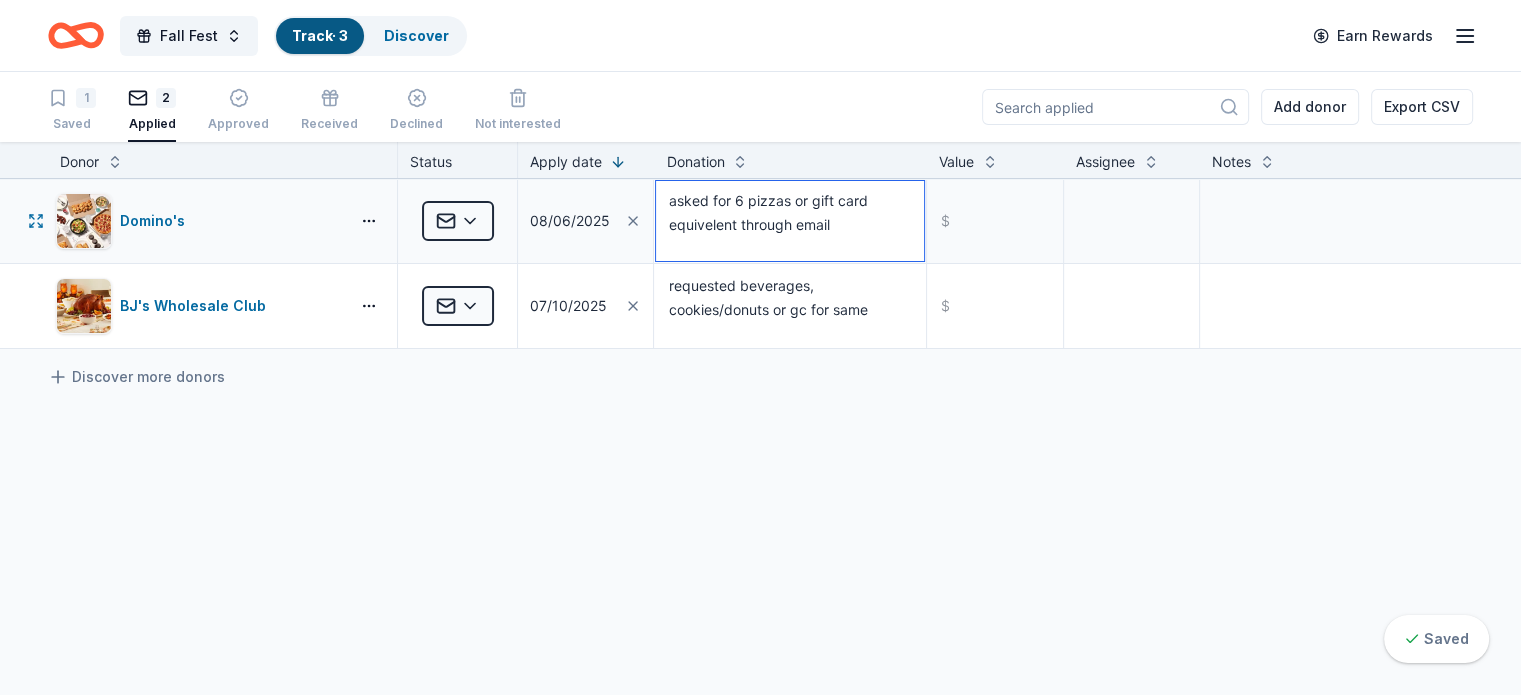 click on "asked for 6 pizzas or gift card equivelent through email" at bounding box center (790, 221) 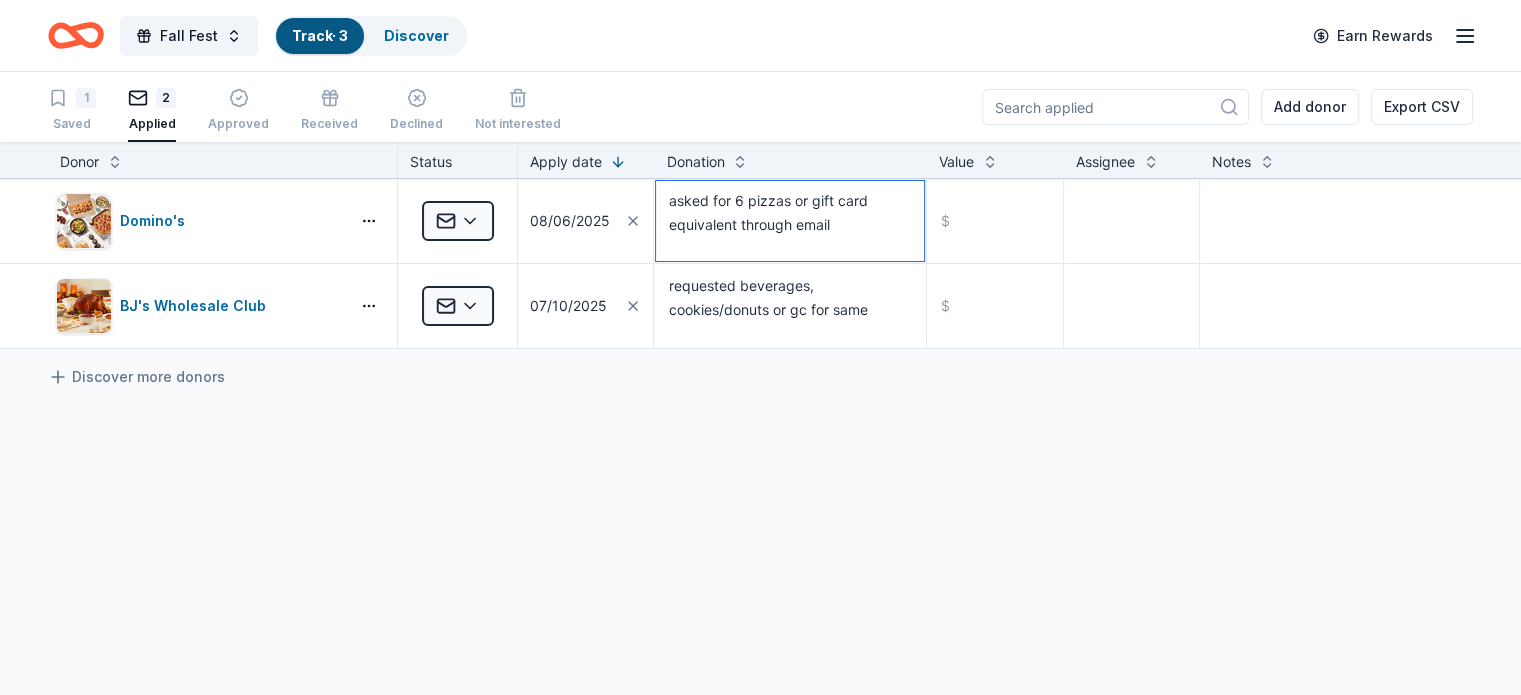 type on "asked for 6 pizzas or gift card equivalent through email" 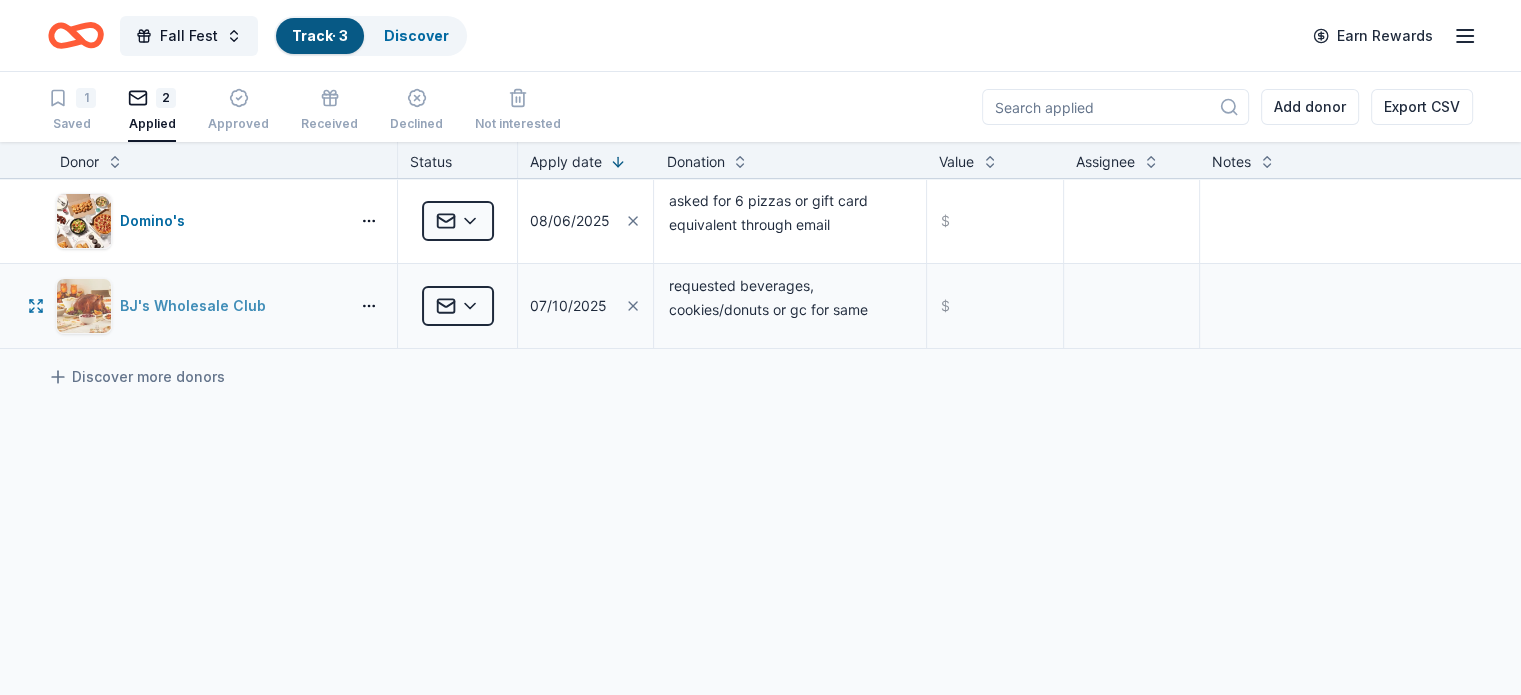 click on "BJ's Wholesale Club" at bounding box center (197, 306) 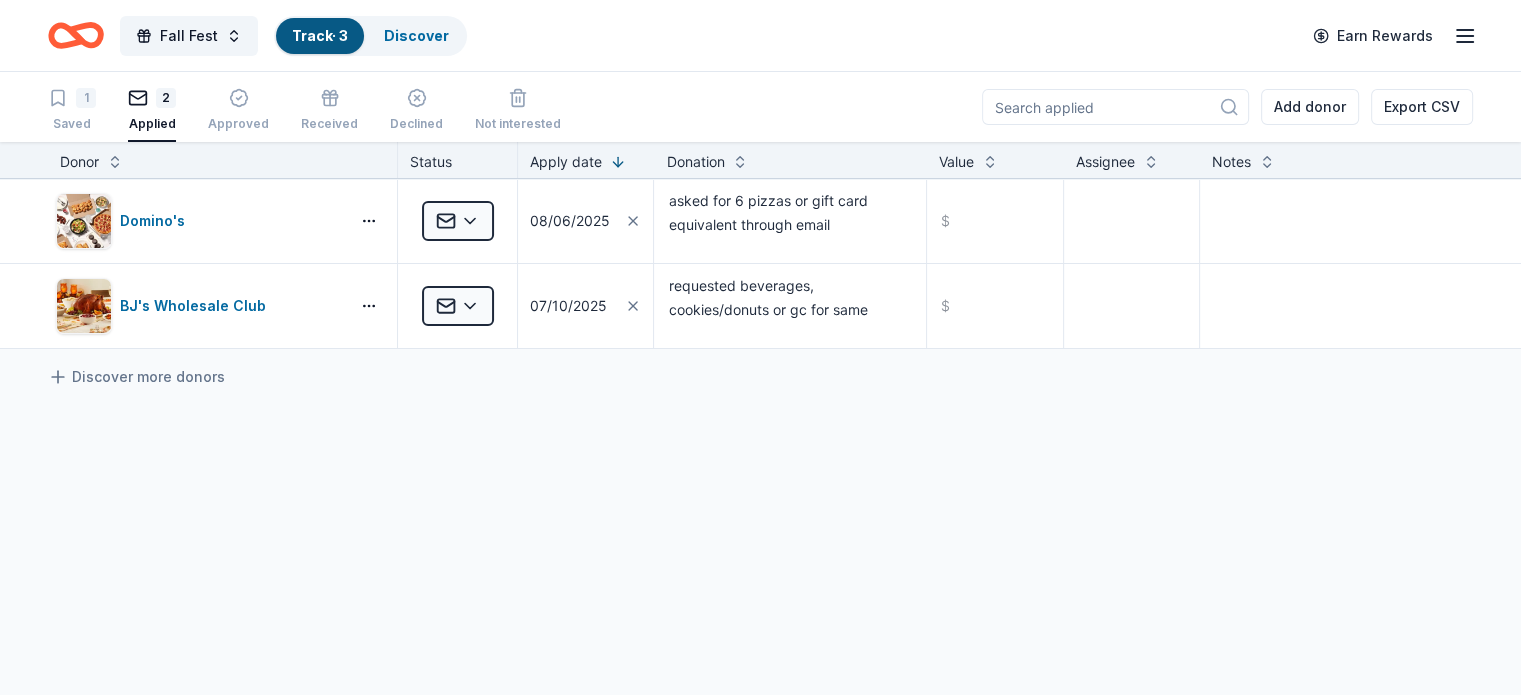 click 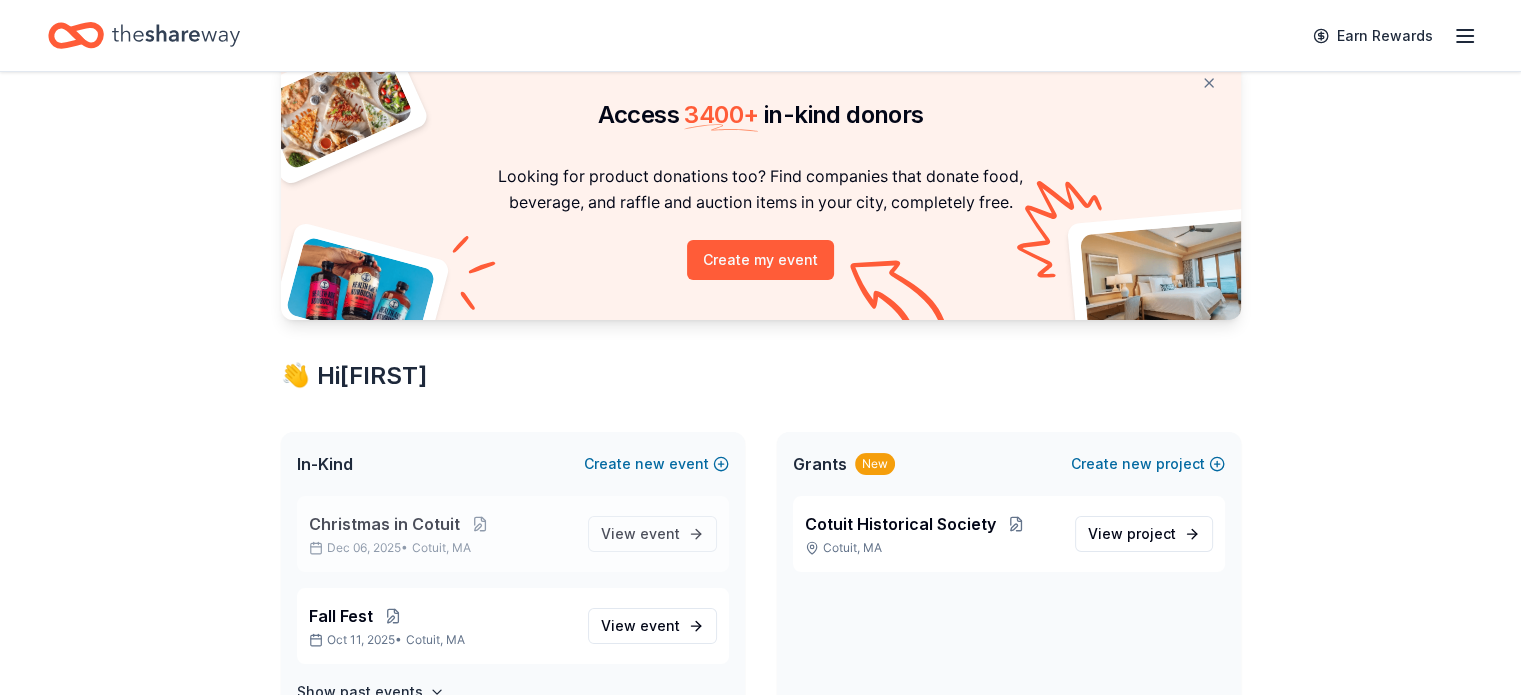 scroll, scrollTop: 200, scrollLeft: 0, axis: vertical 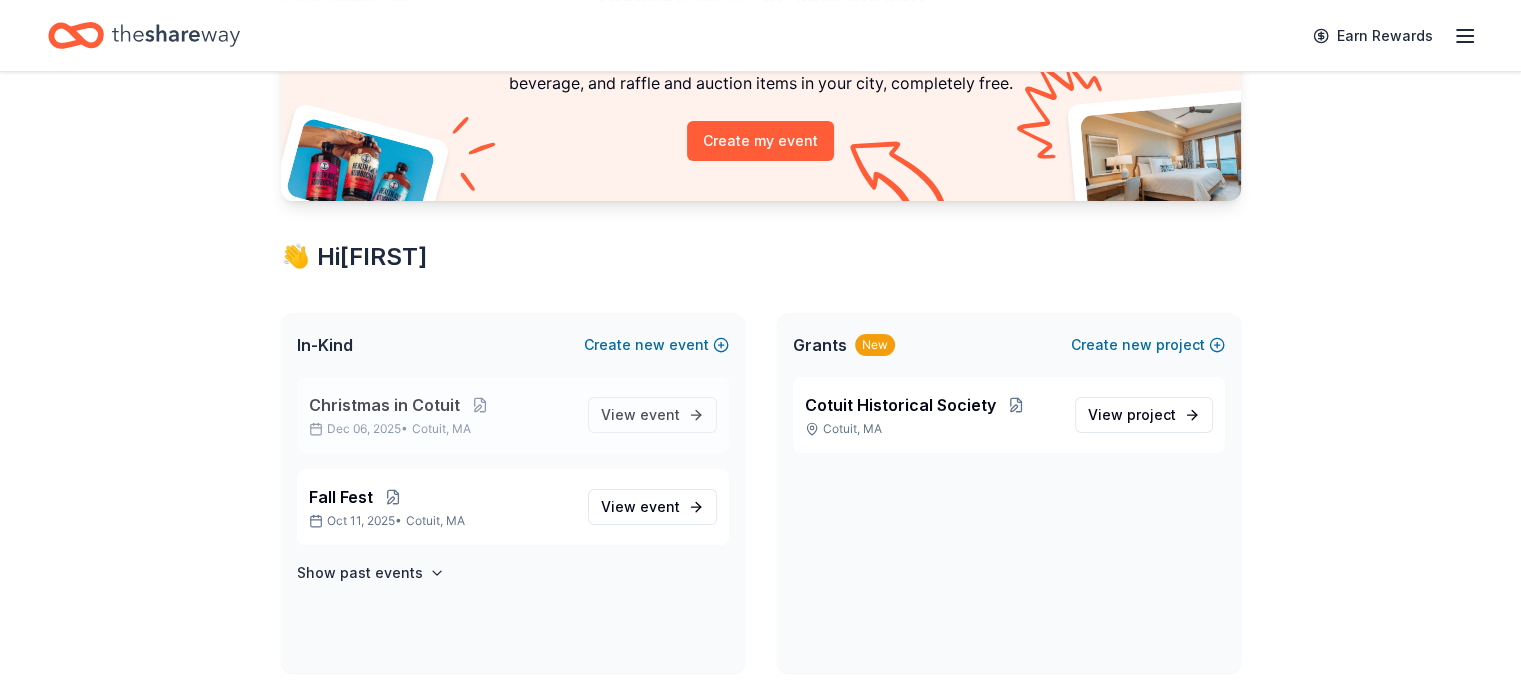click on "Christmas in Cotuit" at bounding box center [384, 405] 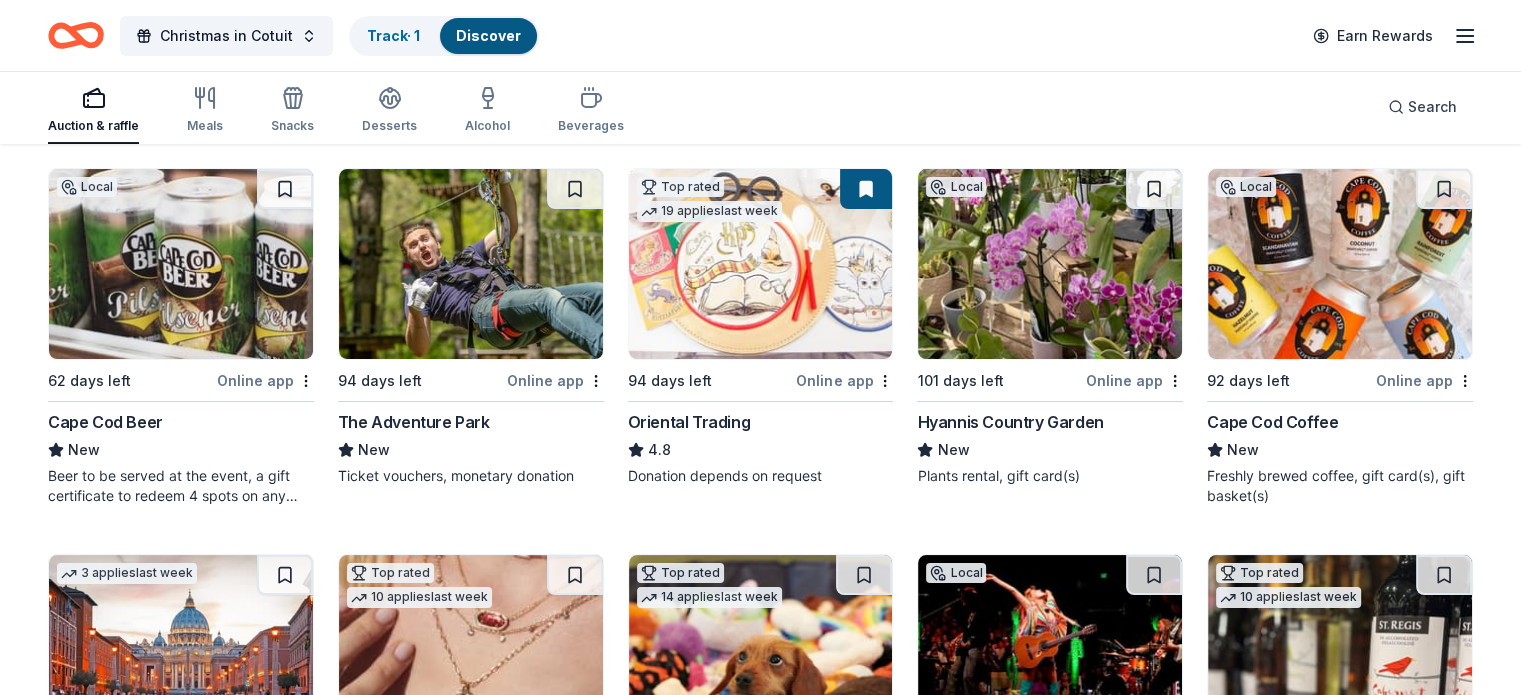 scroll, scrollTop: 0, scrollLeft: 0, axis: both 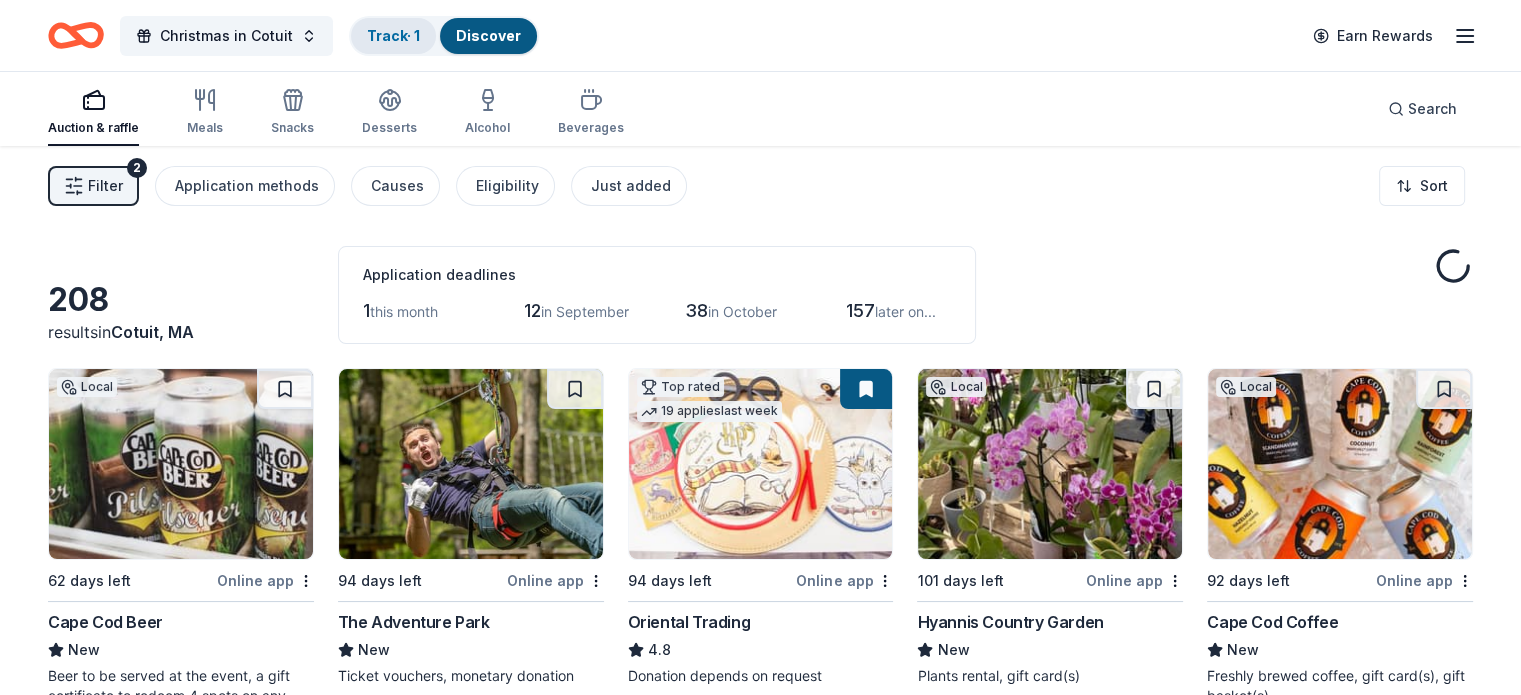 click on "Track  · 1" at bounding box center (393, 35) 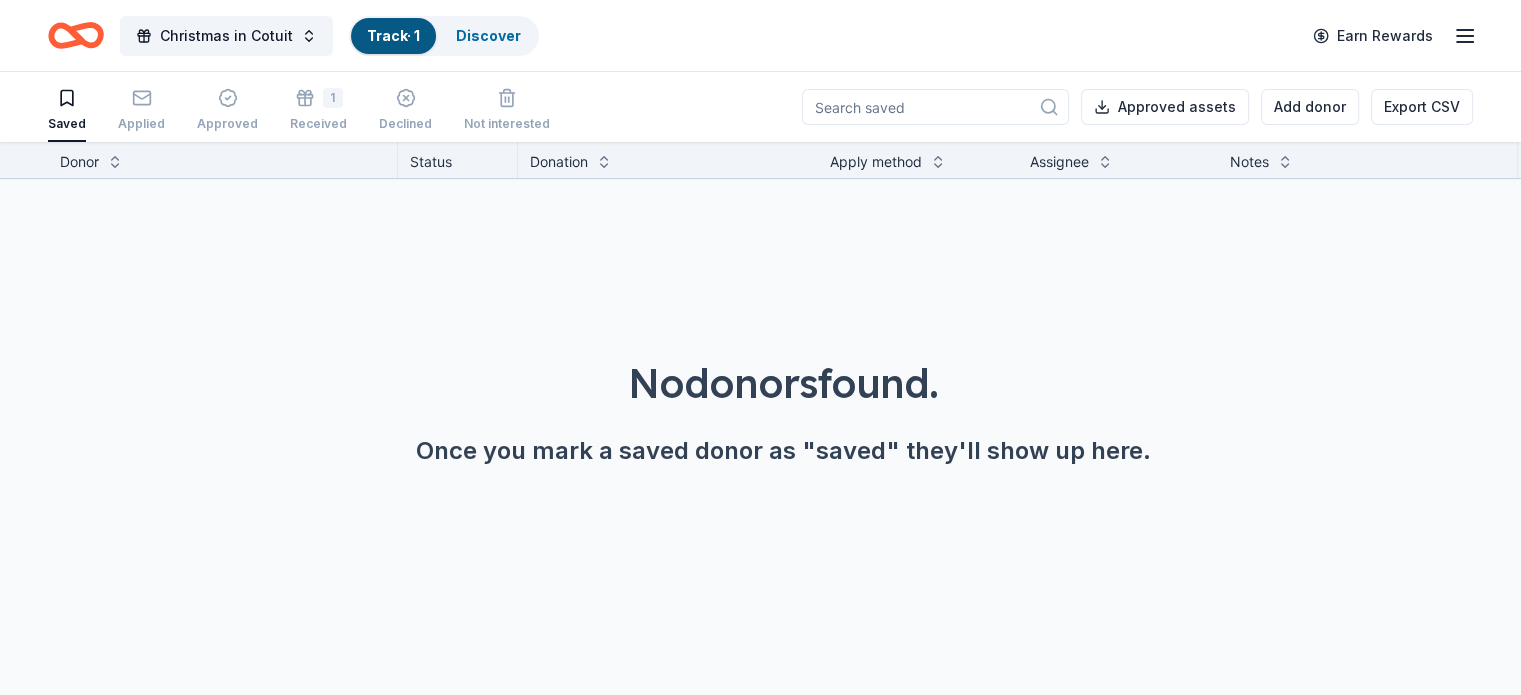 scroll, scrollTop: 0, scrollLeft: 0, axis: both 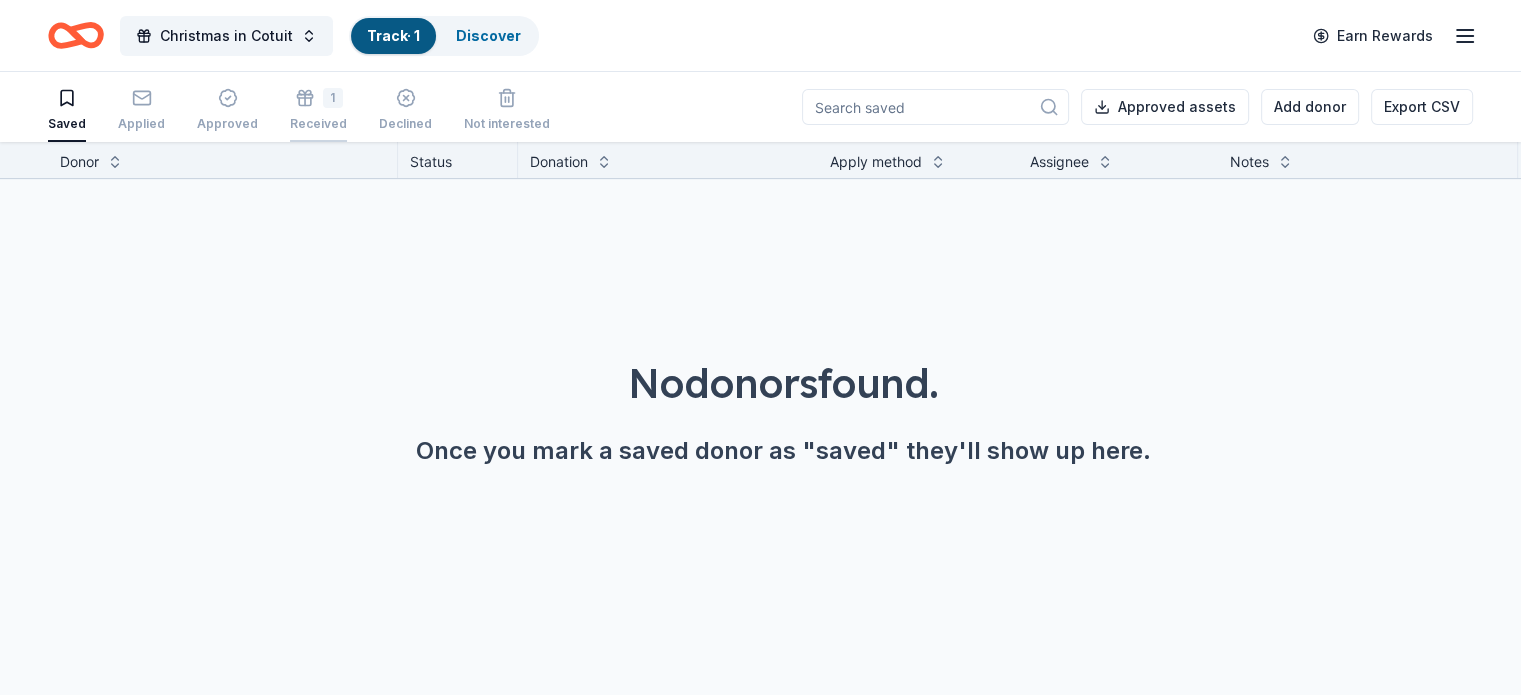 click on "1" at bounding box center (318, 98) 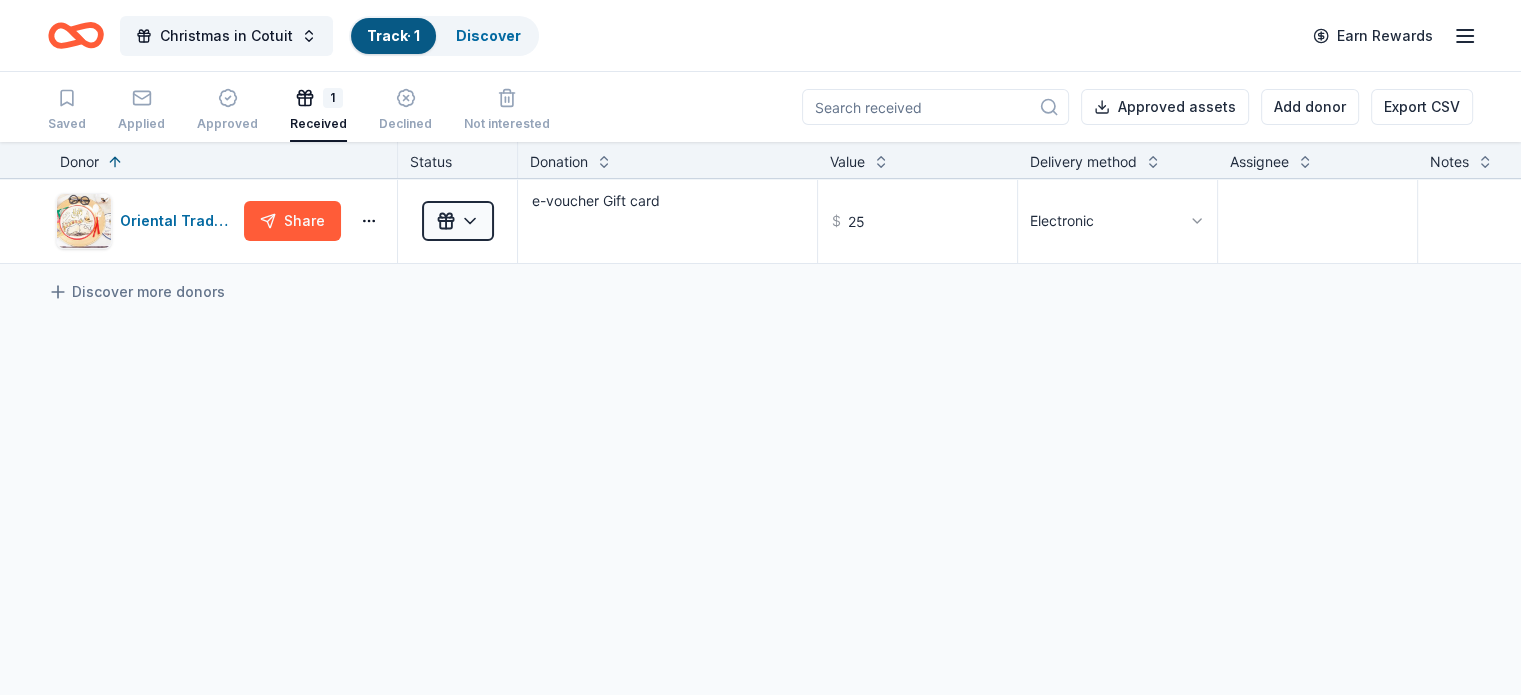 scroll, scrollTop: 0, scrollLeft: 0, axis: both 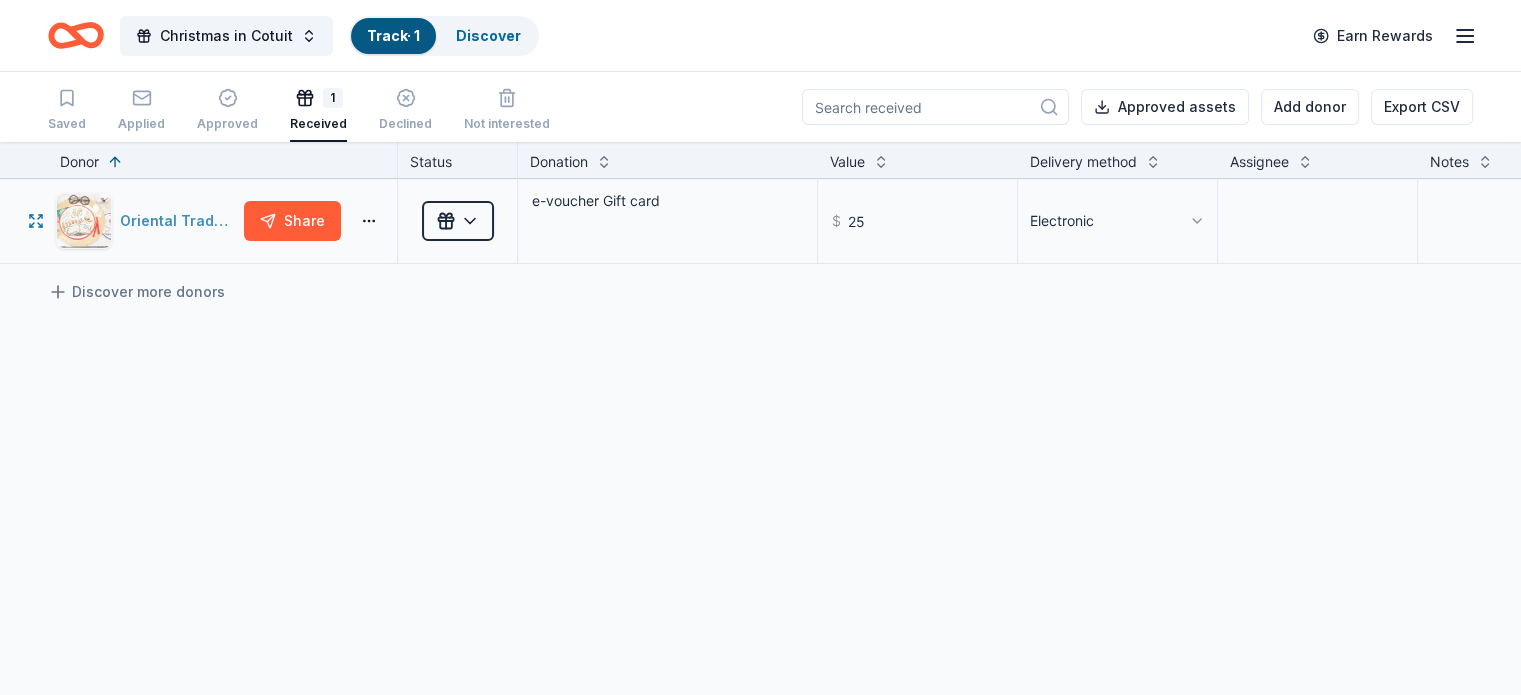 click on "Oriental Trading" at bounding box center (178, 221) 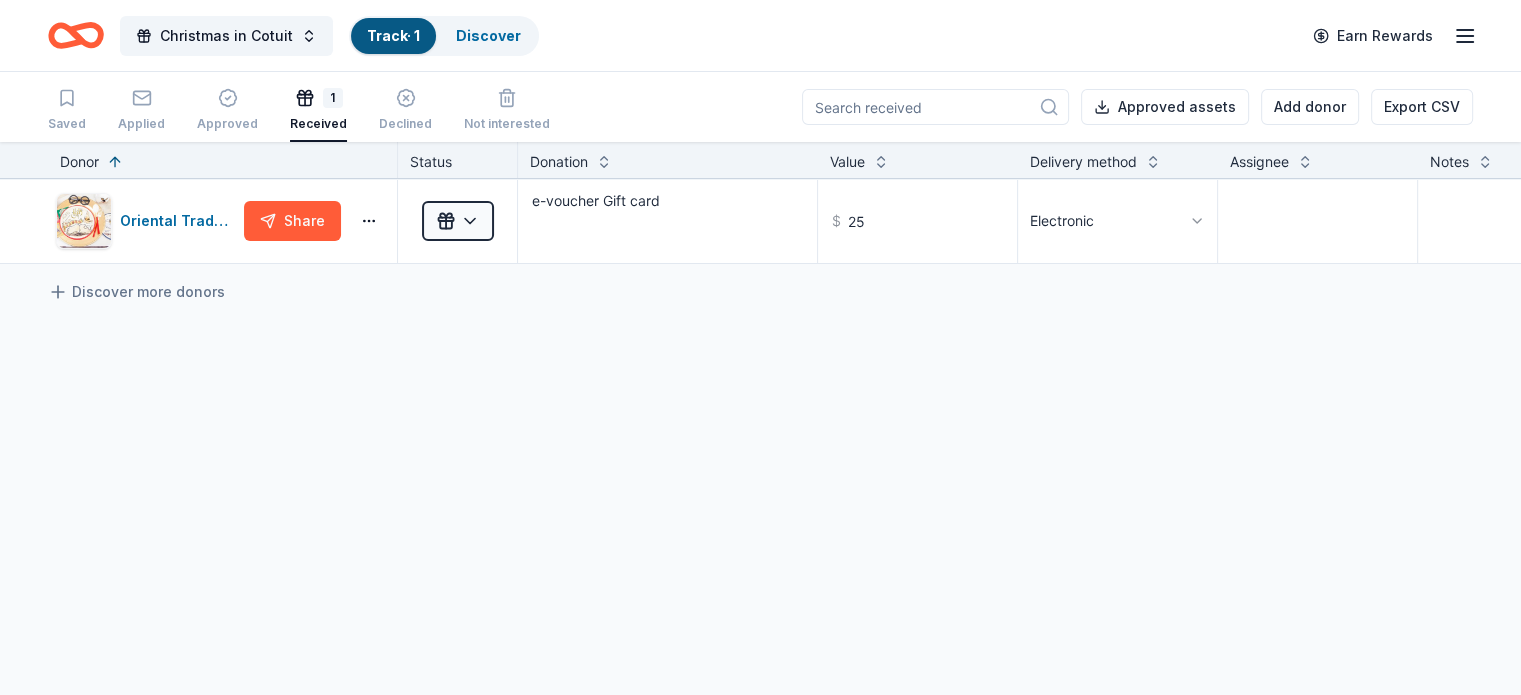 click 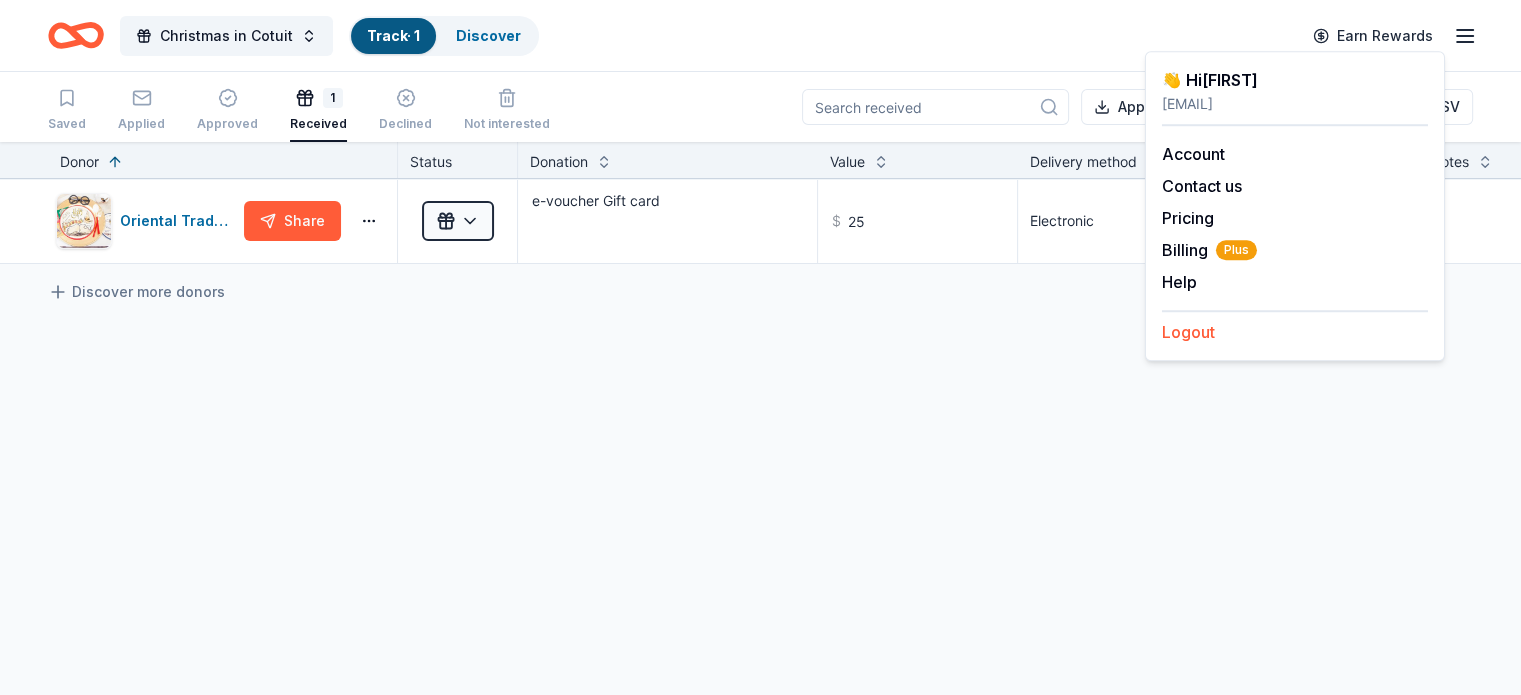 click on "Logout" at bounding box center [1188, 332] 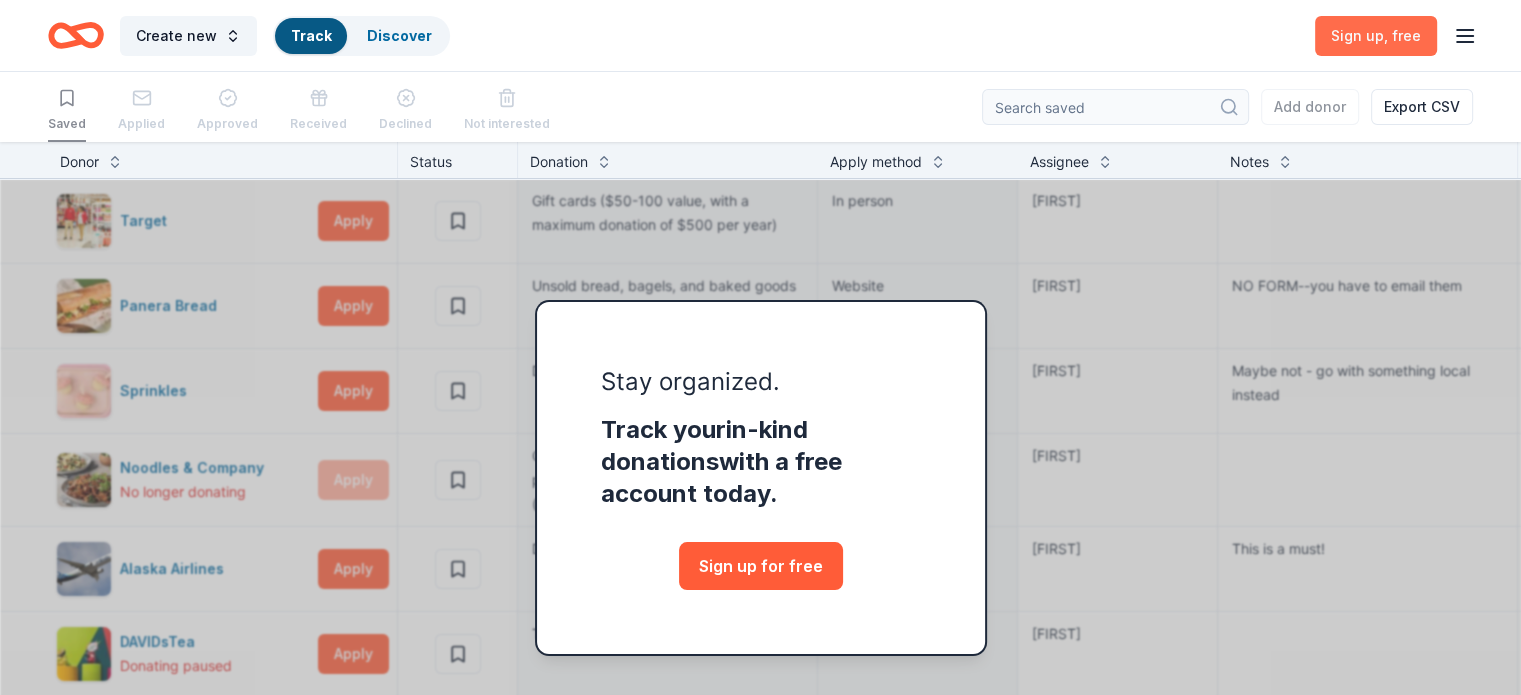 click on "Sign up , free" at bounding box center (1376, 35) 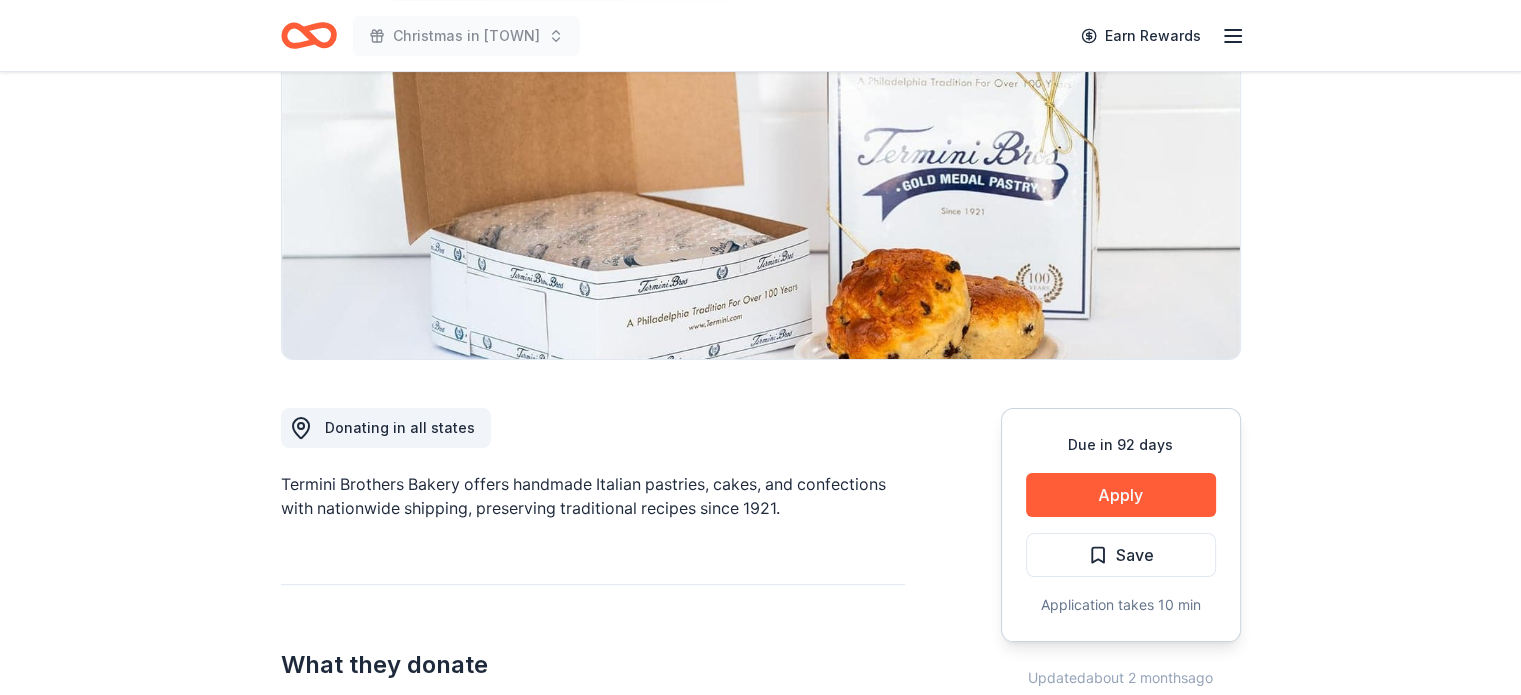 scroll, scrollTop: 200, scrollLeft: 0, axis: vertical 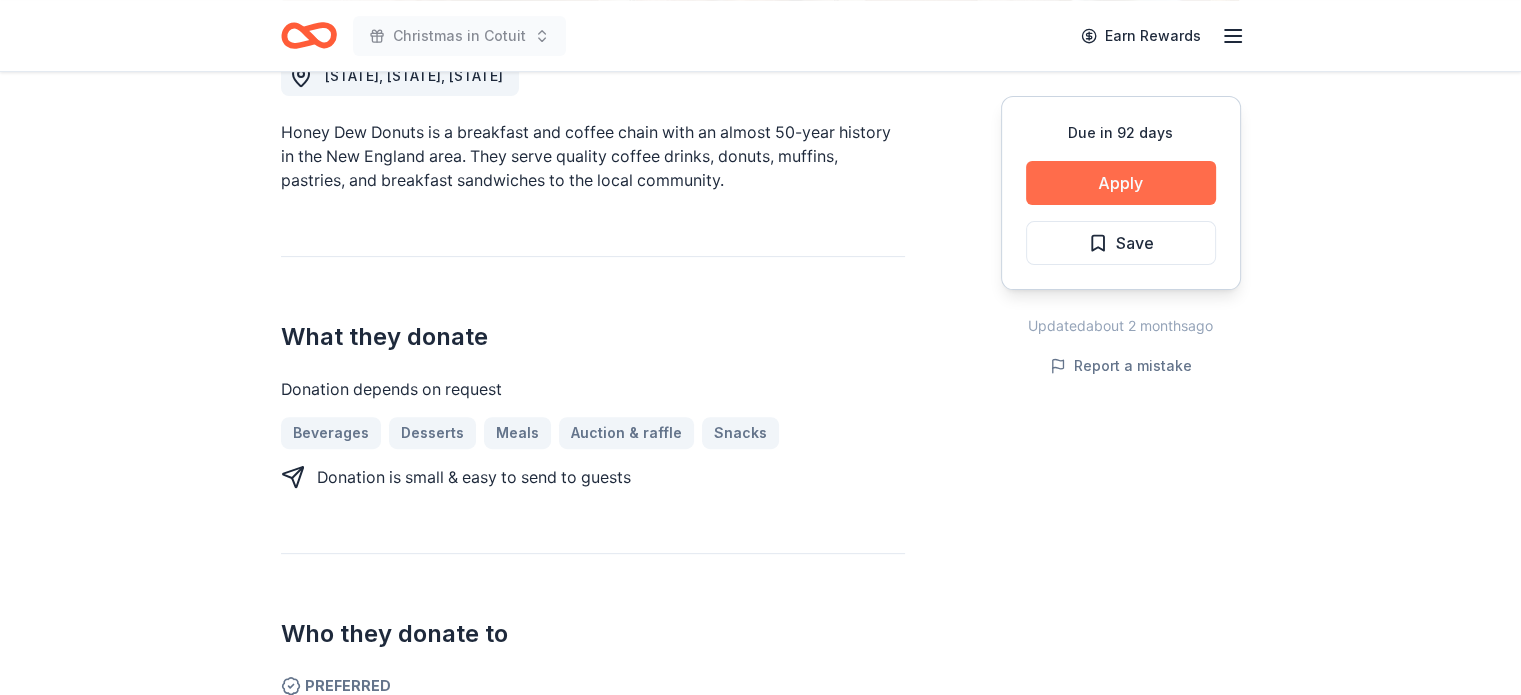 click on "Apply" at bounding box center (1121, 183) 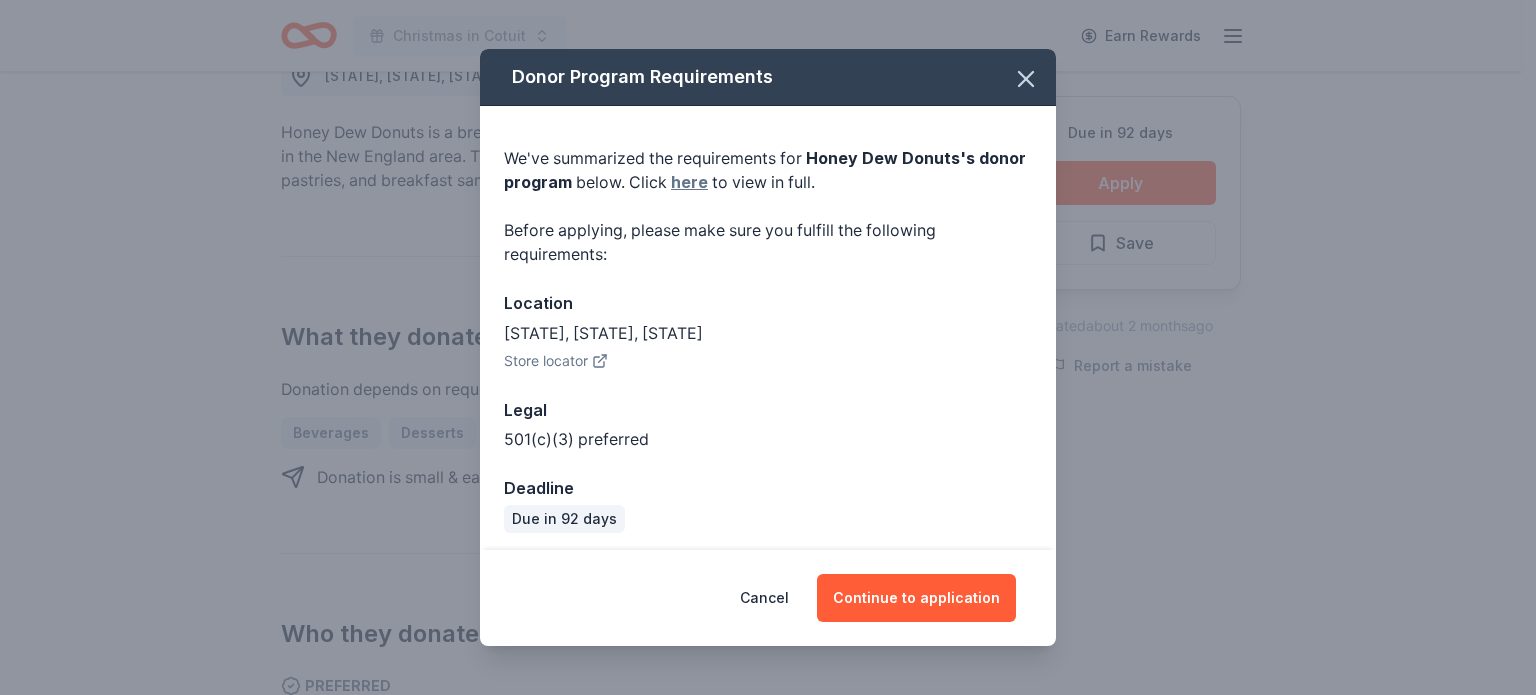 click on "here" at bounding box center [689, 182] 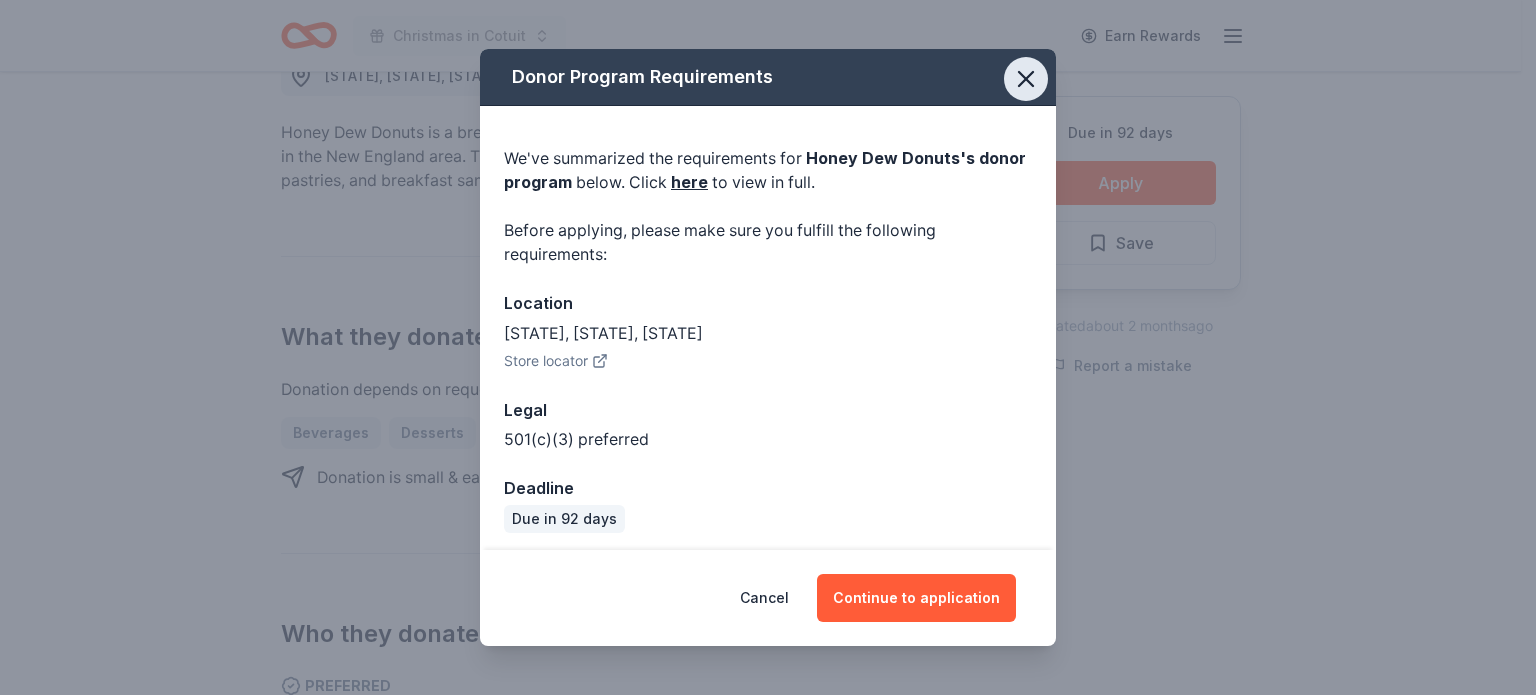 click 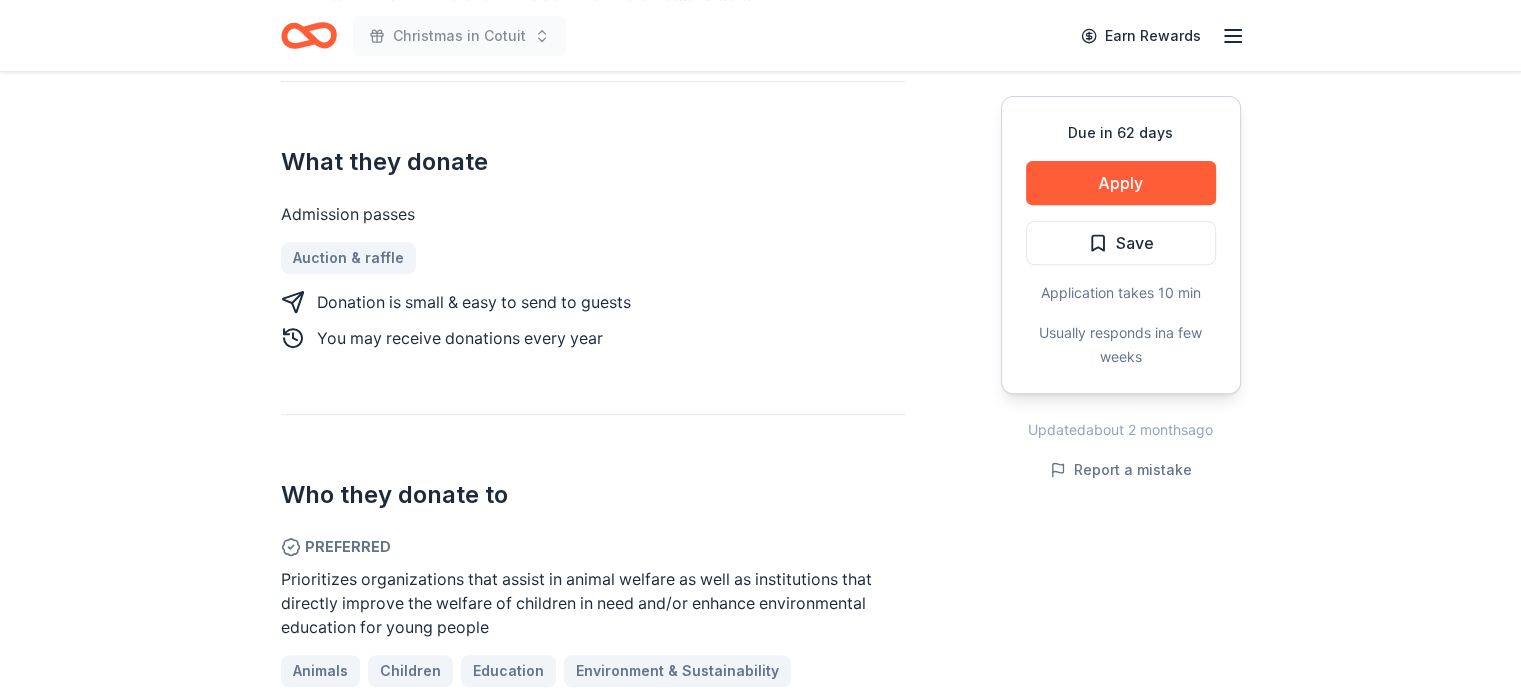 scroll, scrollTop: 600, scrollLeft: 0, axis: vertical 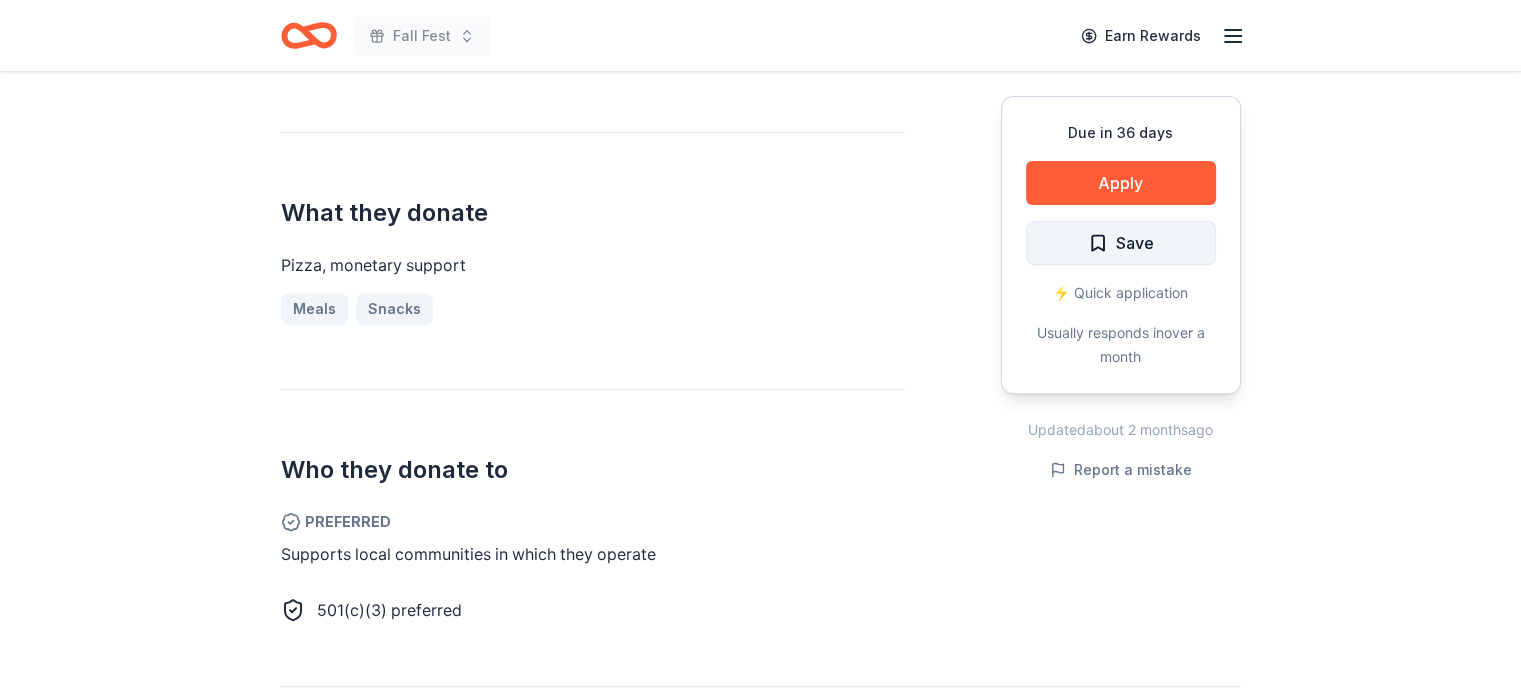 click on "Save" at bounding box center (1135, 243) 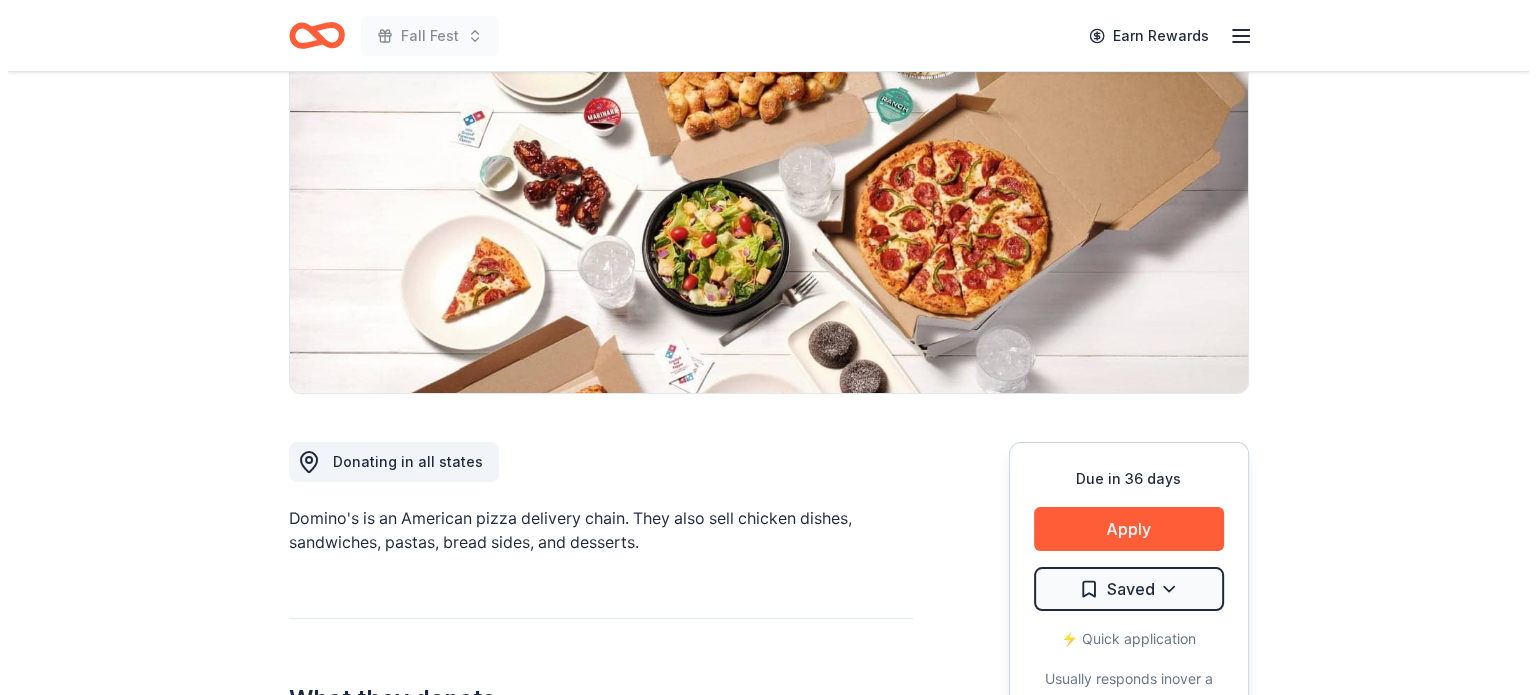 scroll, scrollTop: 300, scrollLeft: 0, axis: vertical 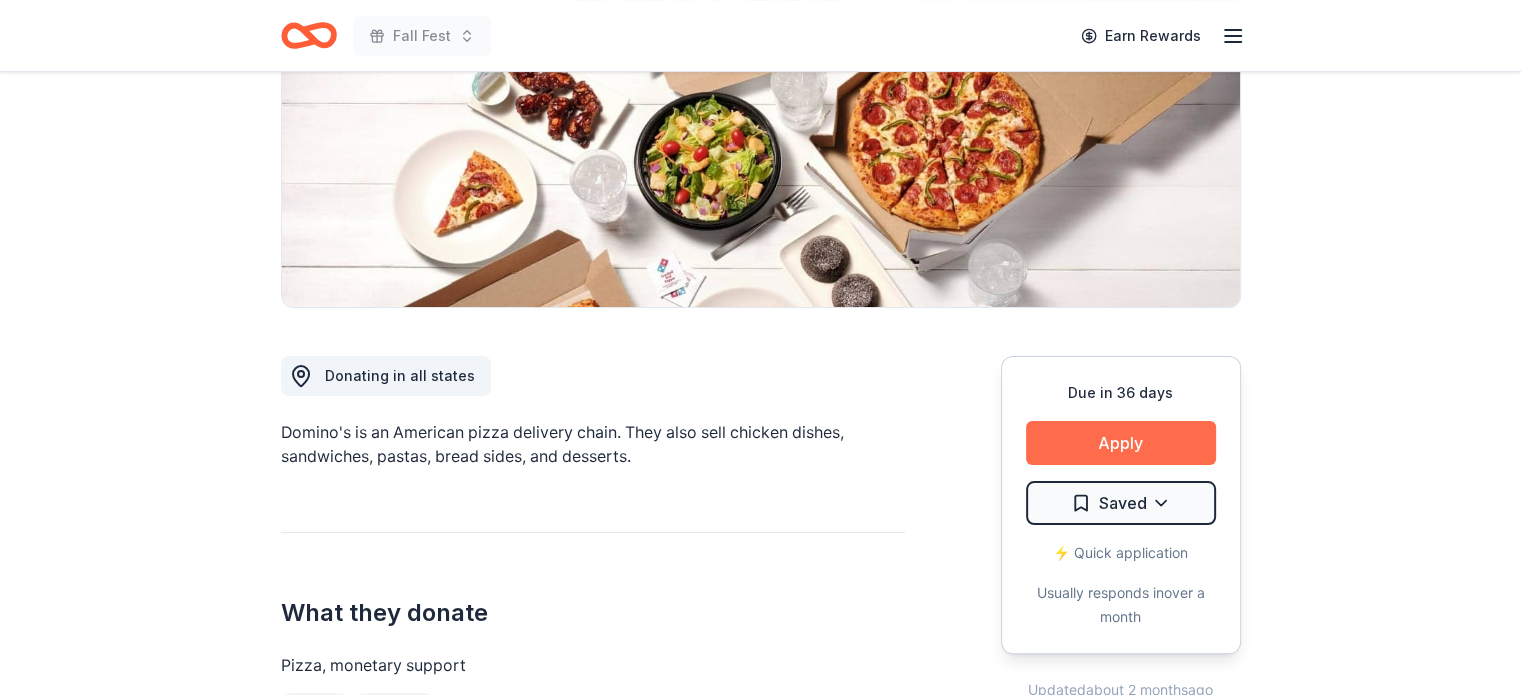 click on "Apply" at bounding box center (1121, 443) 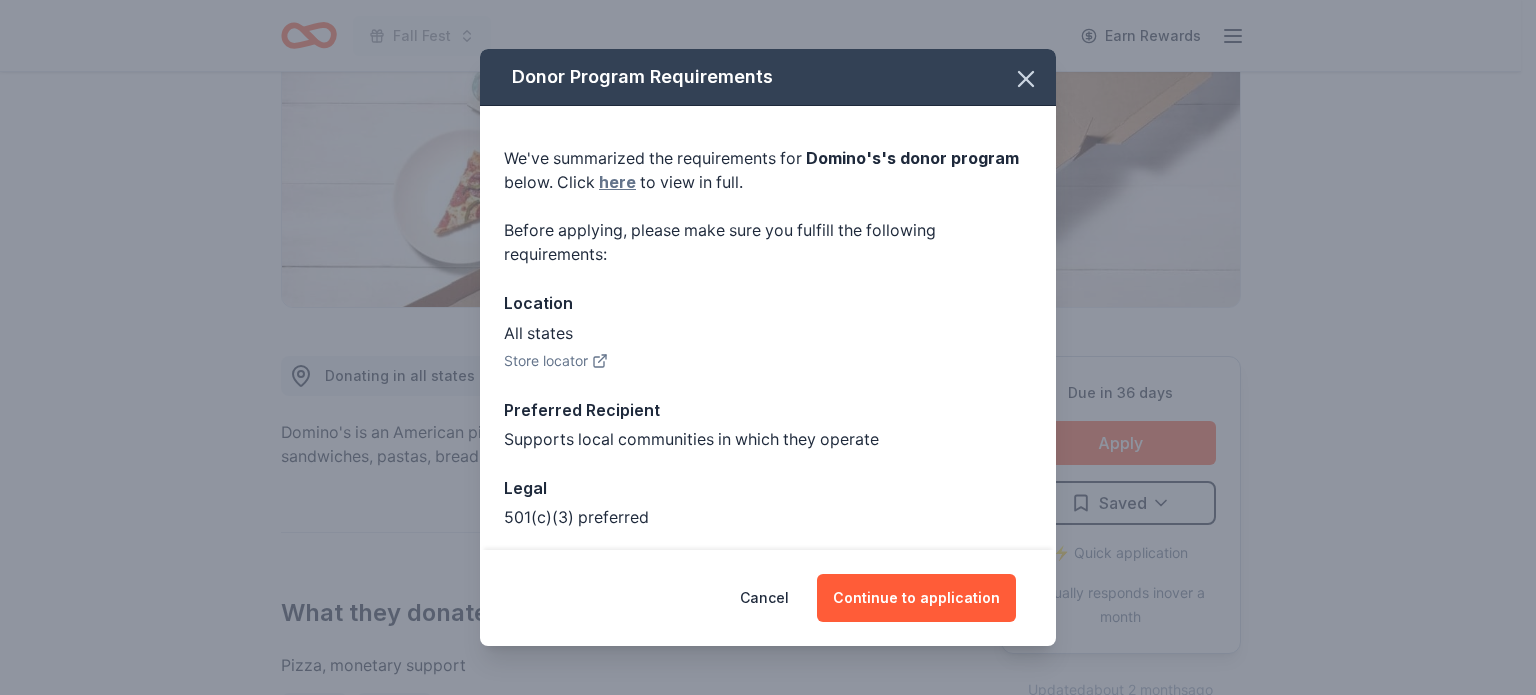 click on "here" at bounding box center [617, 182] 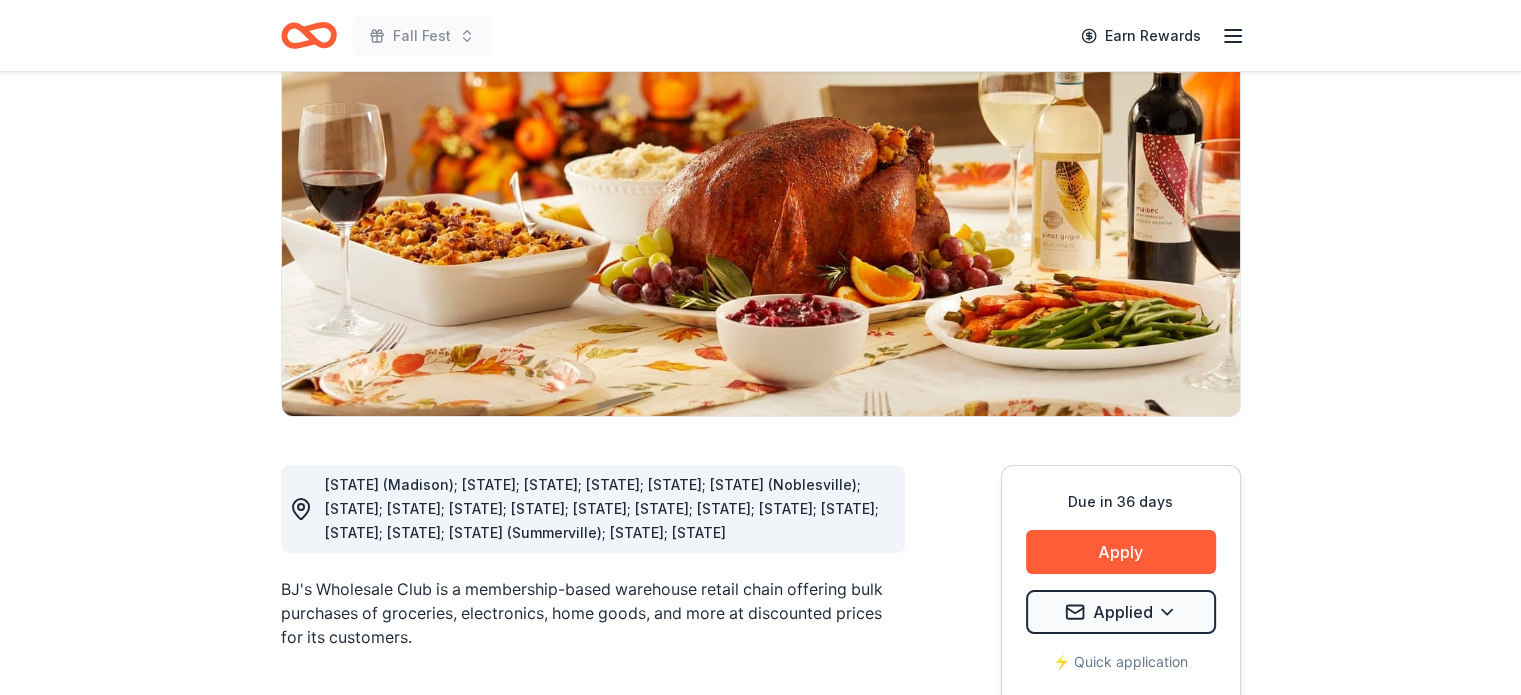 scroll, scrollTop: 200, scrollLeft: 0, axis: vertical 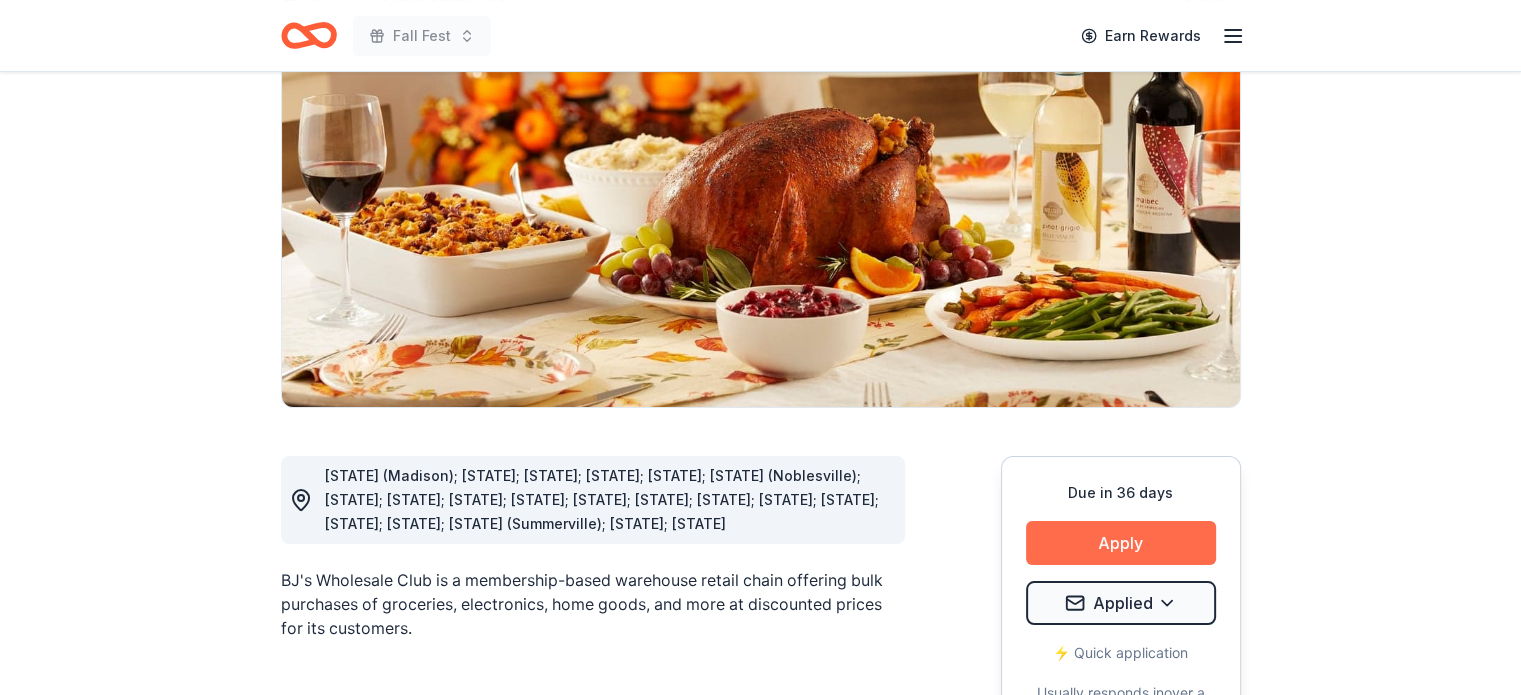 click on "Apply" at bounding box center (1121, 543) 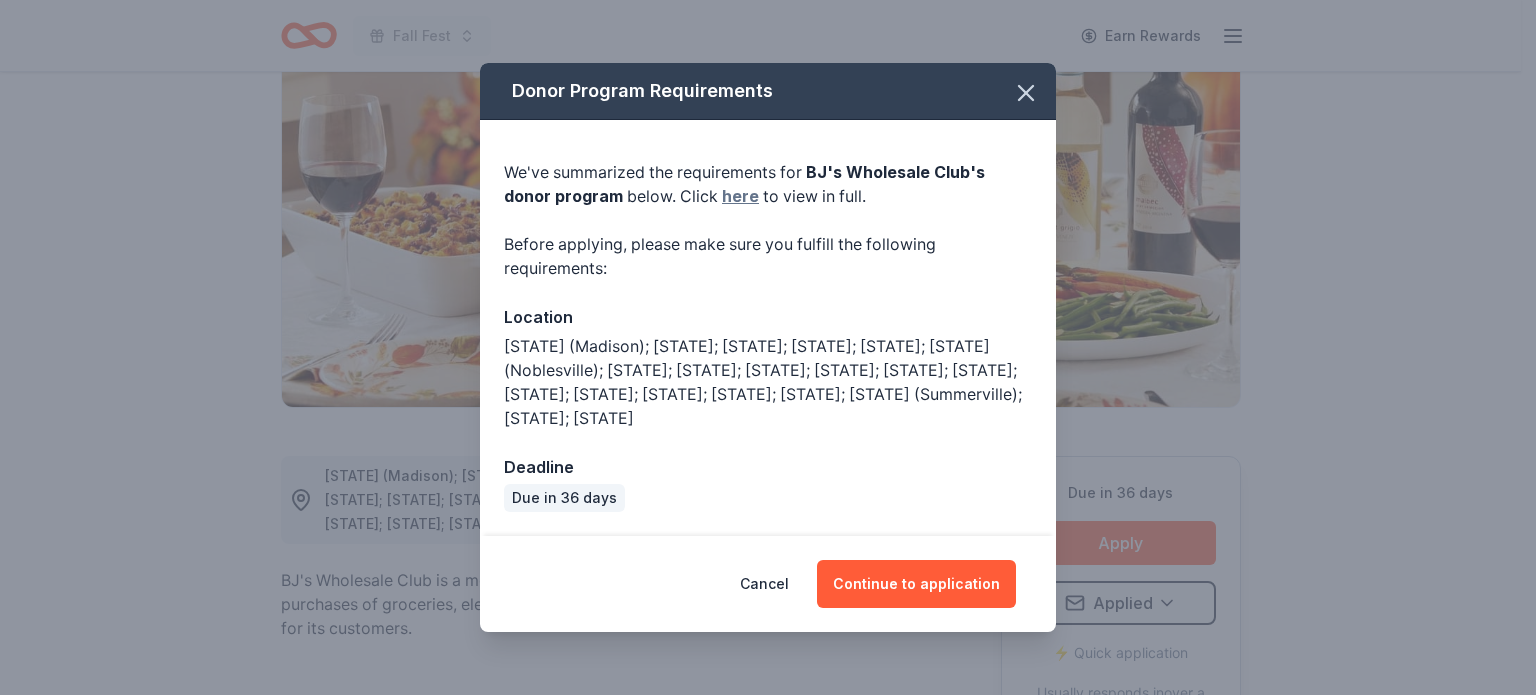 click on "here" at bounding box center (740, 196) 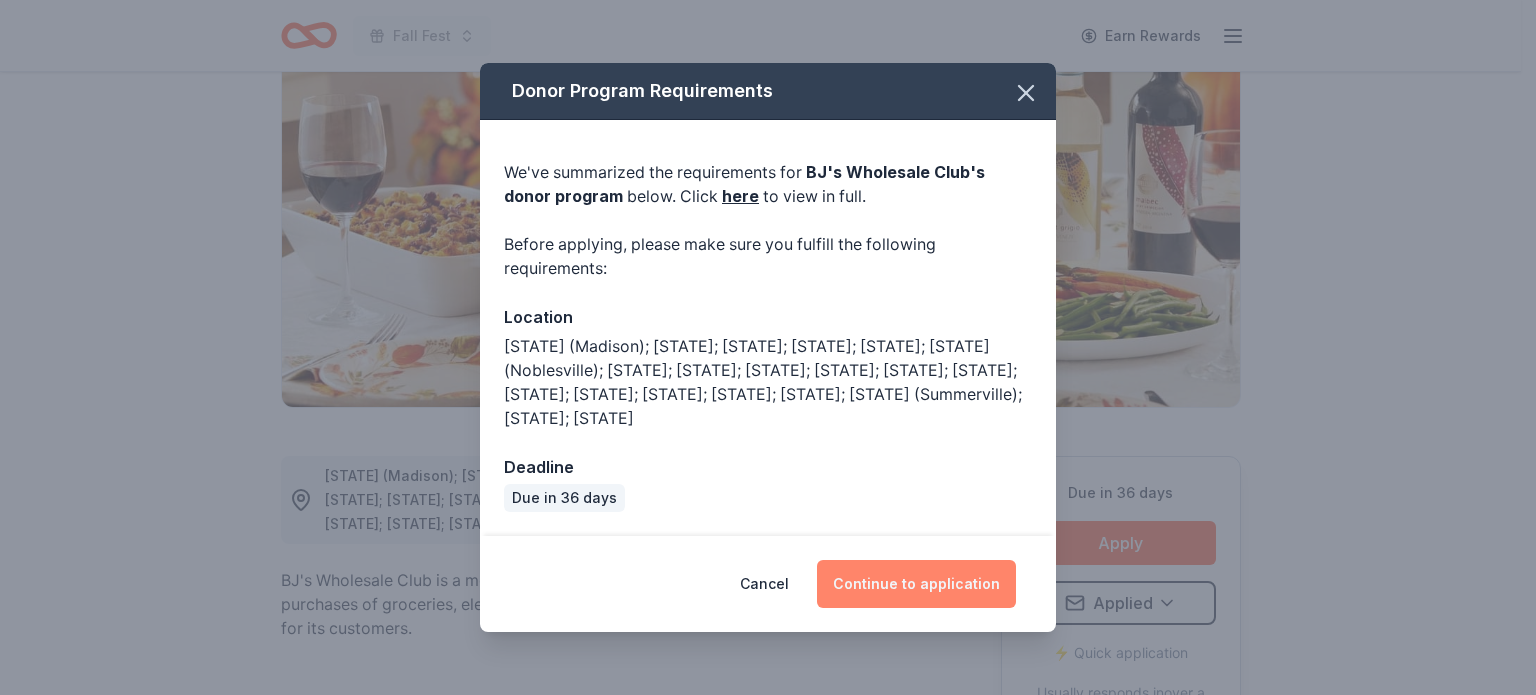 click on "Continue to application" at bounding box center (916, 584) 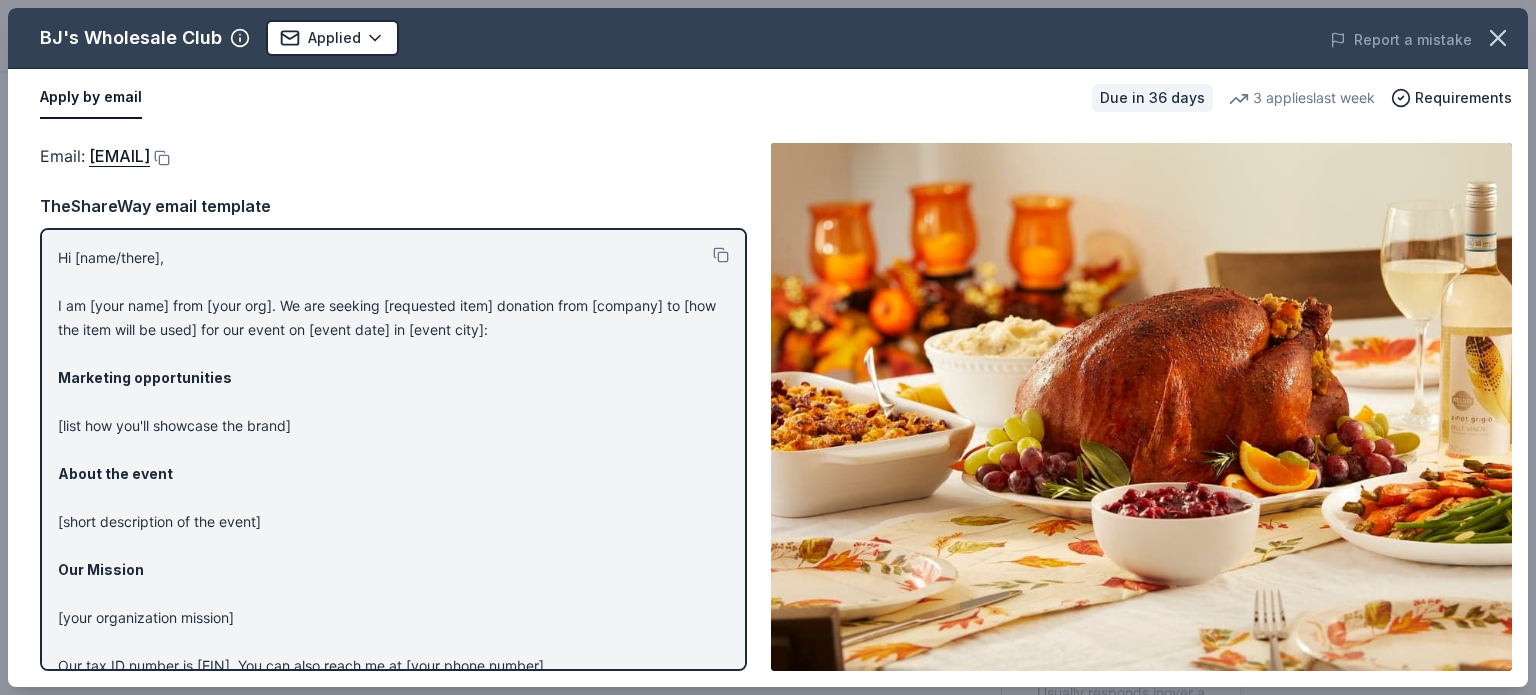 click 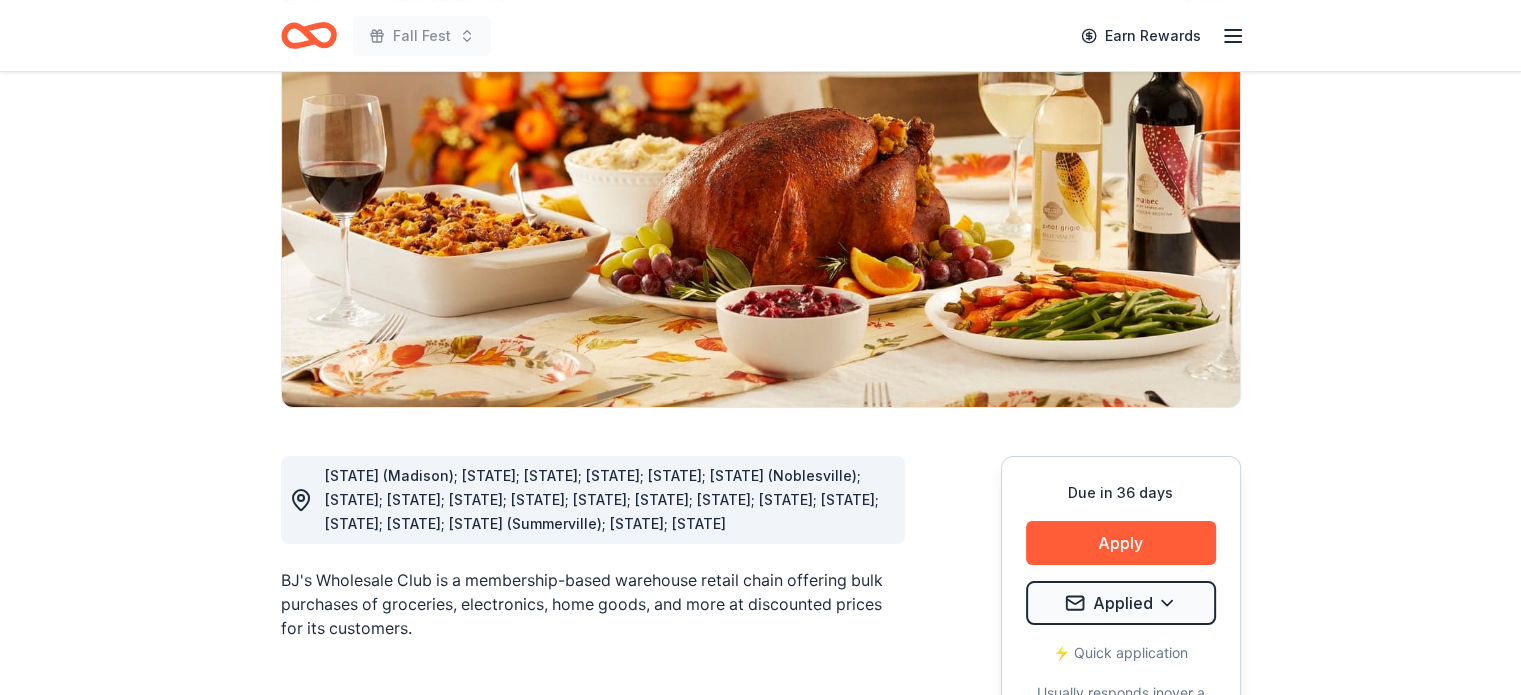 scroll, scrollTop: 0, scrollLeft: 0, axis: both 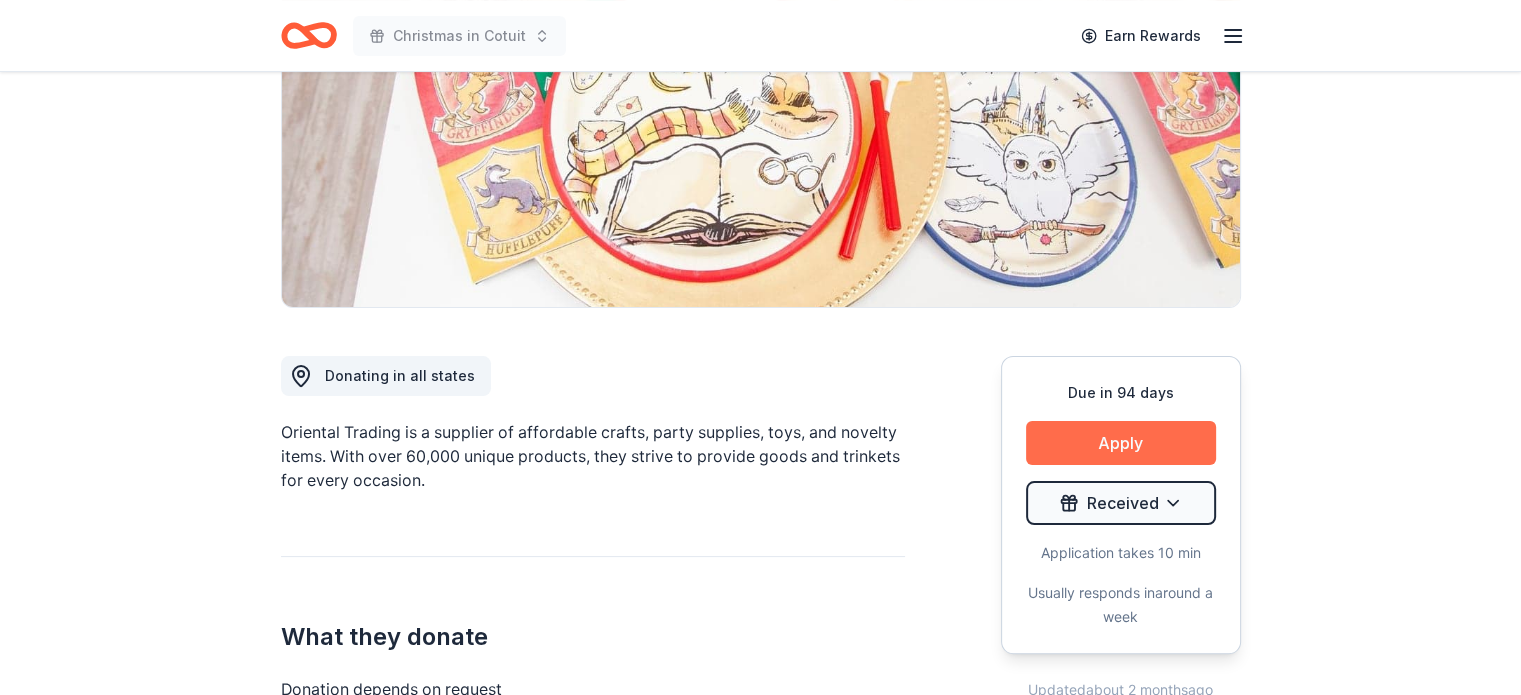 click on "Apply" at bounding box center [1121, 443] 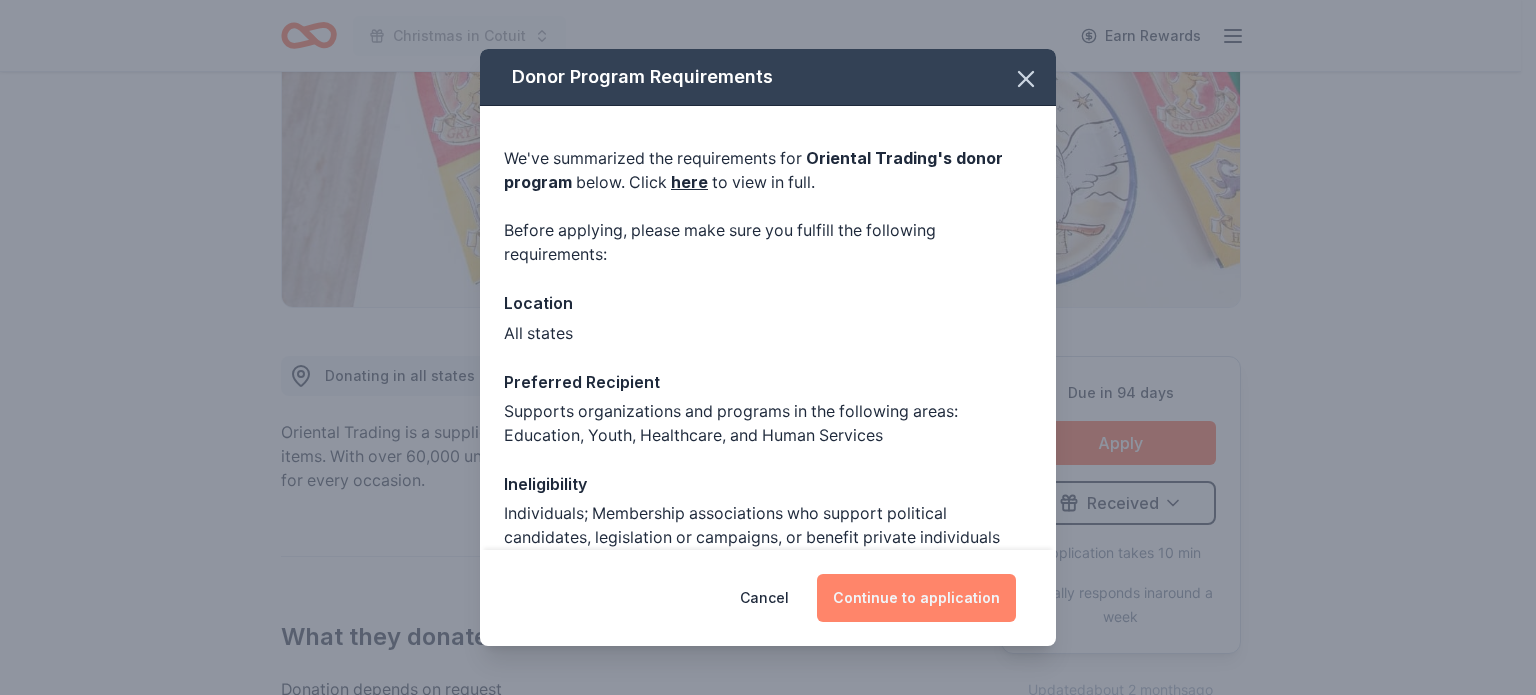 click on "Continue to application" at bounding box center (916, 598) 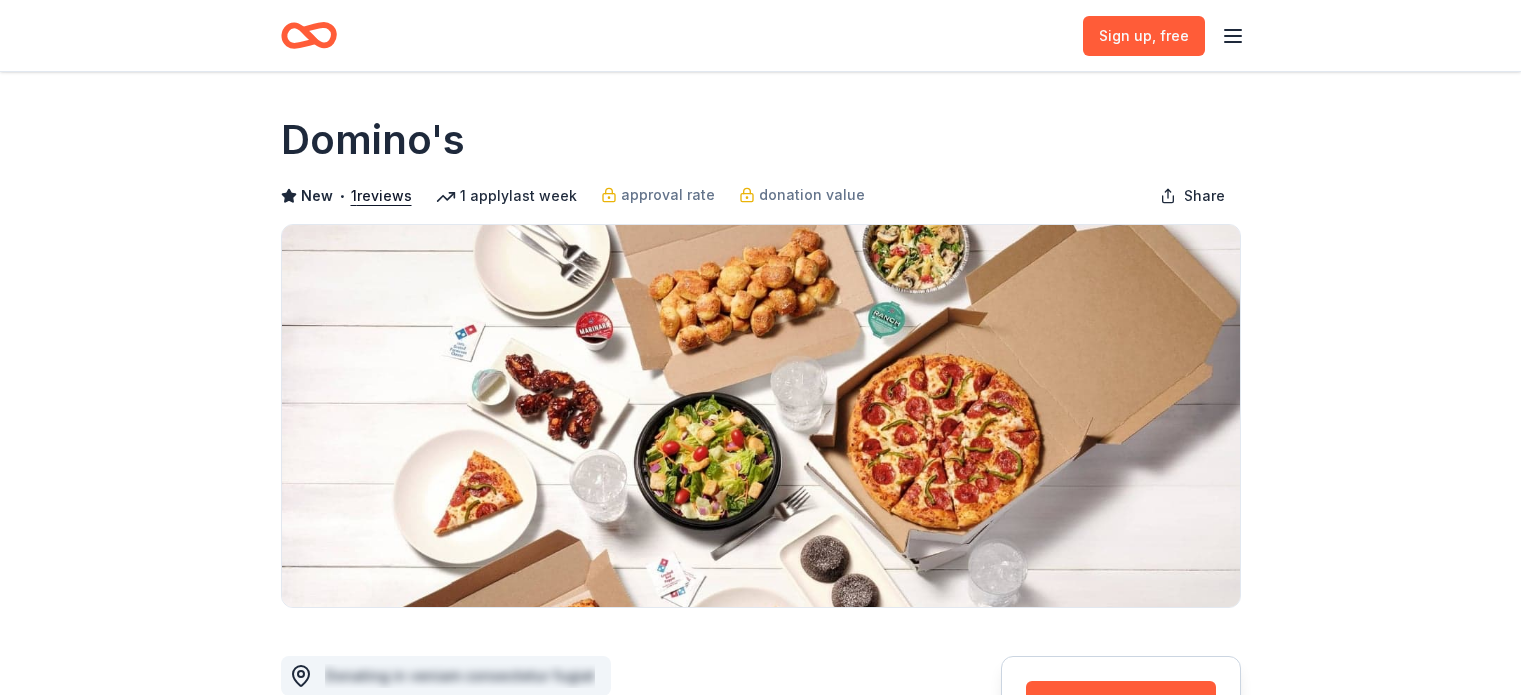 scroll, scrollTop: 0, scrollLeft: 0, axis: both 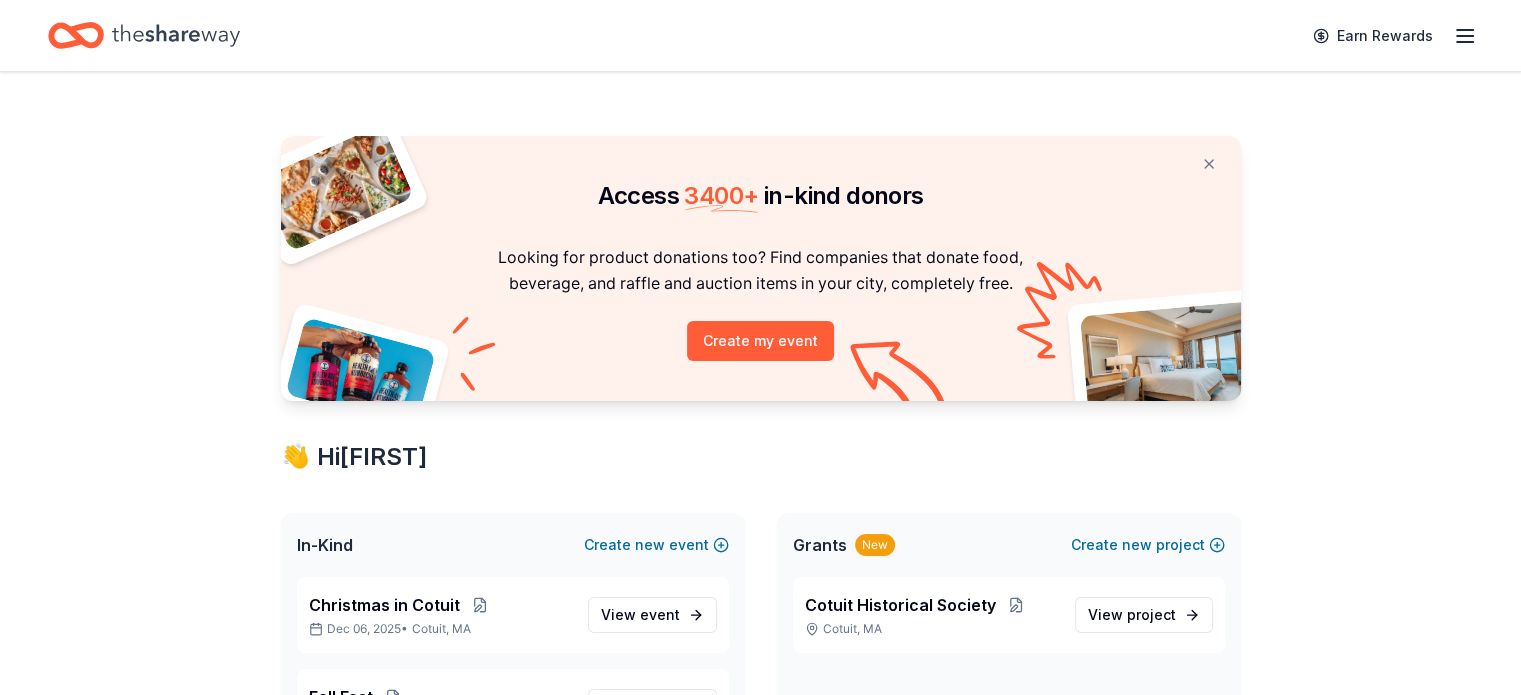 click 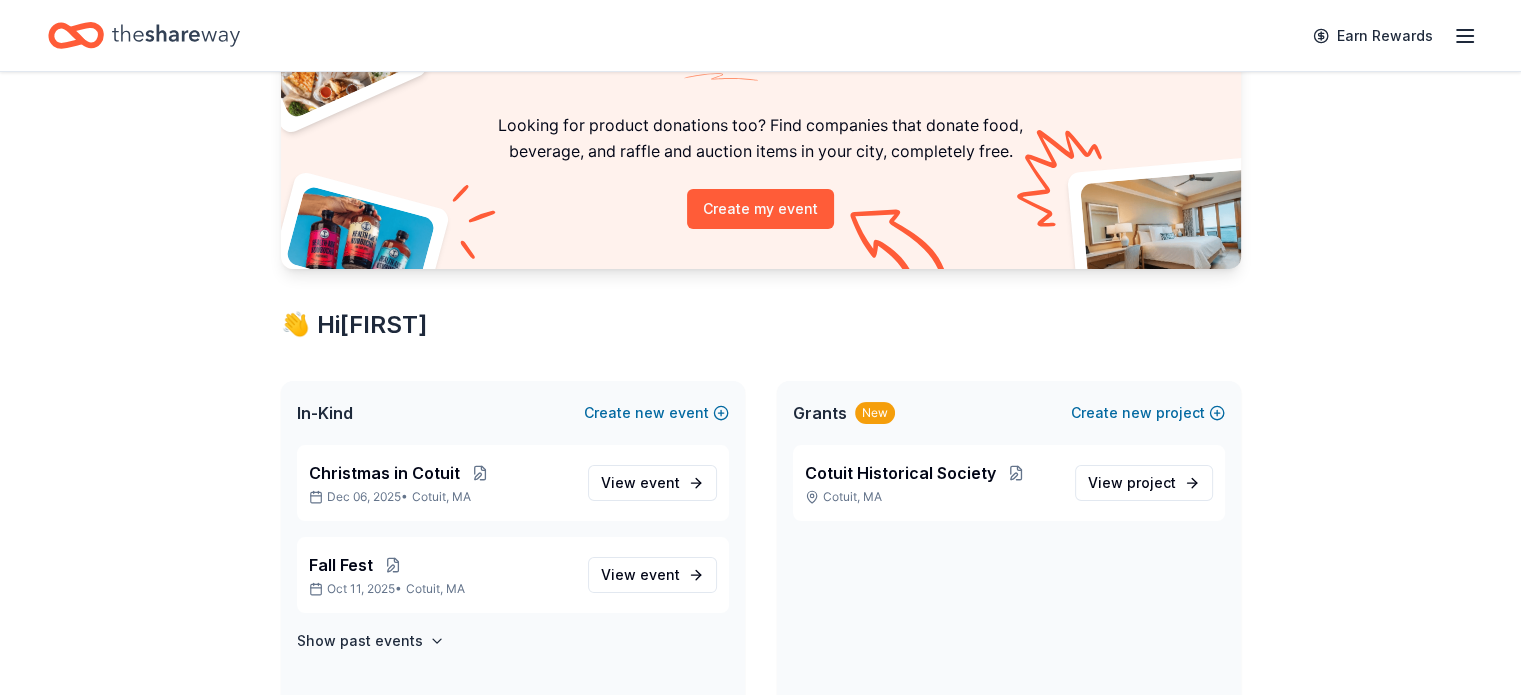 scroll, scrollTop: 300, scrollLeft: 0, axis: vertical 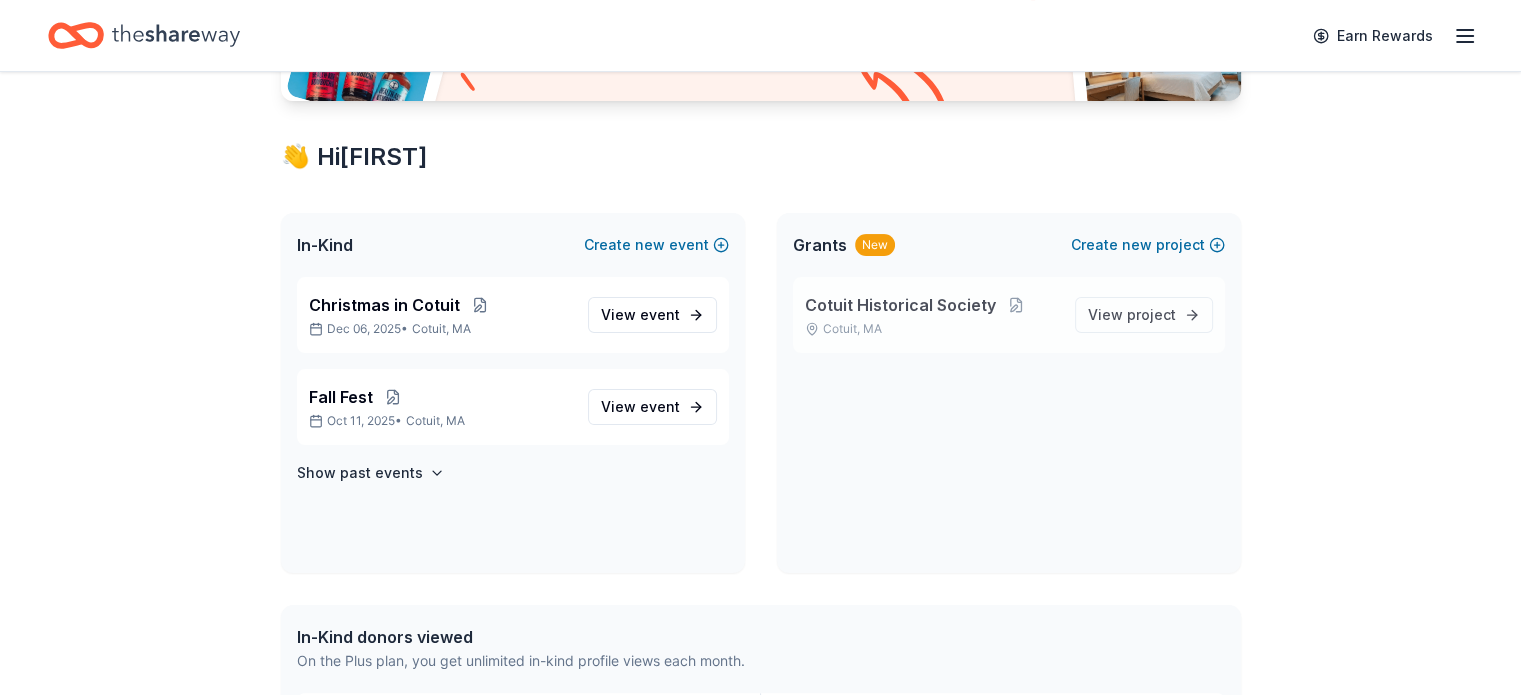 click on "Cotuit Historical Society" at bounding box center [900, 305] 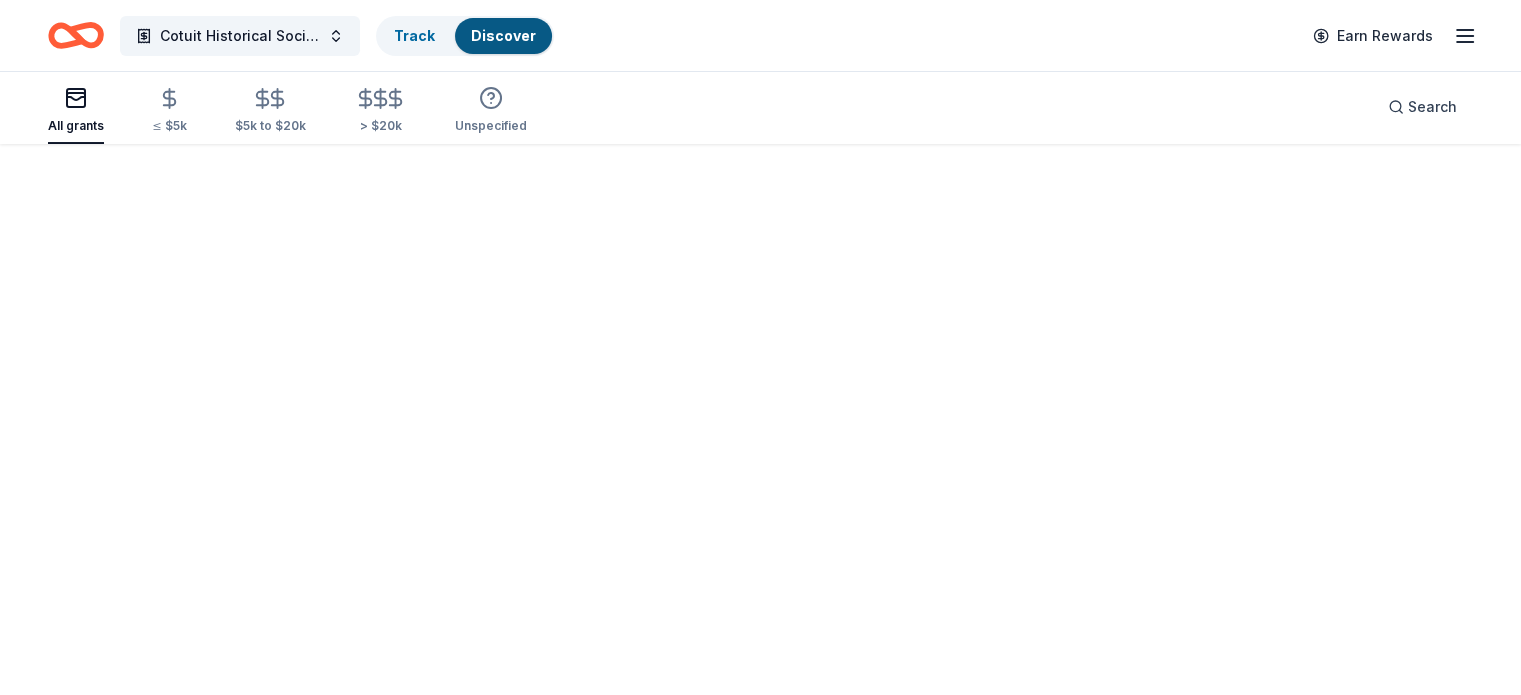 scroll, scrollTop: 0, scrollLeft: 0, axis: both 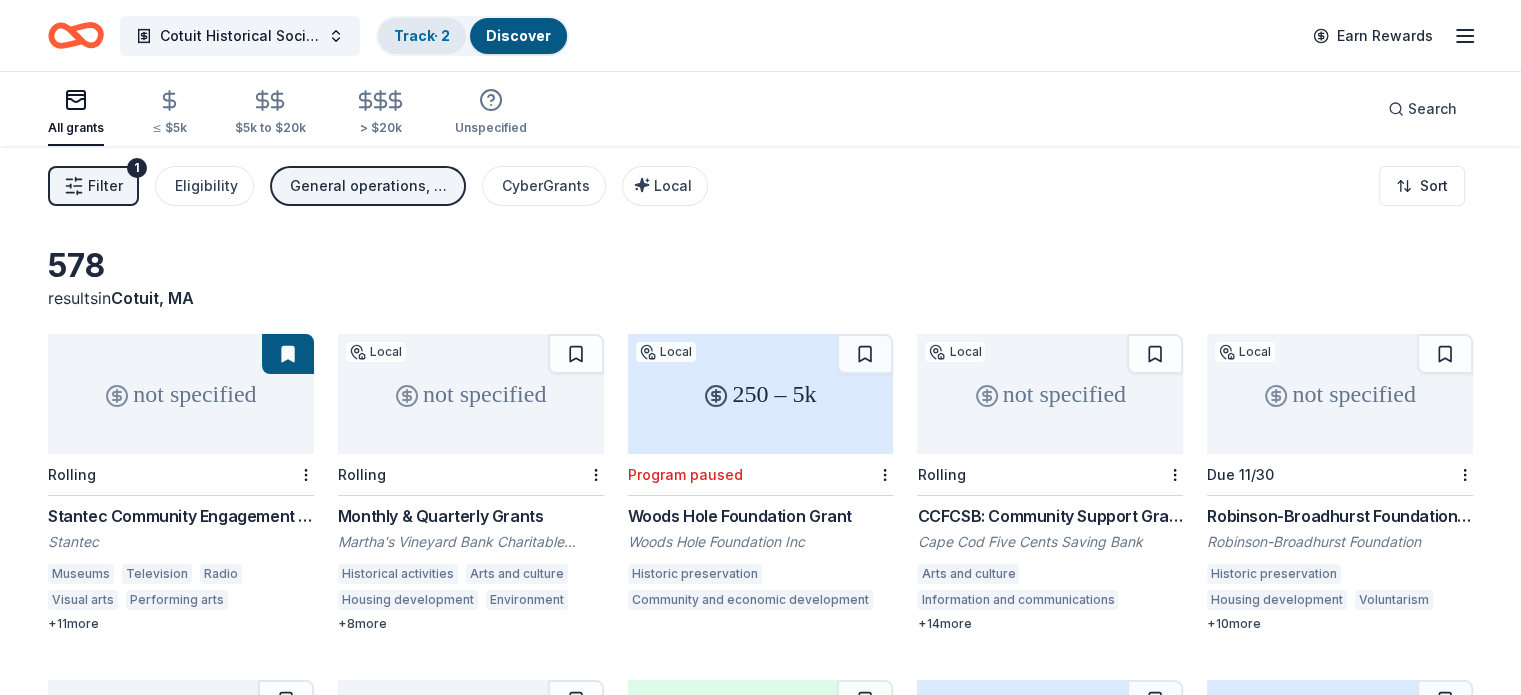 click on "Track  · 2" at bounding box center (422, 35) 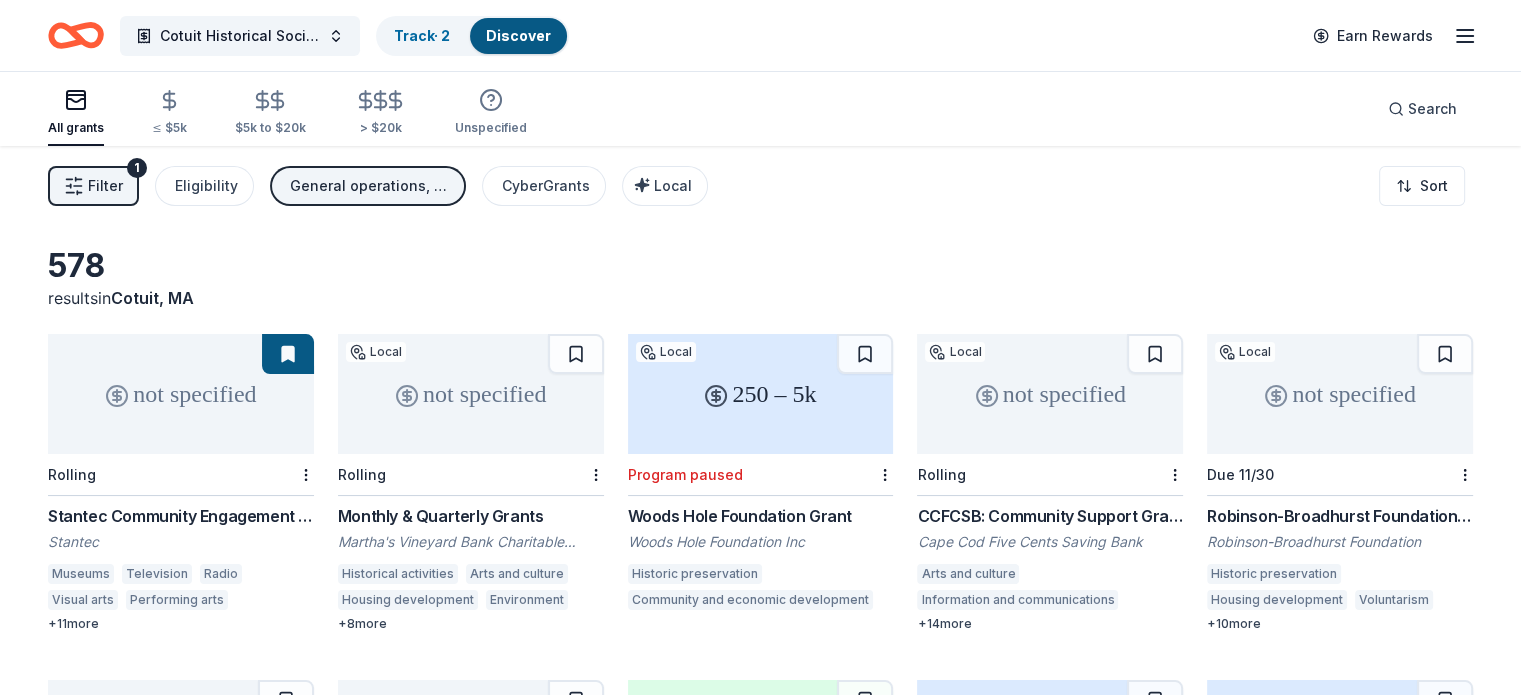 scroll, scrollTop: 5, scrollLeft: 0, axis: vertical 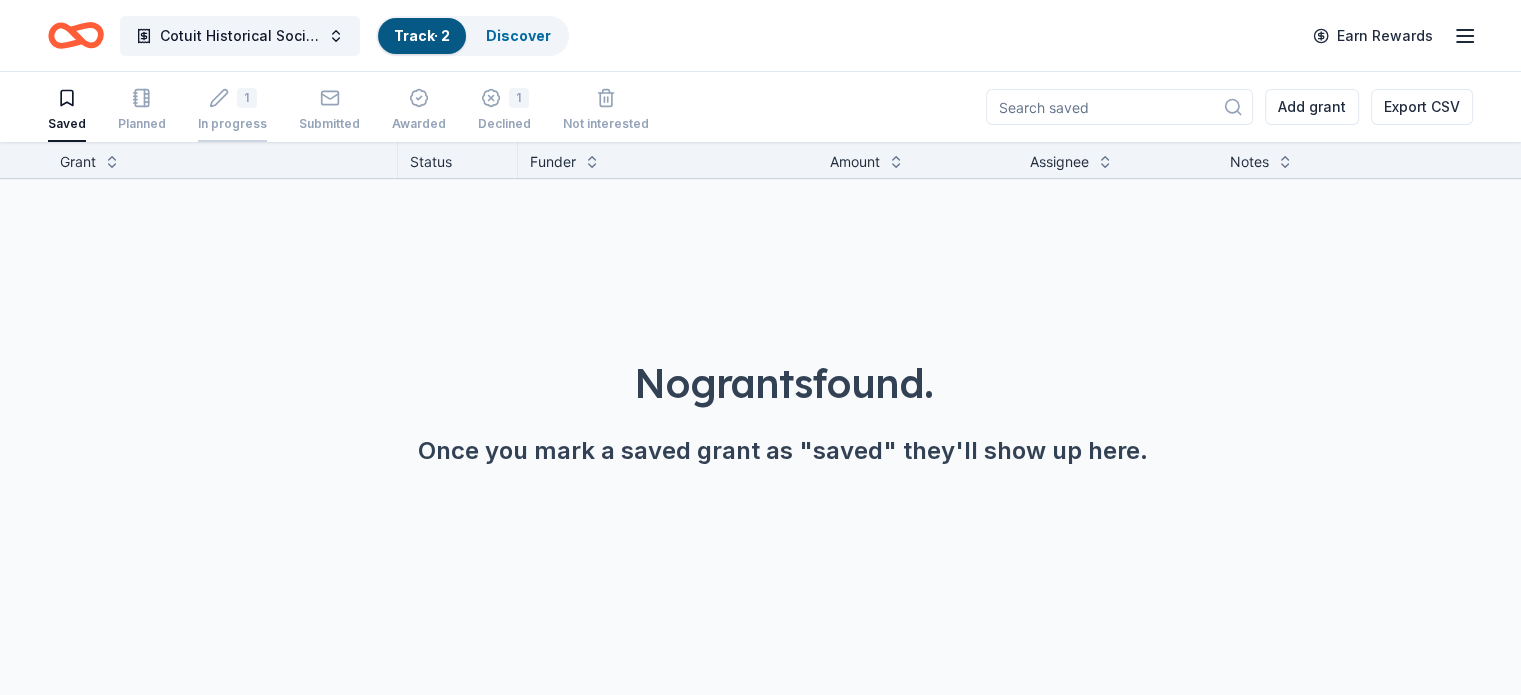 click on "1" at bounding box center [247, 98] 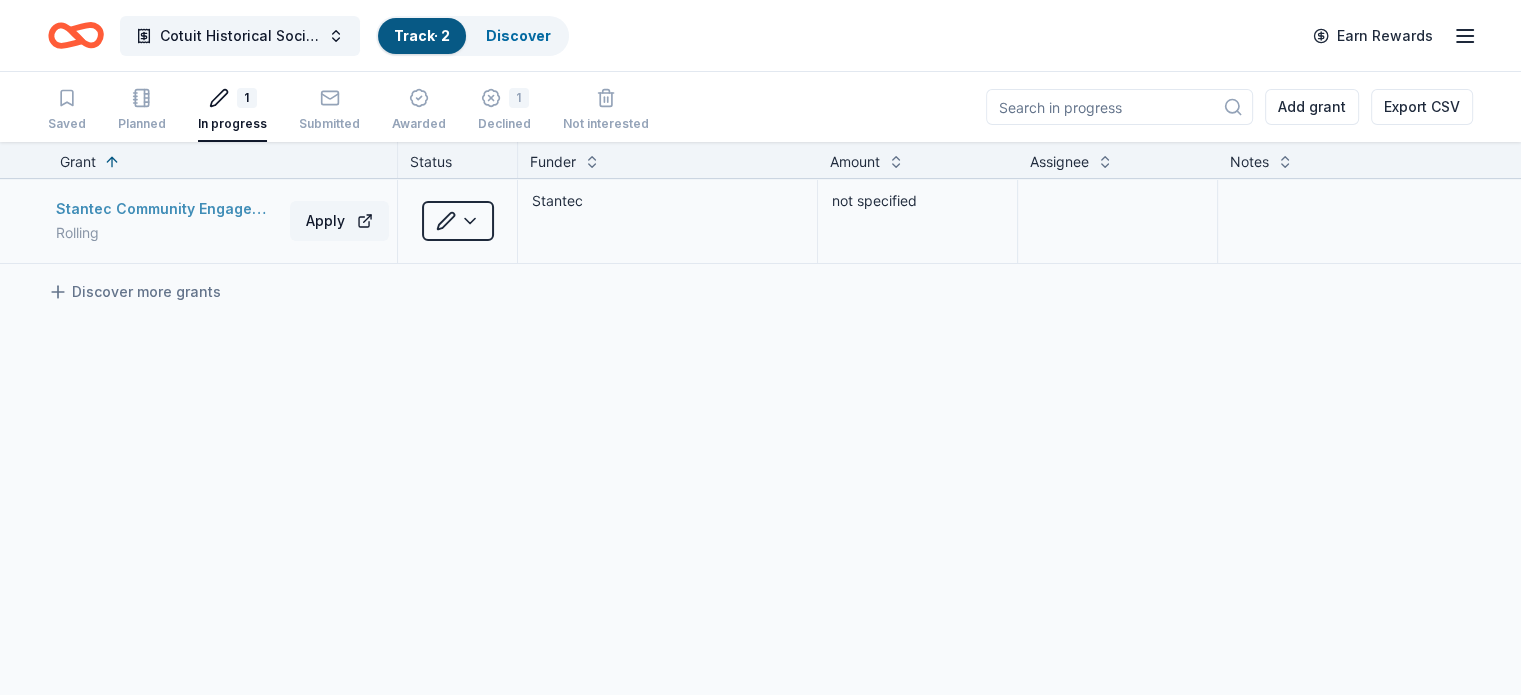 click on "Stantec Community Engagement Grant" at bounding box center [169, 209] 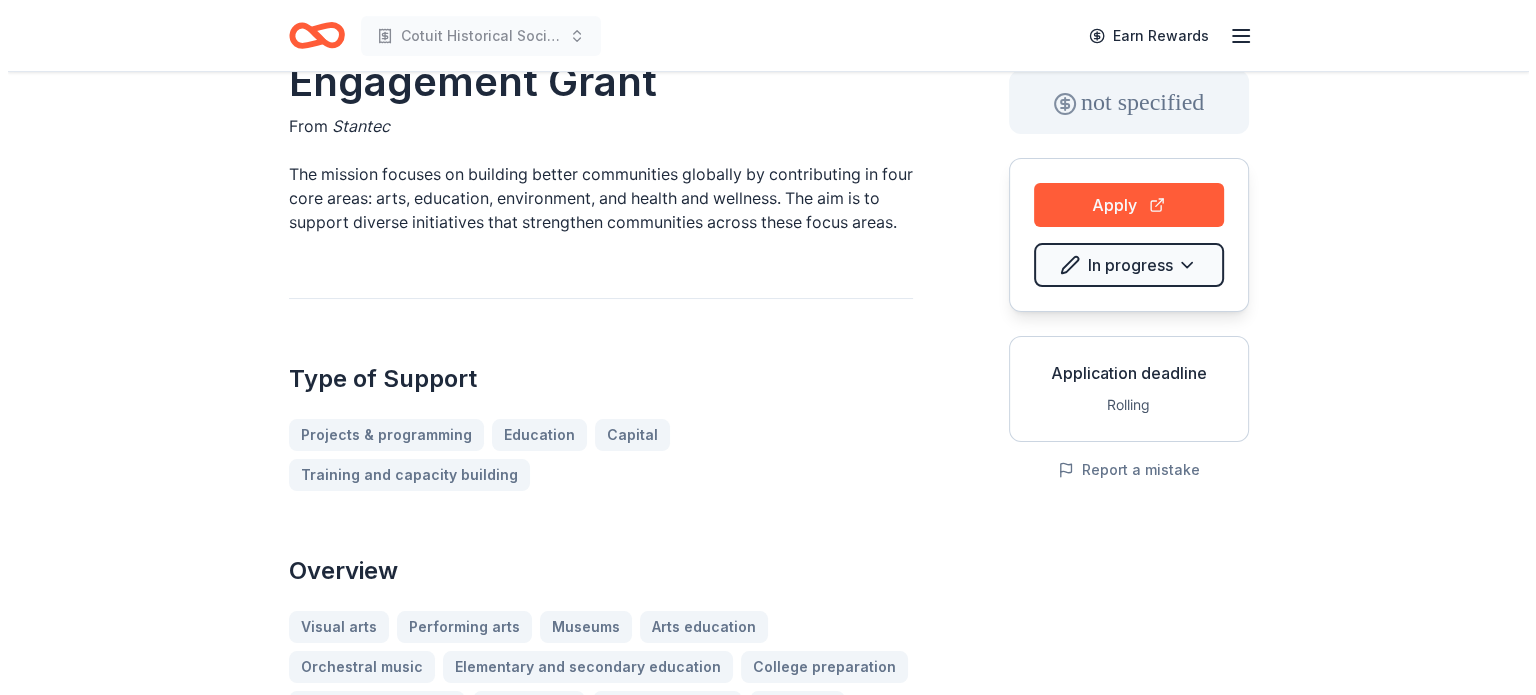 scroll, scrollTop: 0, scrollLeft: 0, axis: both 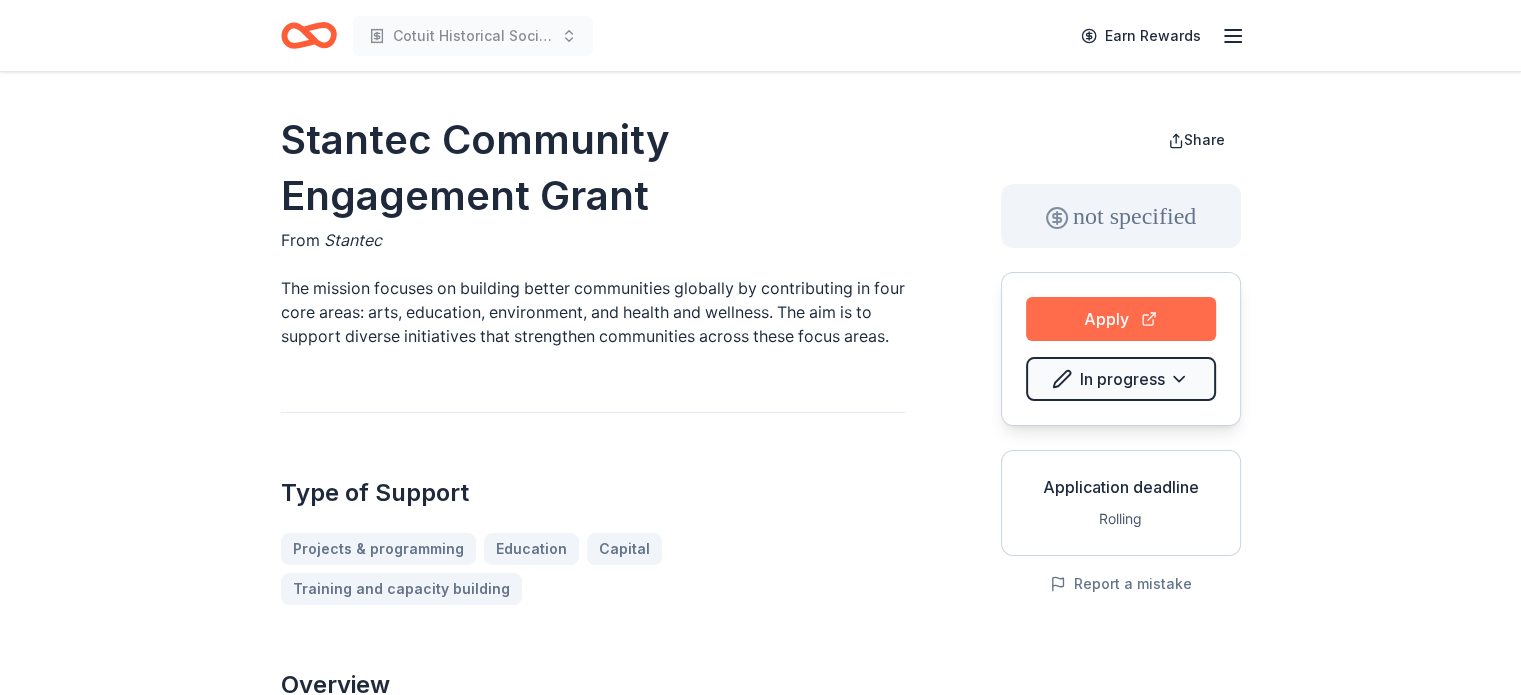 click on "Apply" at bounding box center (1121, 319) 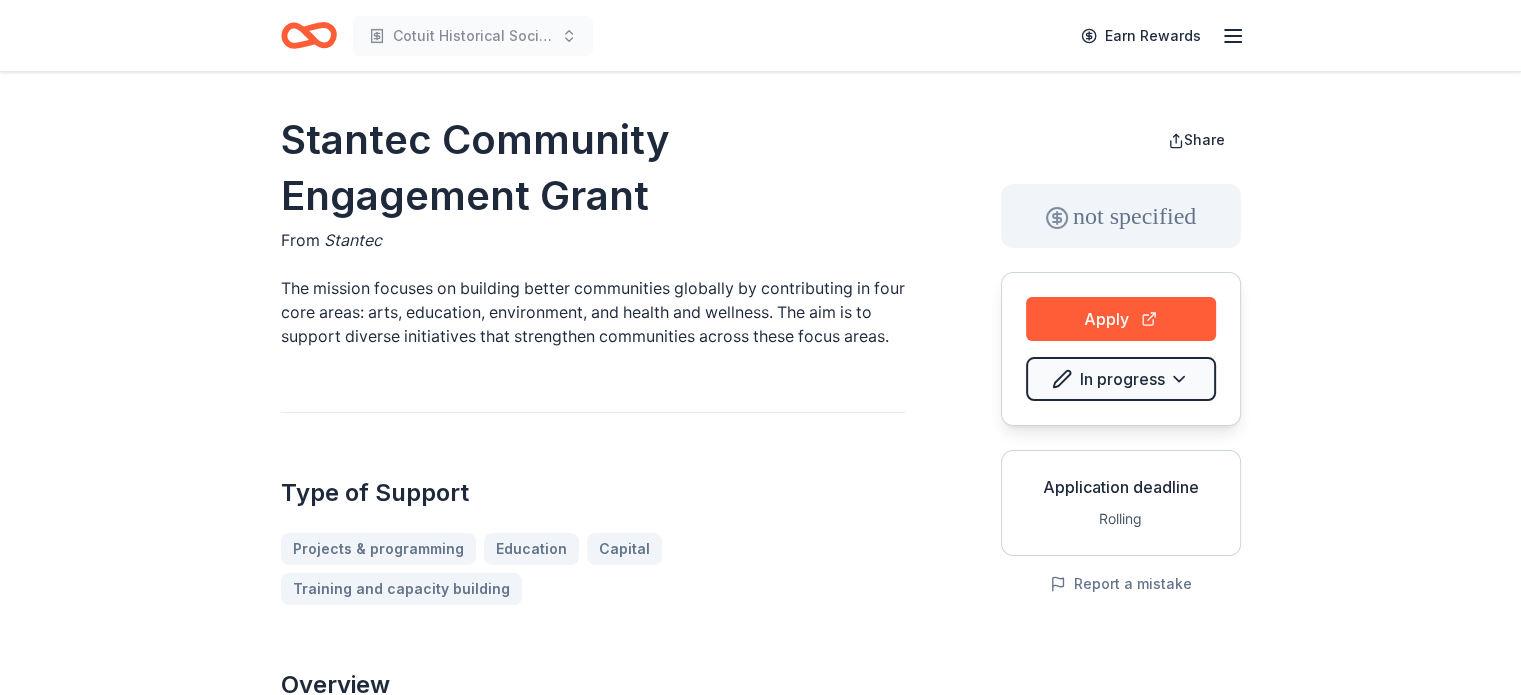 click 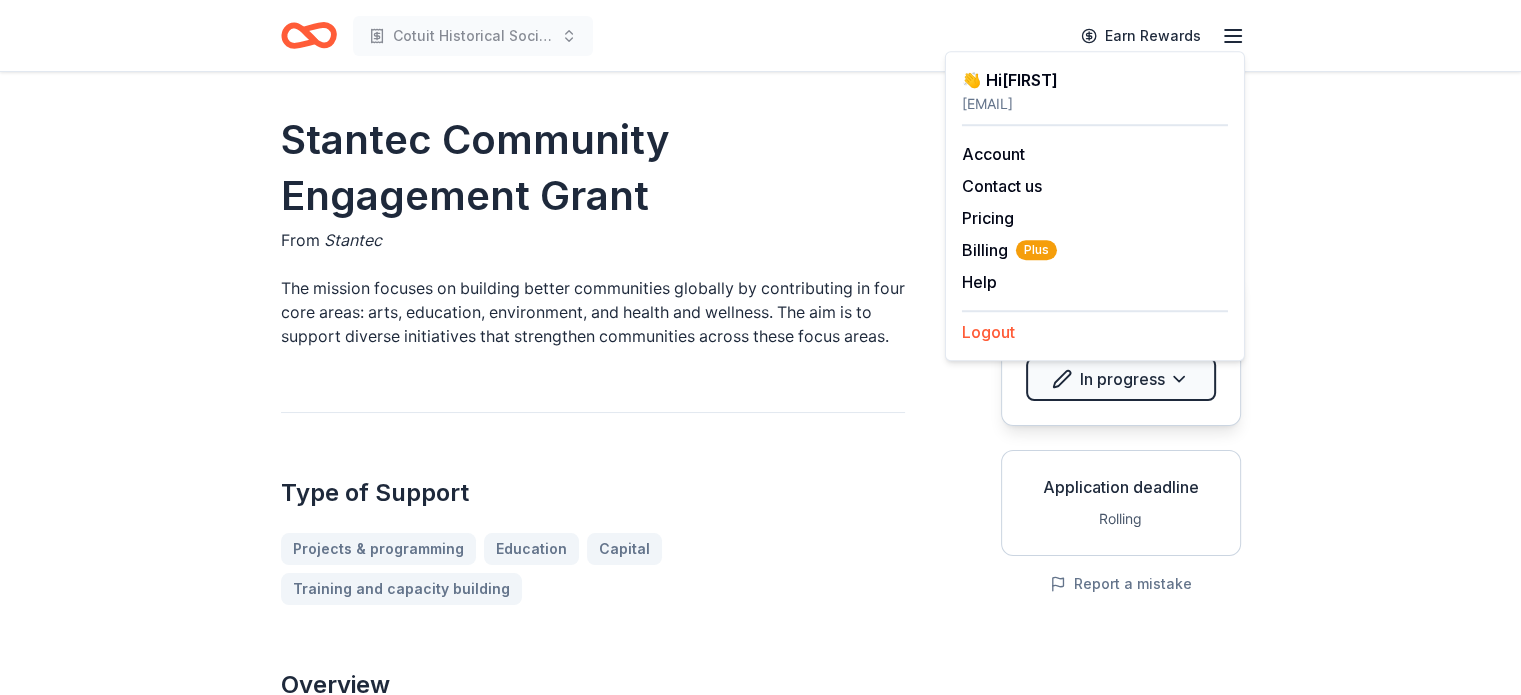 click on "Logout" at bounding box center (988, 332) 